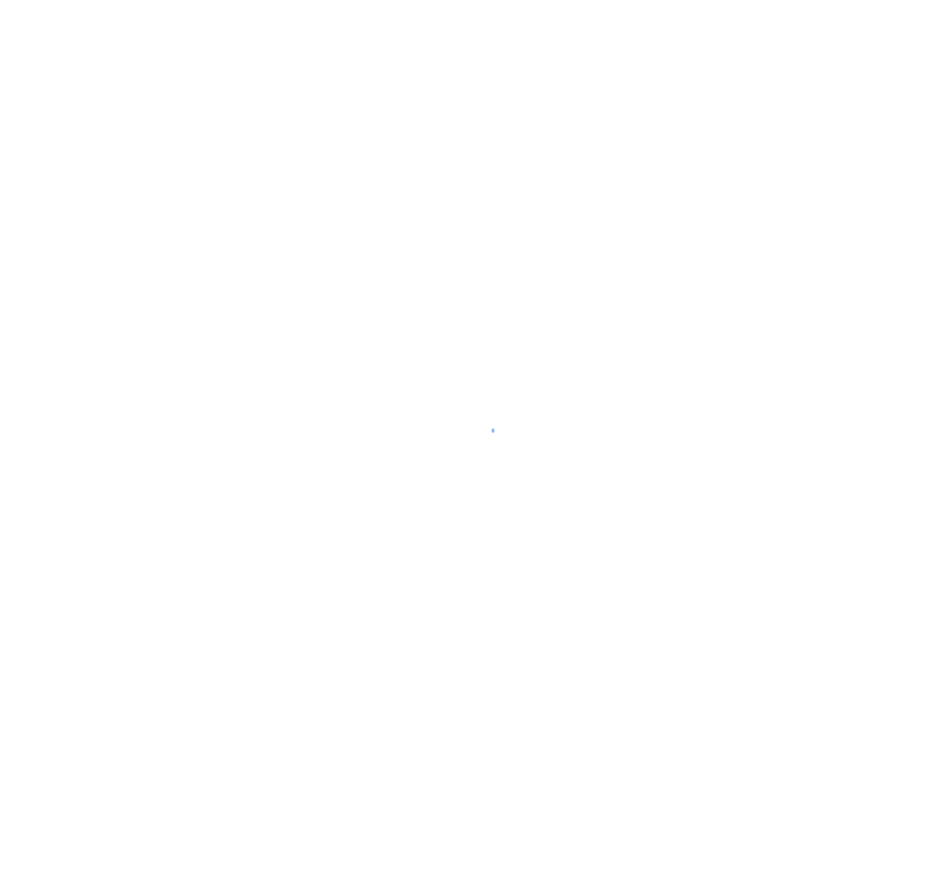 scroll, scrollTop: 0, scrollLeft: 0, axis: both 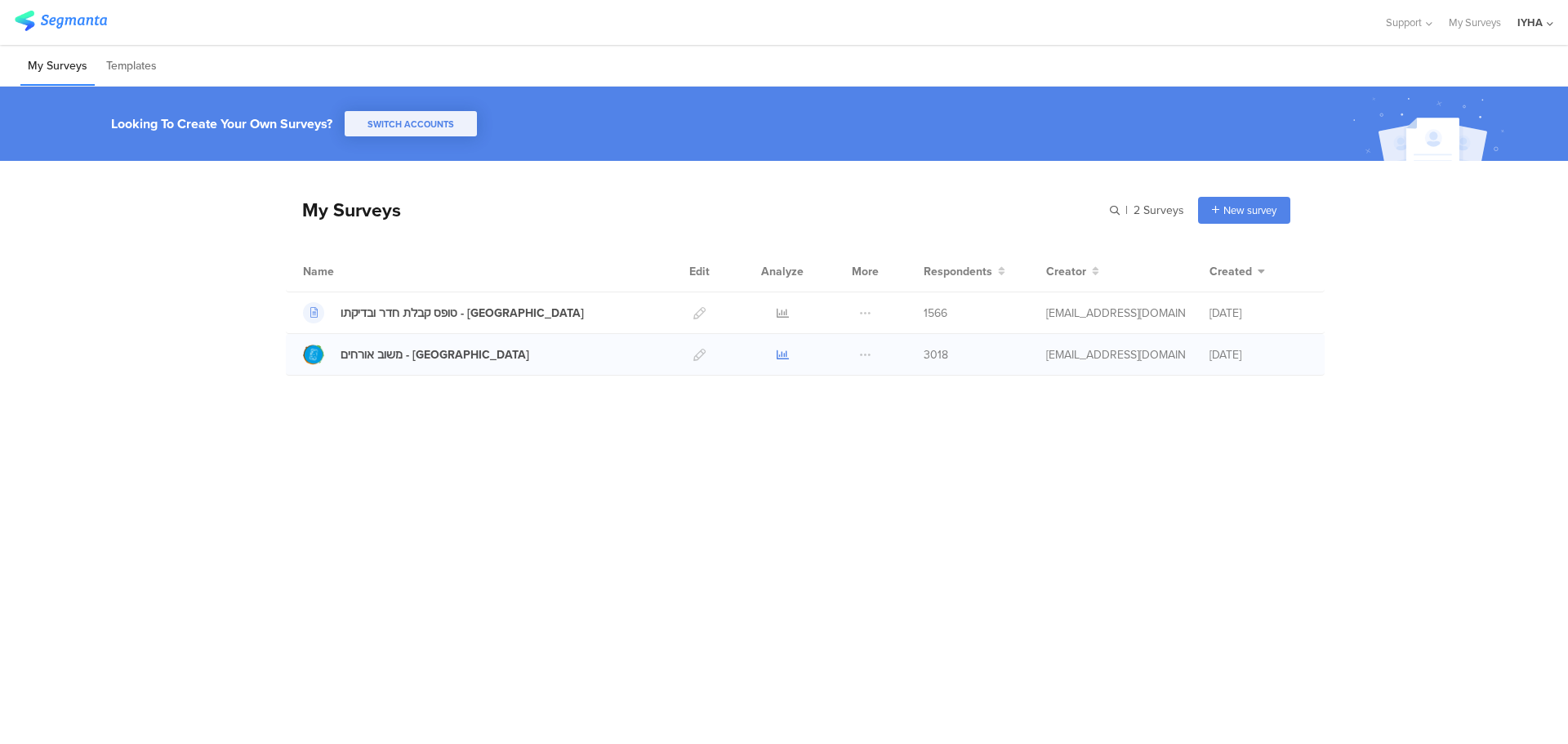 click at bounding box center (782, 354) 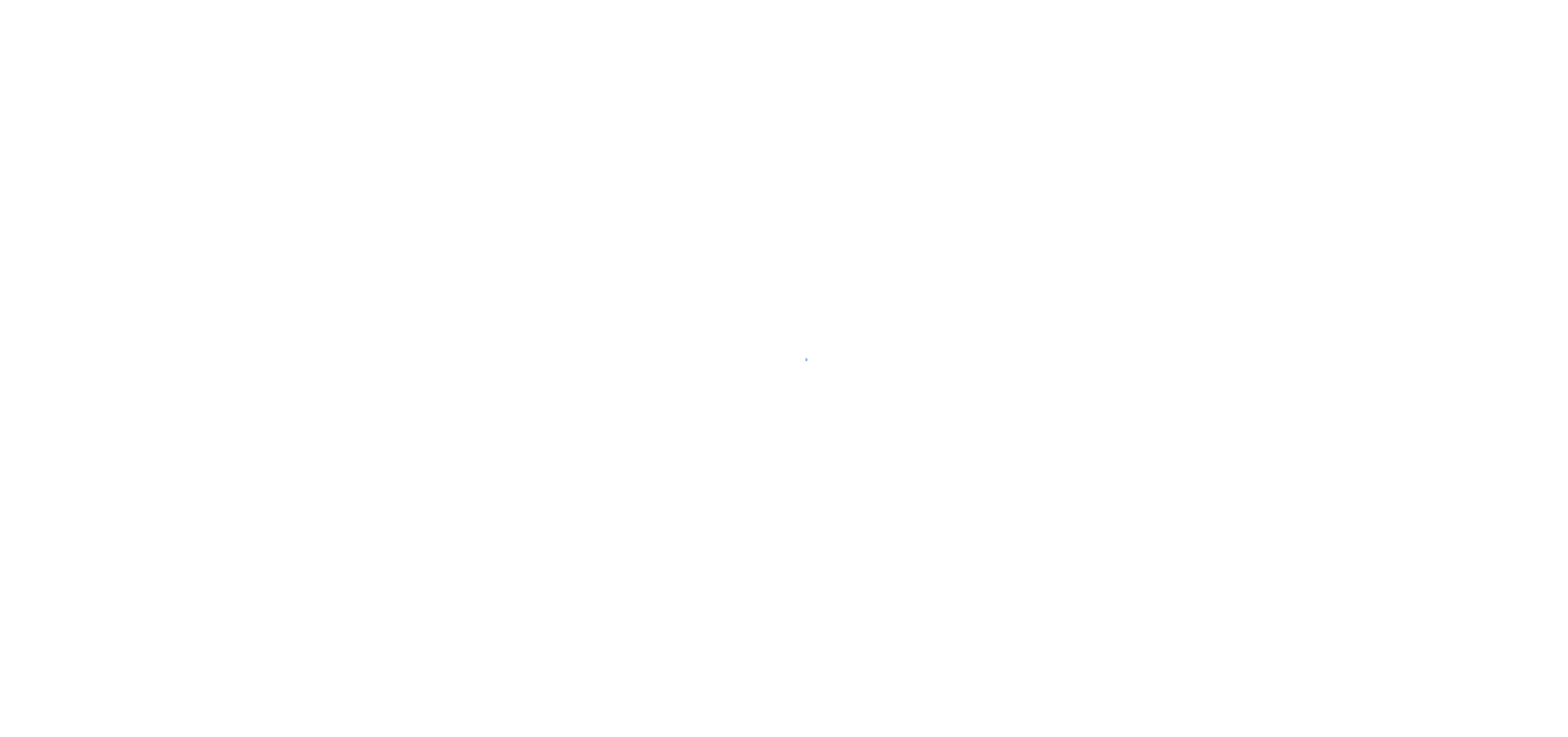 scroll, scrollTop: 0, scrollLeft: 0, axis: both 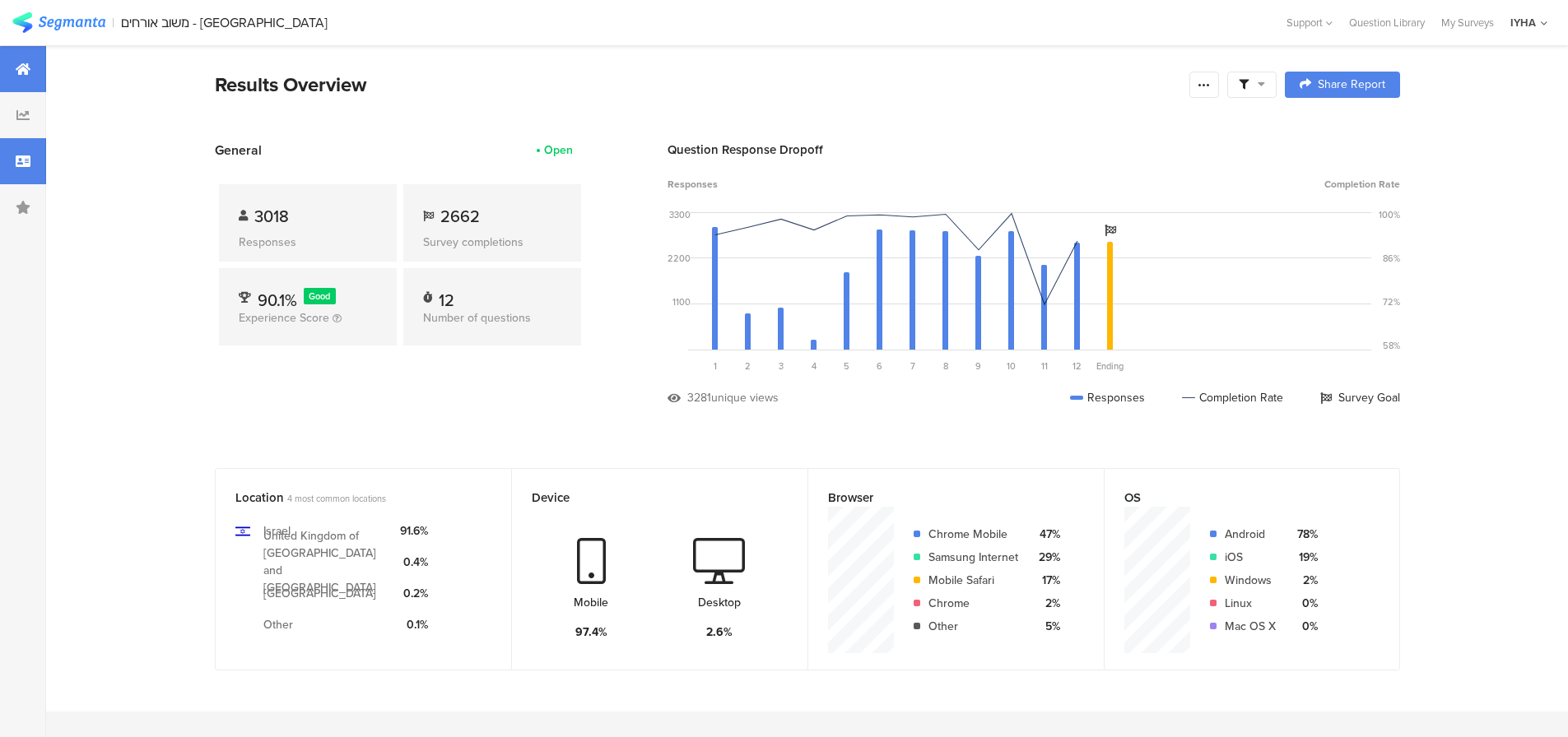 click at bounding box center [23, 161] 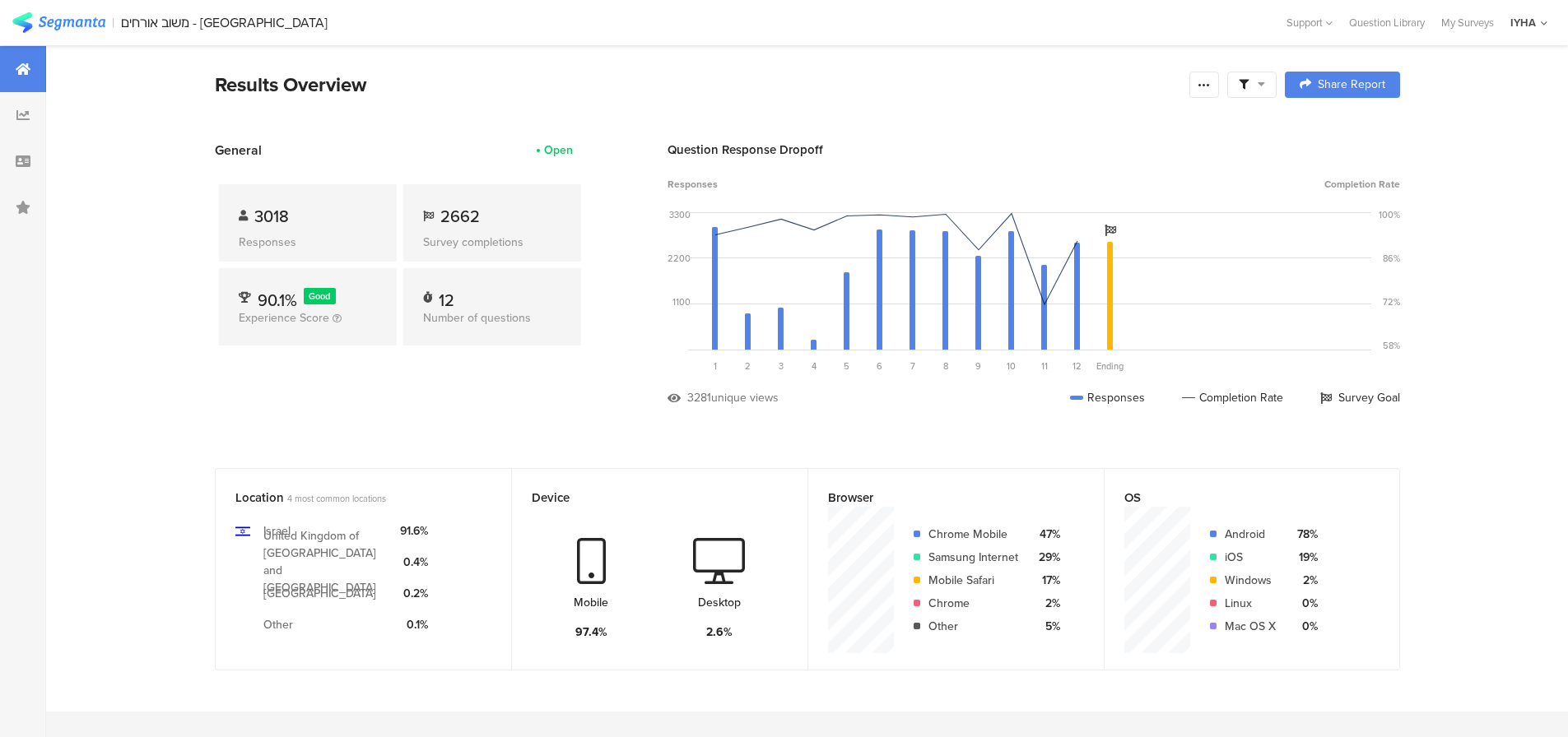 click on "Good" at bounding box center (319, 296) 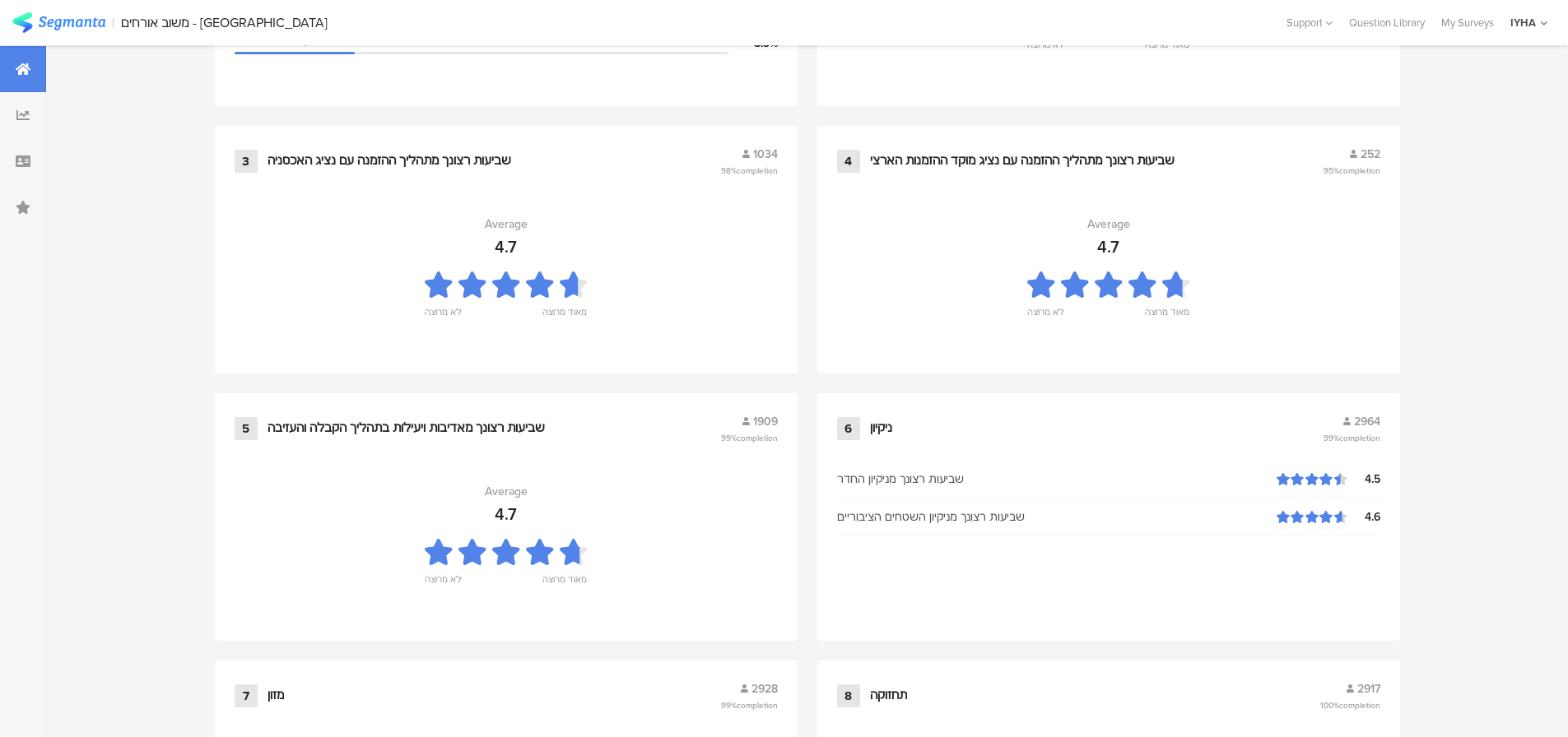 scroll, scrollTop: 524, scrollLeft: 0, axis: vertical 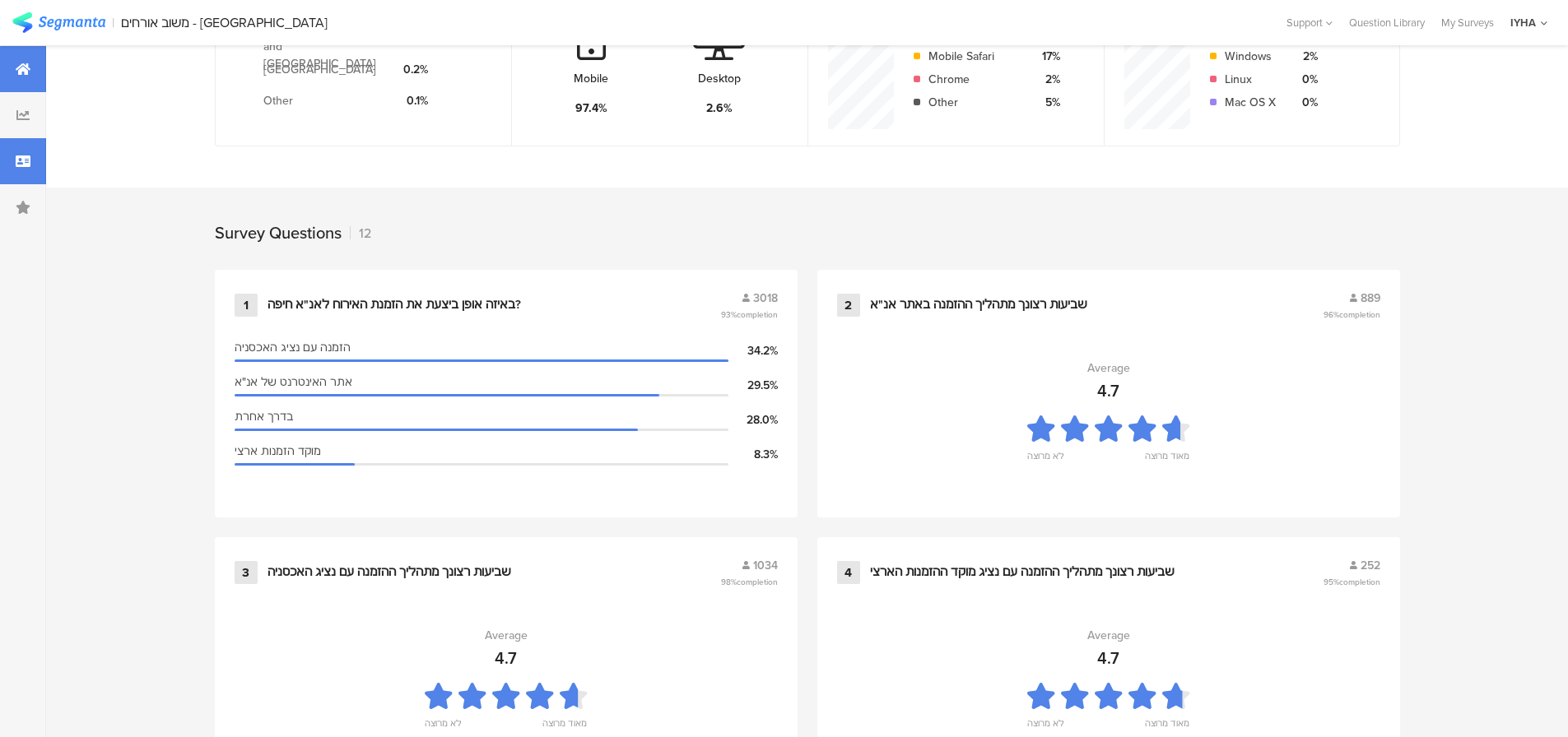 click at bounding box center [23, 161] 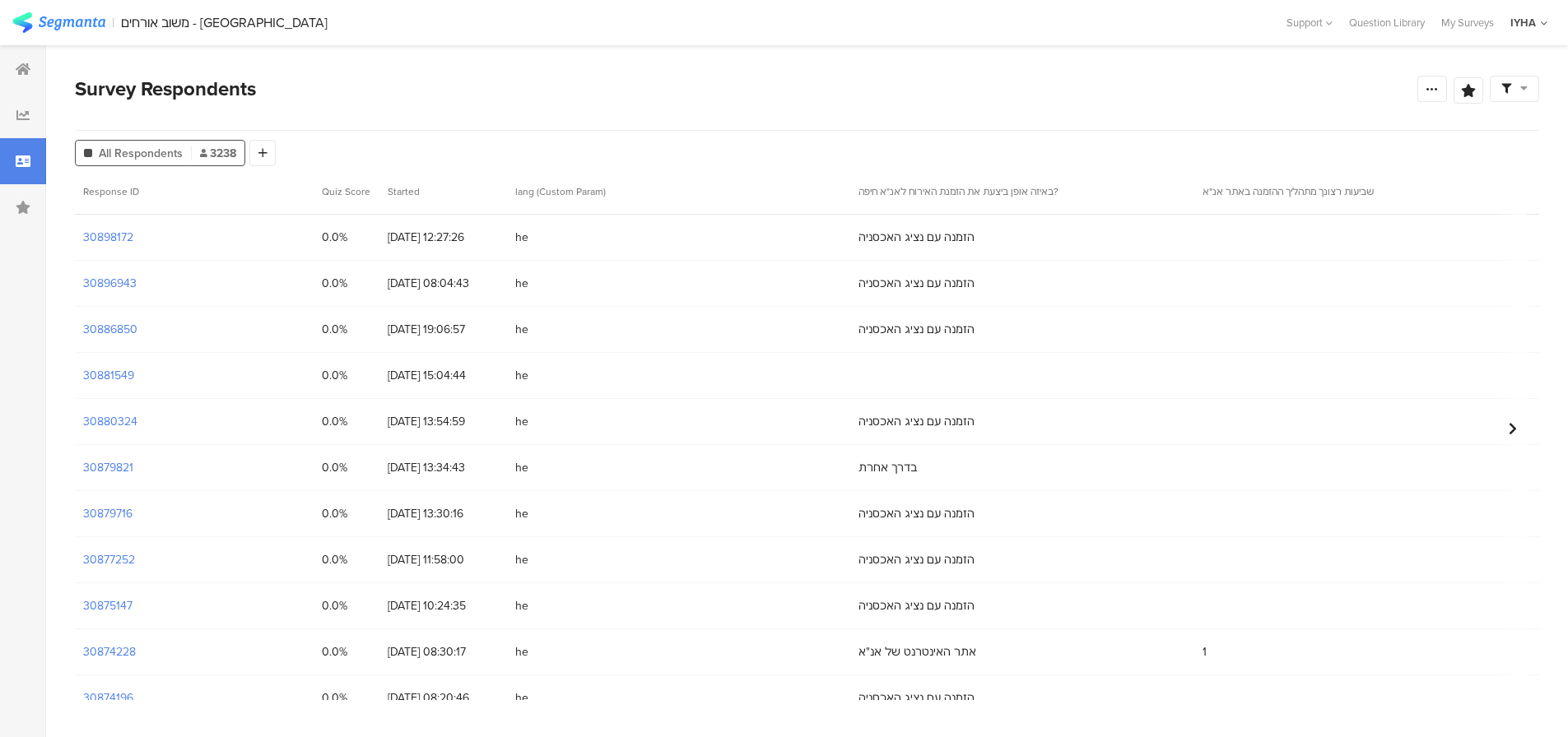 scroll, scrollTop: 0, scrollLeft: 0, axis: both 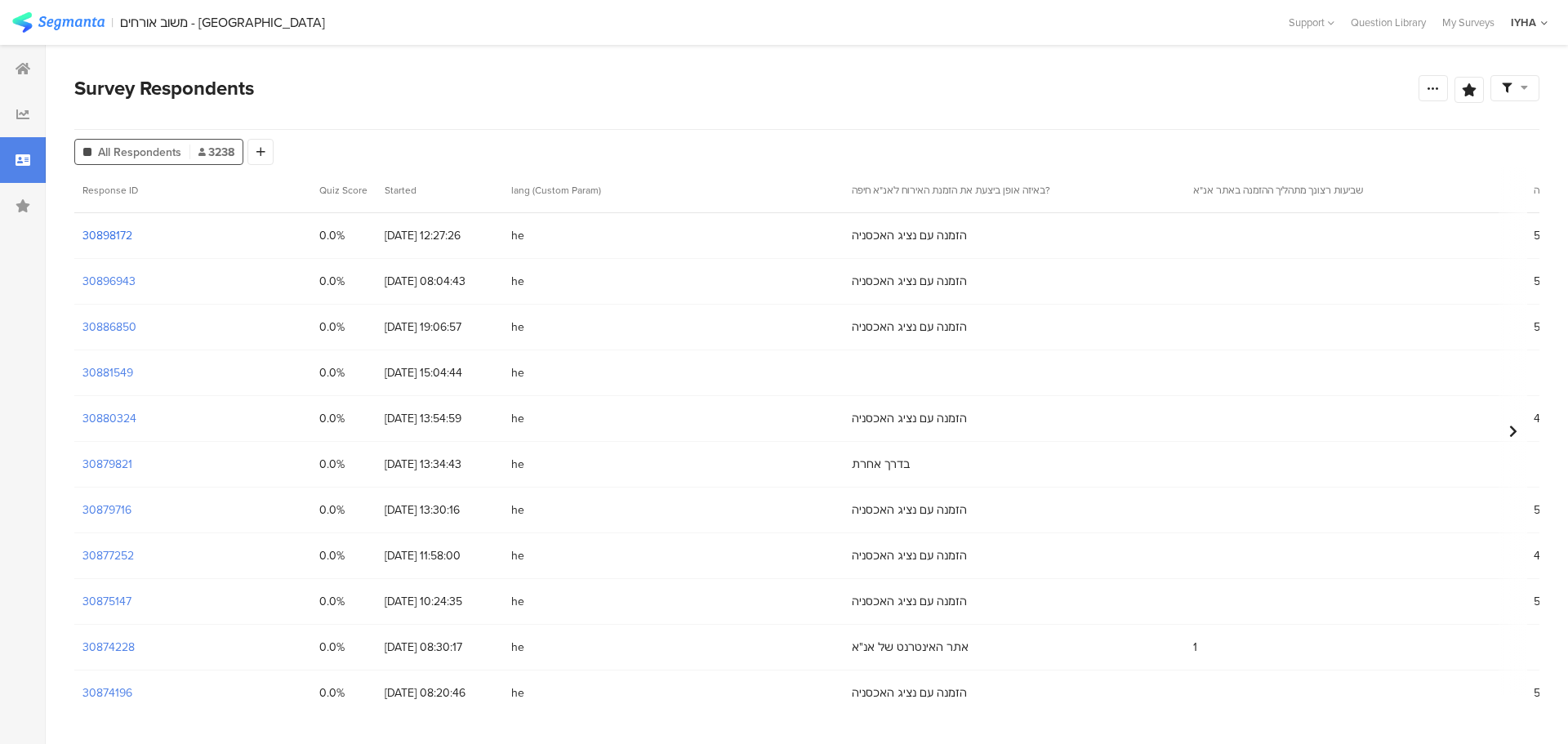 click on "30898172" at bounding box center (107, 235) 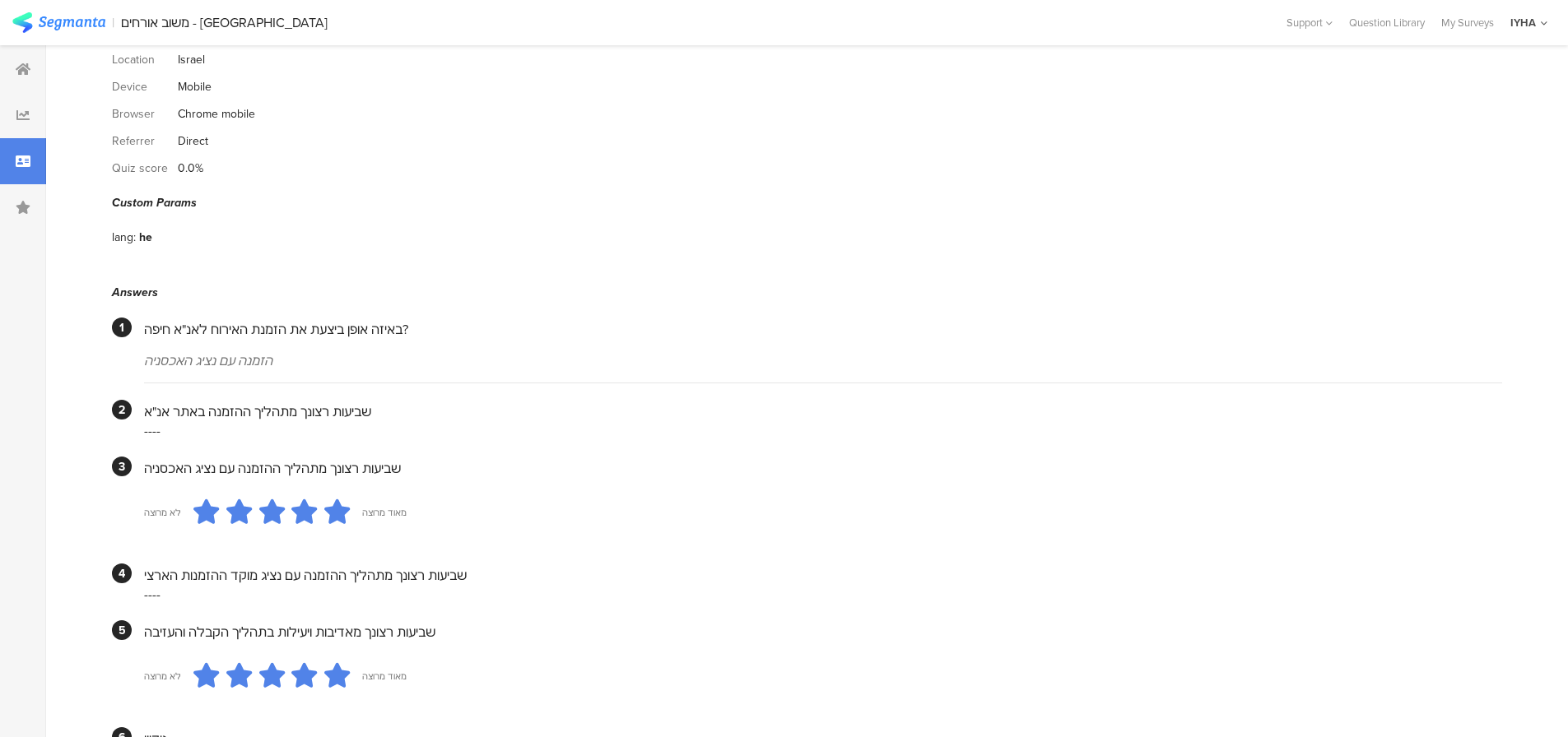 scroll, scrollTop: 0, scrollLeft: 0, axis: both 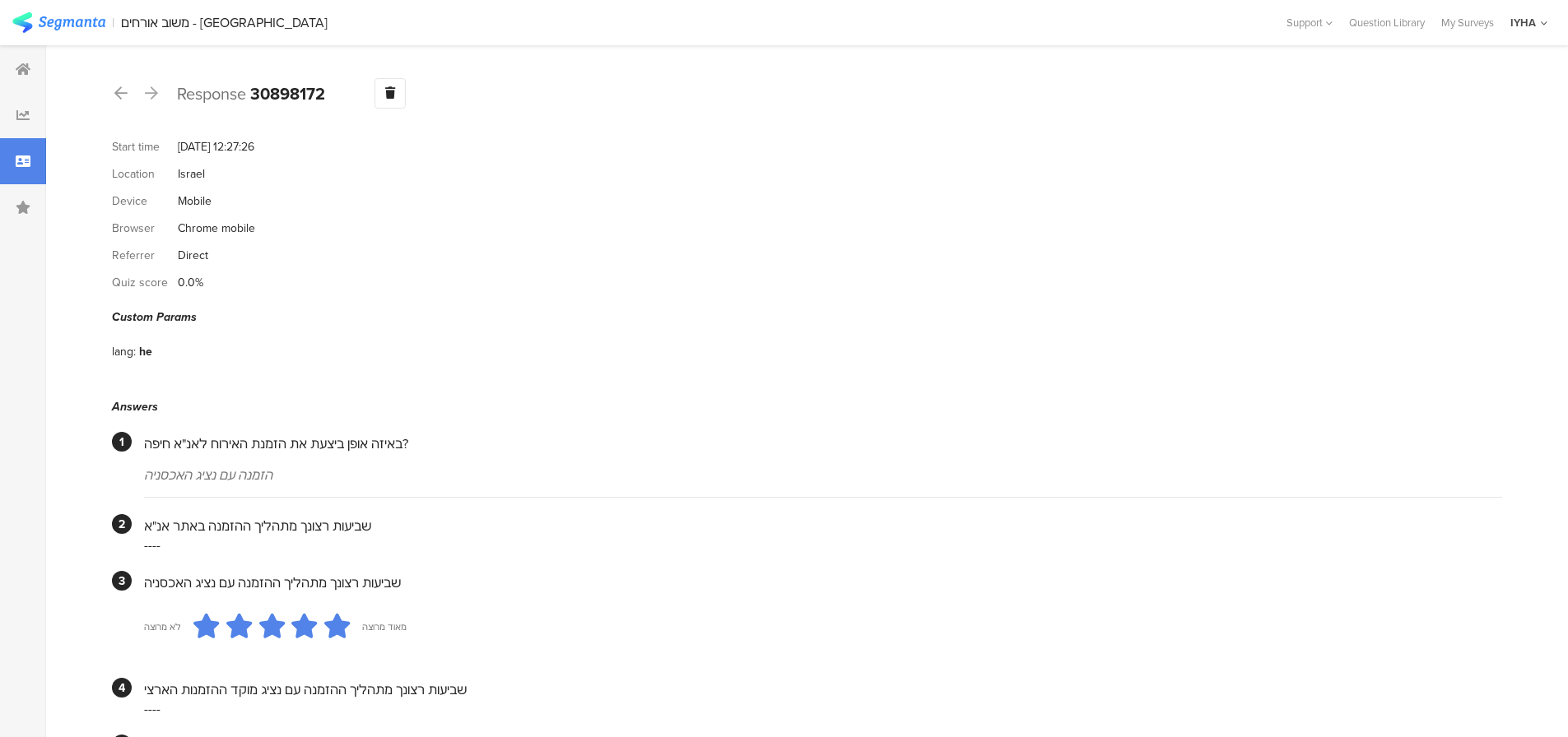 click on "Response
30898172
Warning Delete   Cancel" at bounding box center (807, 93) 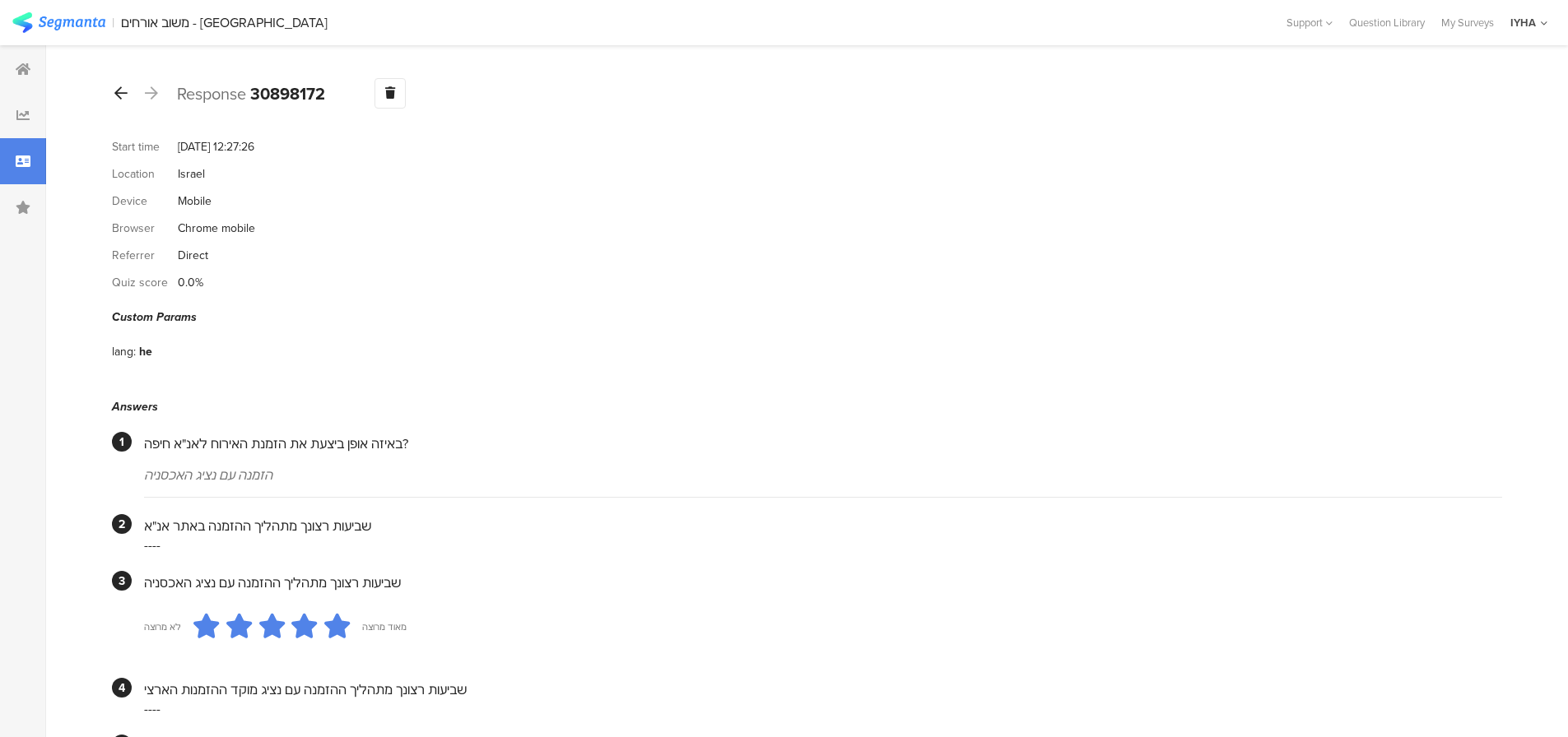 click at bounding box center [121, 93] 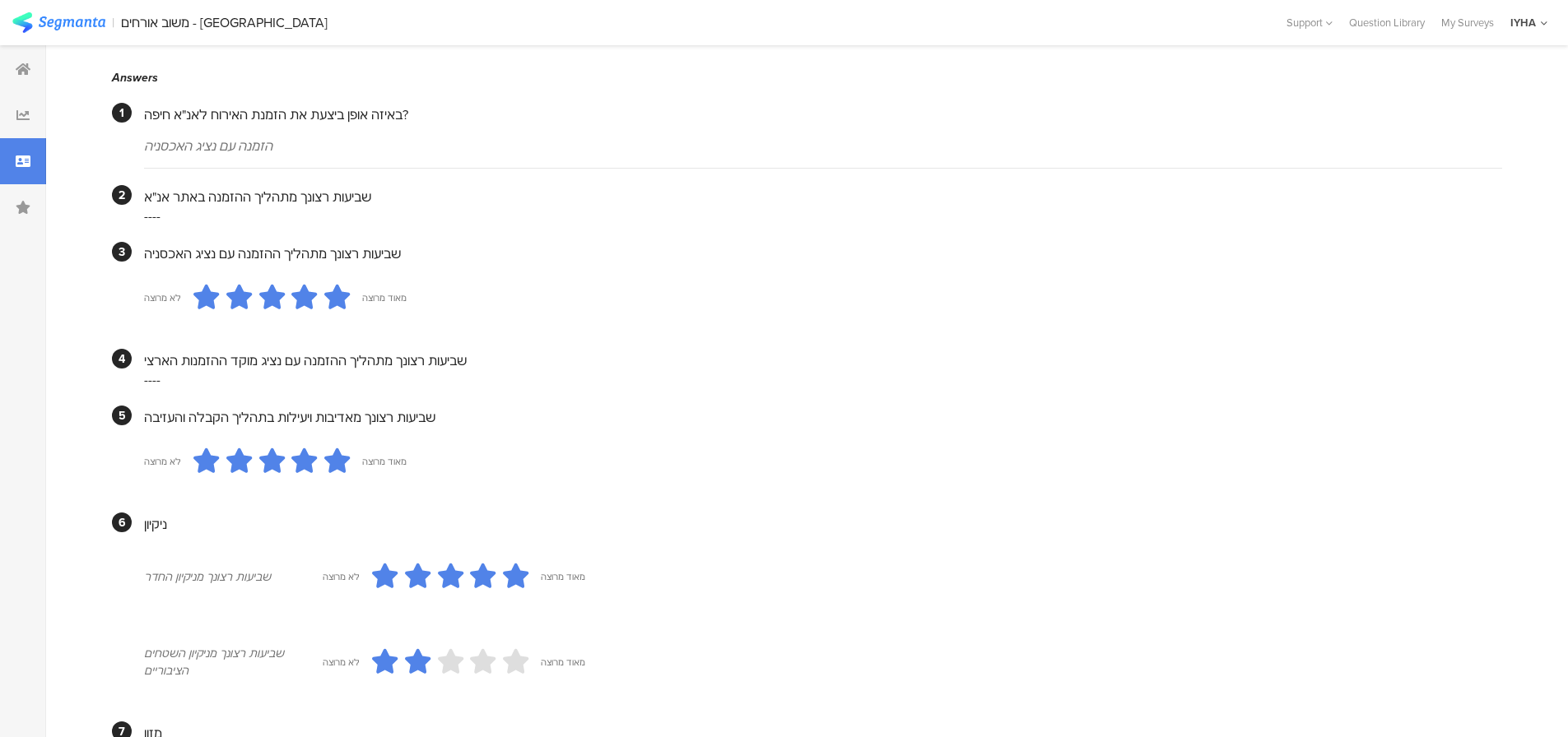 scroll, scrollTop: 0, scrollLeft: 0, axis: both 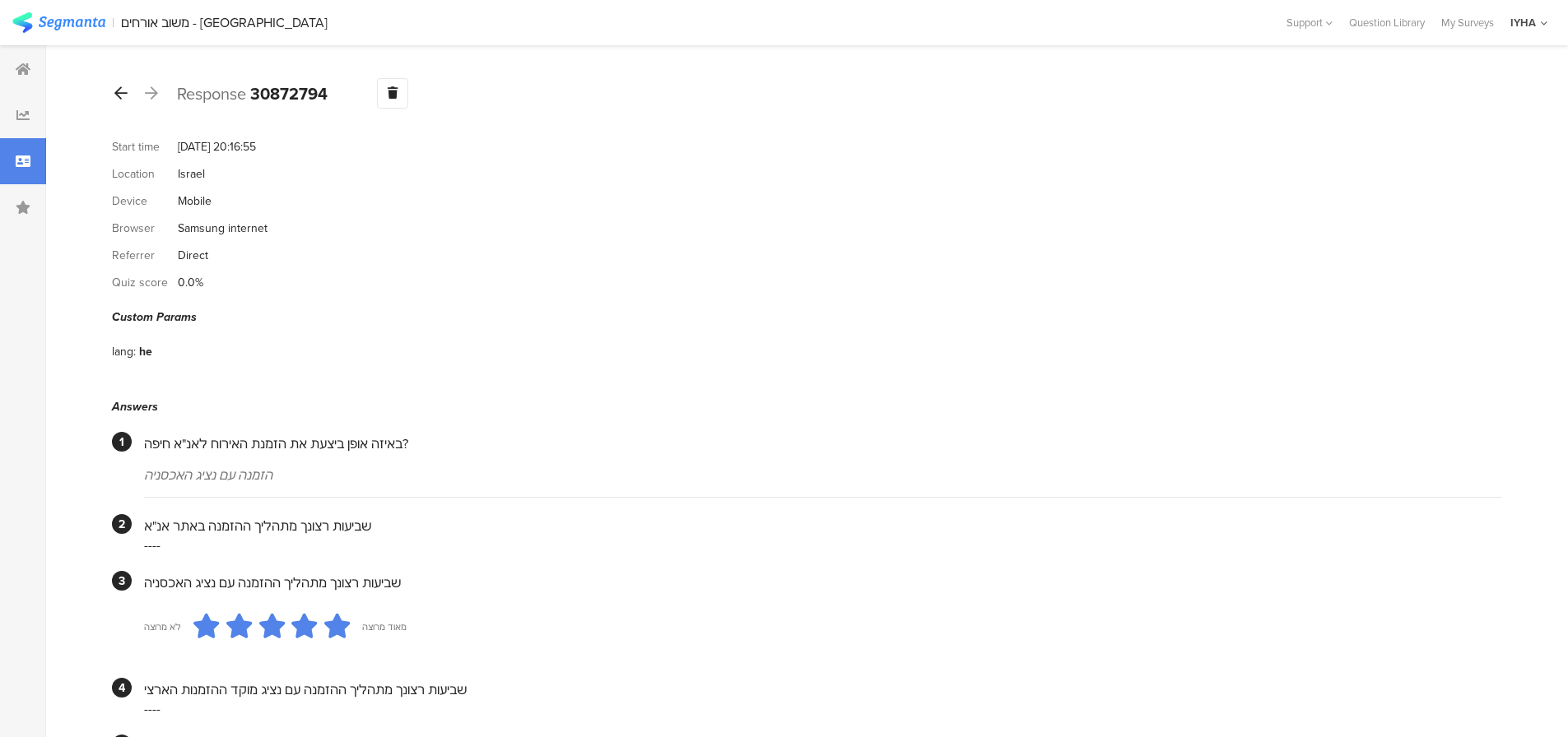 click at bounding box center (121, 94) 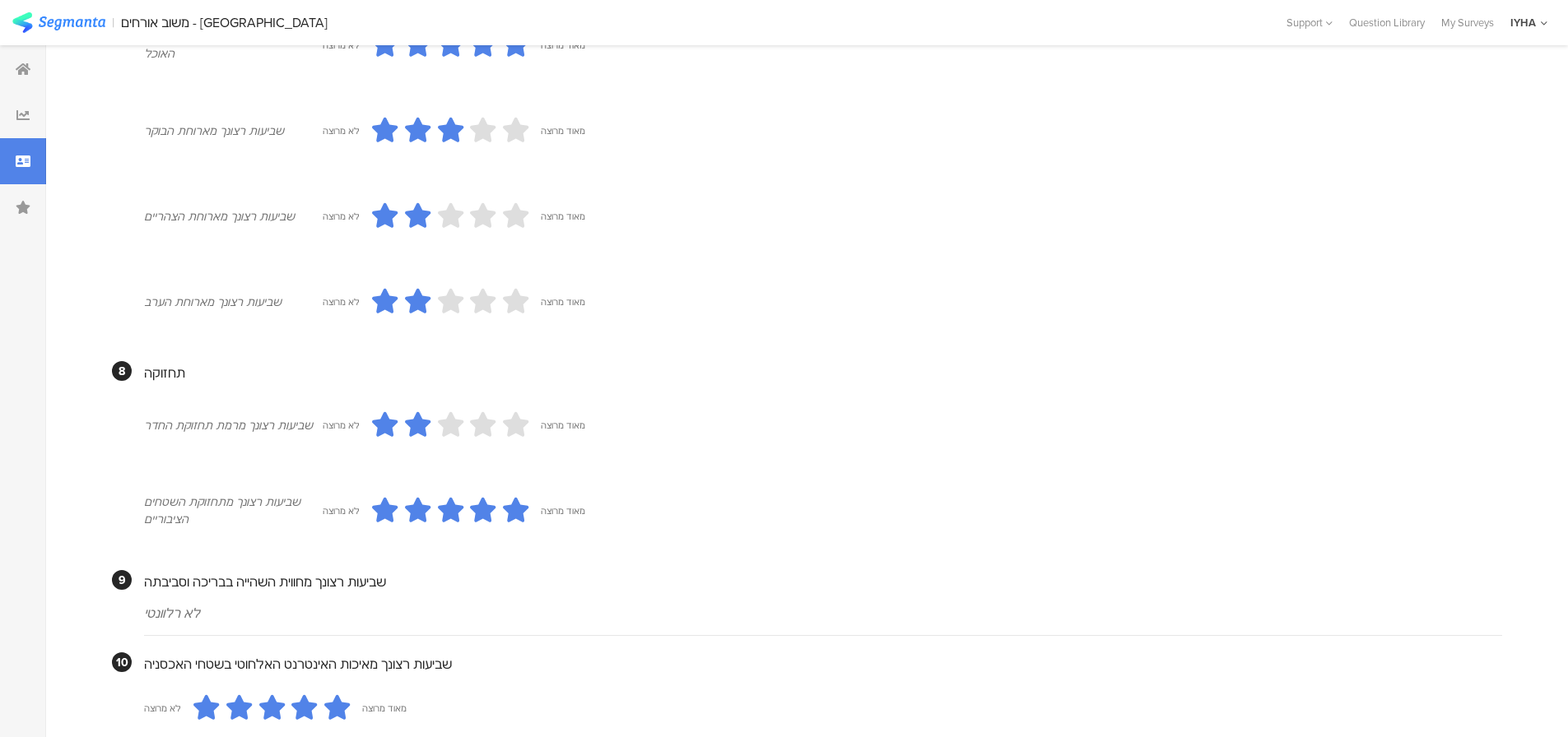 scroll, scrollTop: 1388, scrollLeft: 0, axis: vertical 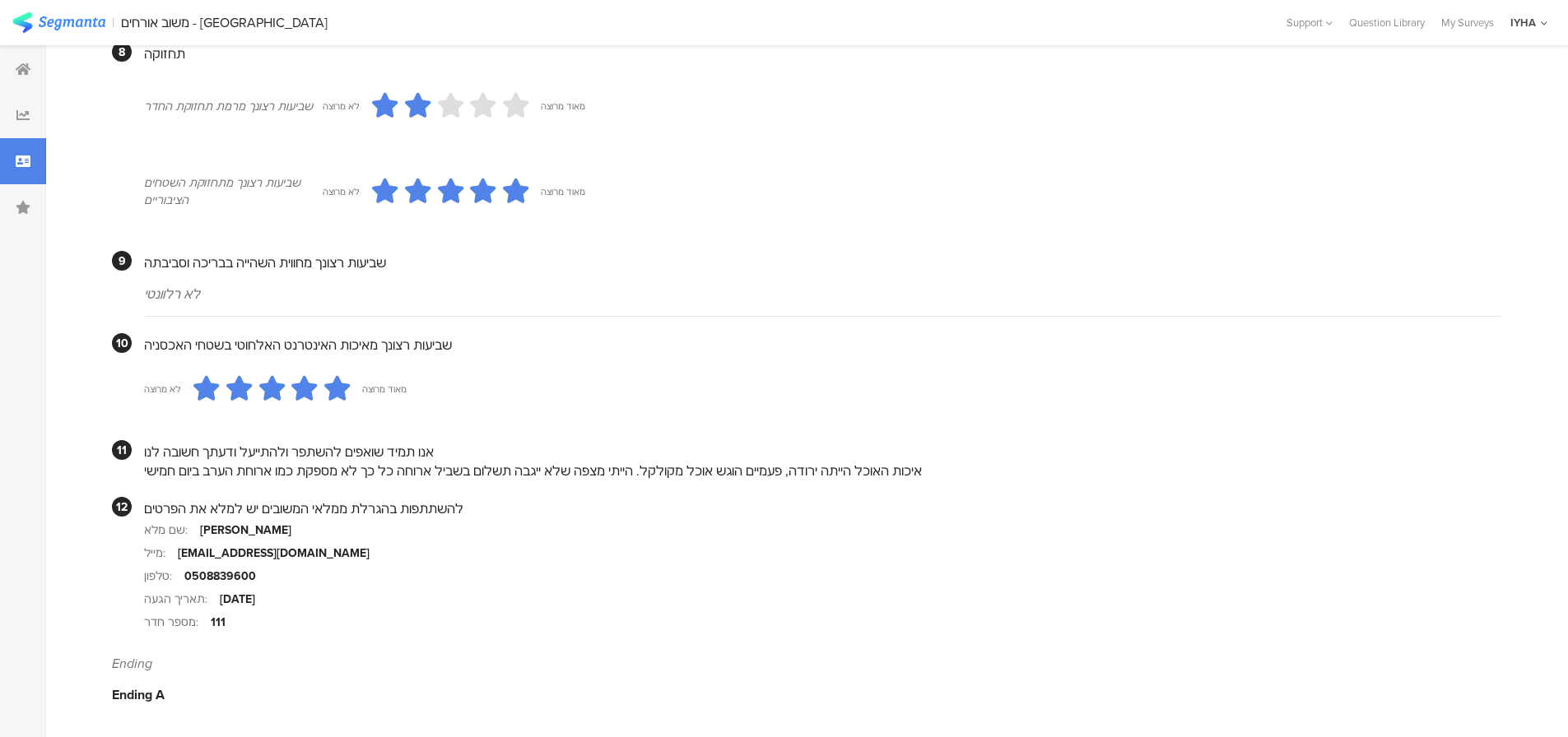 click on "איכות האוכל הייתה ירודה, פעמיים הוגש אוכל מקולקל. הייתי מצפה שלא ייגבה תשלום בשביל ארוחה כל כך לא מספקת כמו ארוחת הערב ביום חמישי" at bounding box center [823, 470] 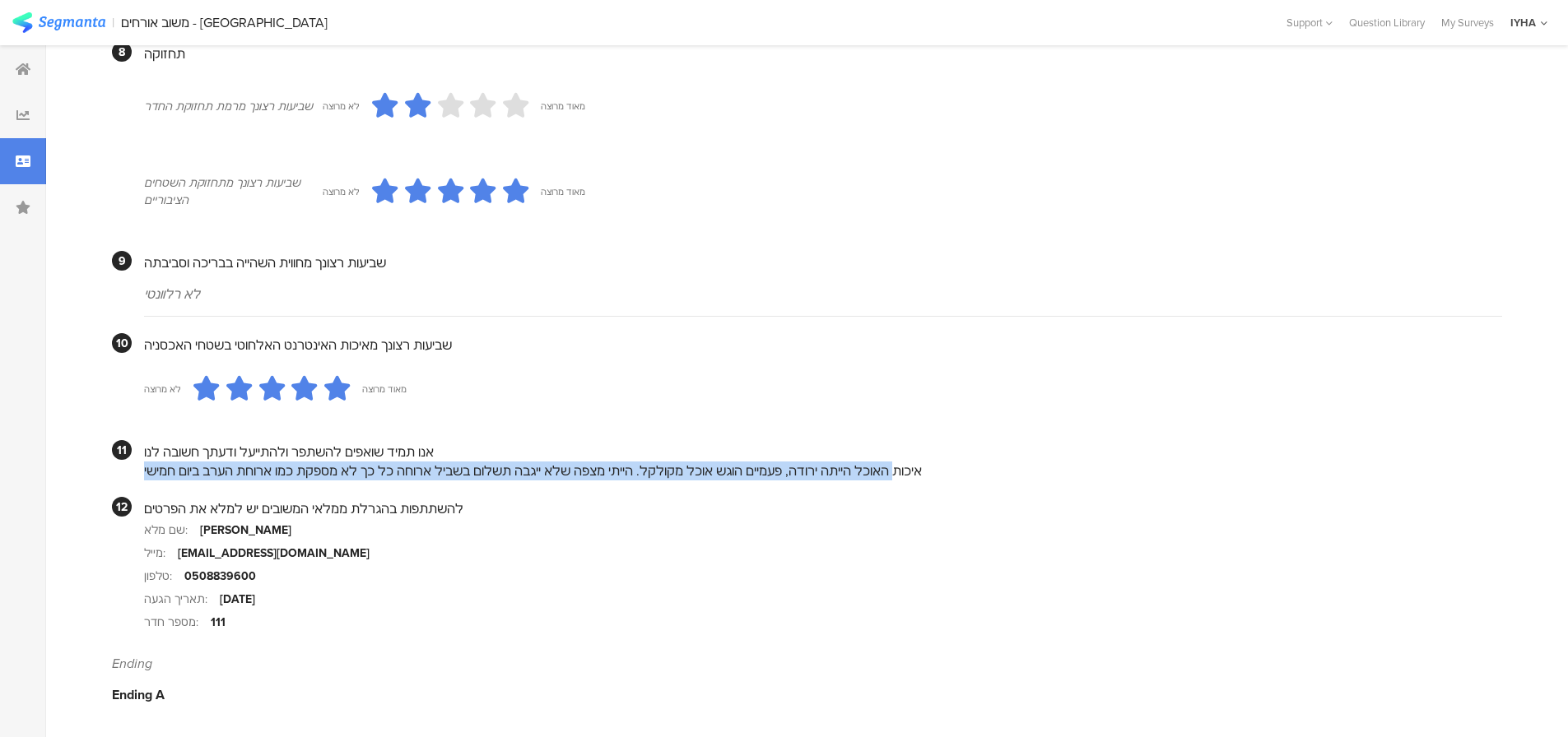 click on "איכות האוכל הייתה ירודה, פעמיים הוגש אוכל מקולקל. הייתי מצפה שלא ייגבה תשלום בשביל ארוחה כל כך לא מספקת כמו ארוחת הערב ביום חמישי" at bounding box center (823, 470) 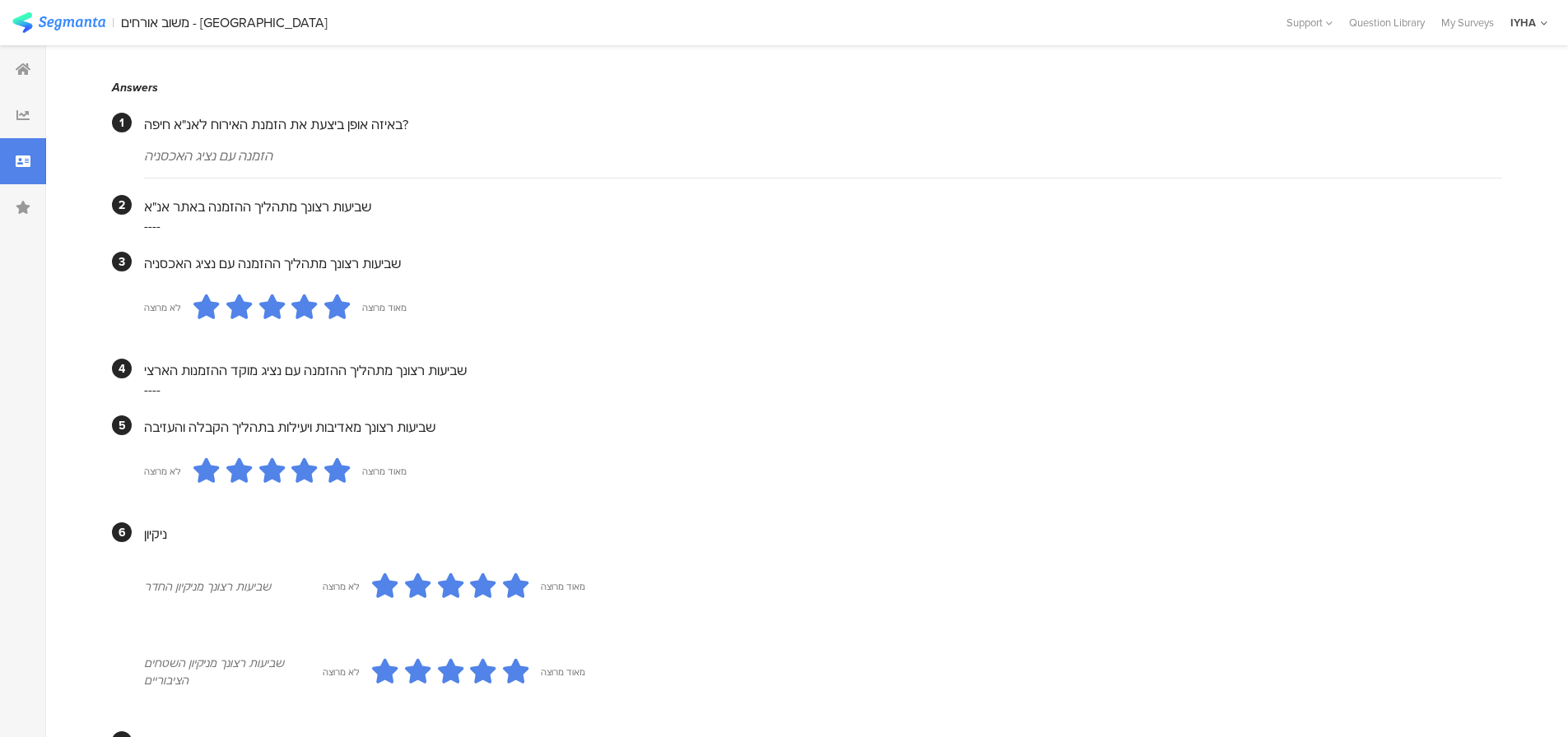 scroll, scrollTop: 0, scrollLeft: 0, axis: both 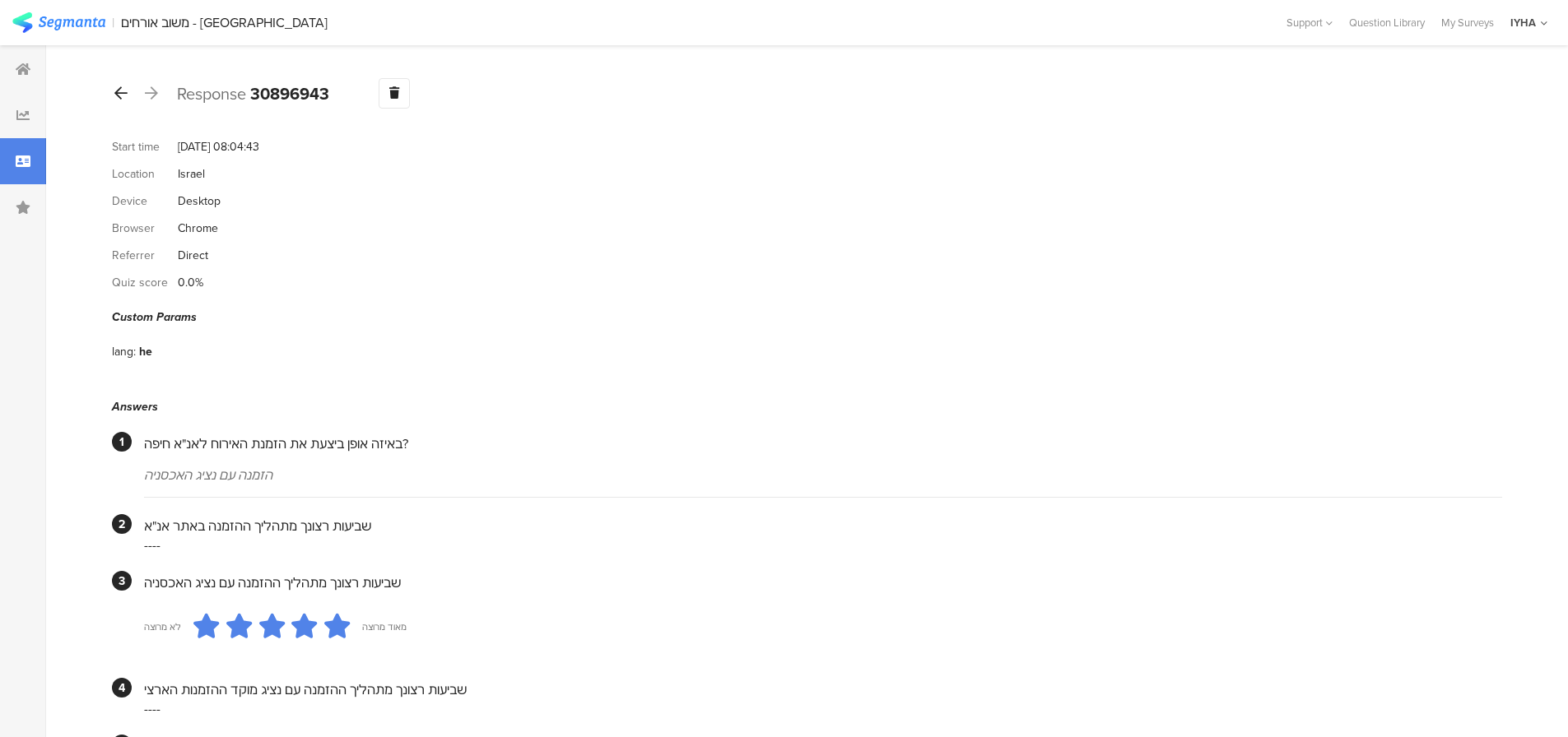 click at bounding box center [121, 93] 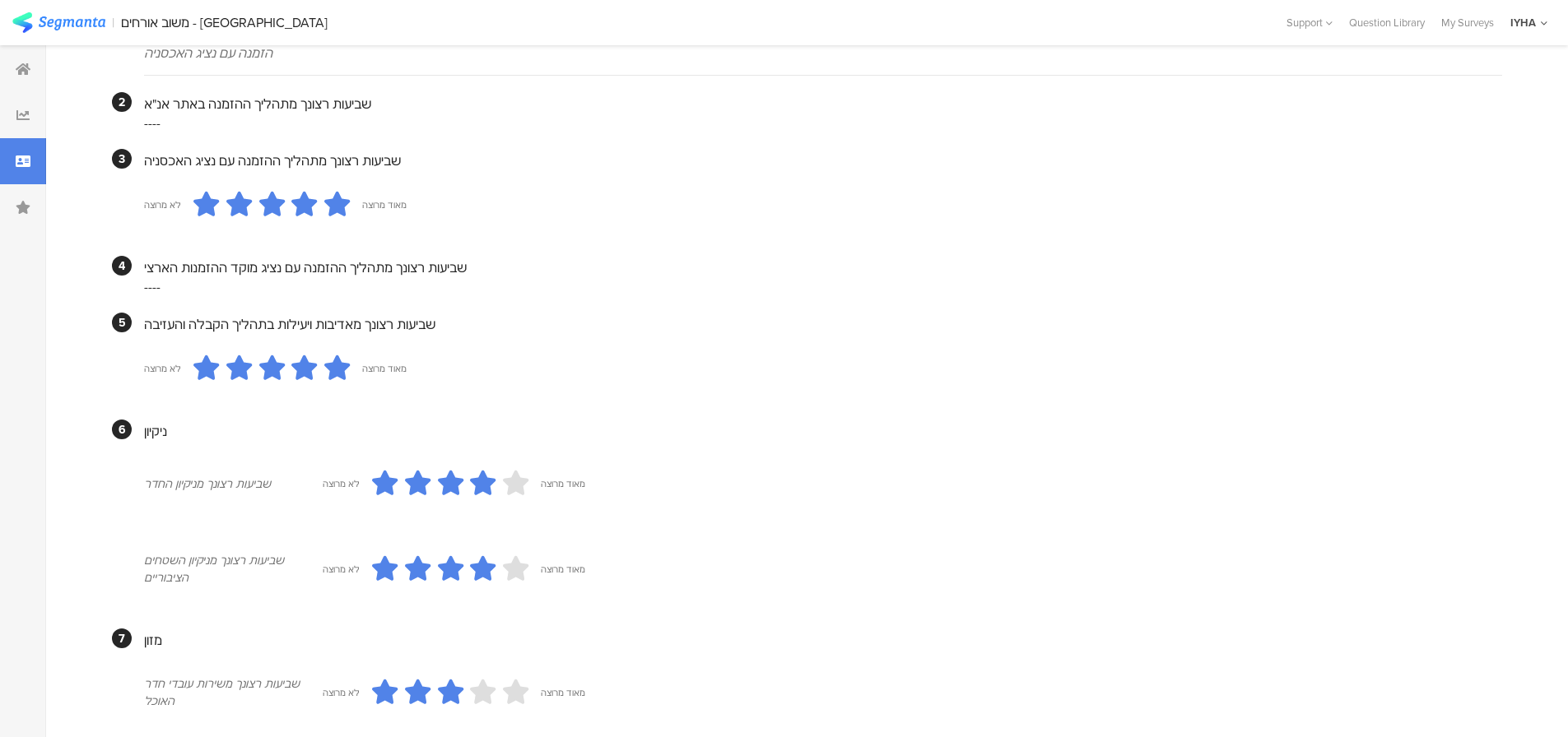 scroll, scrollTop: 0, scrollLeft: 0, axis: both 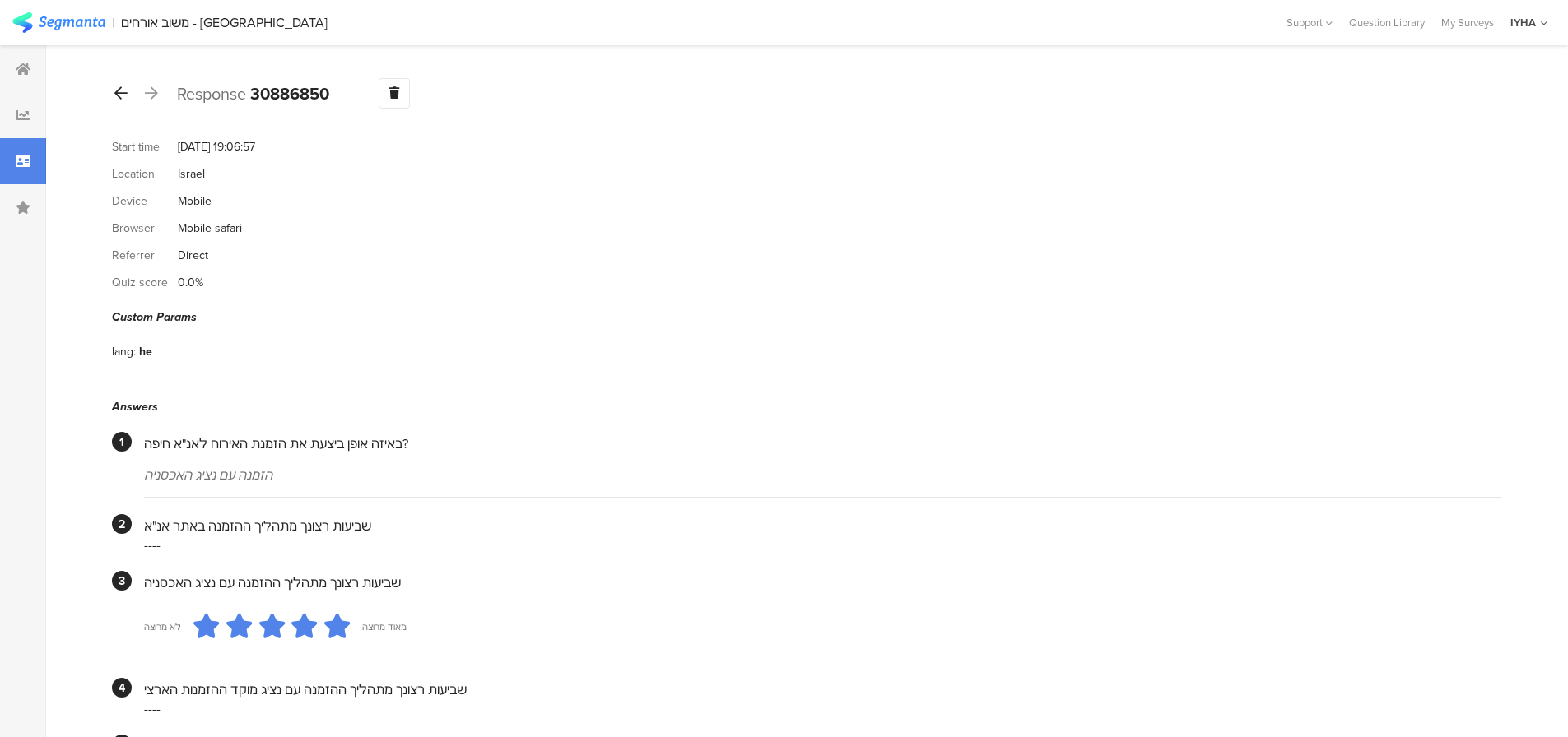 click at bounding box center (121, 93) 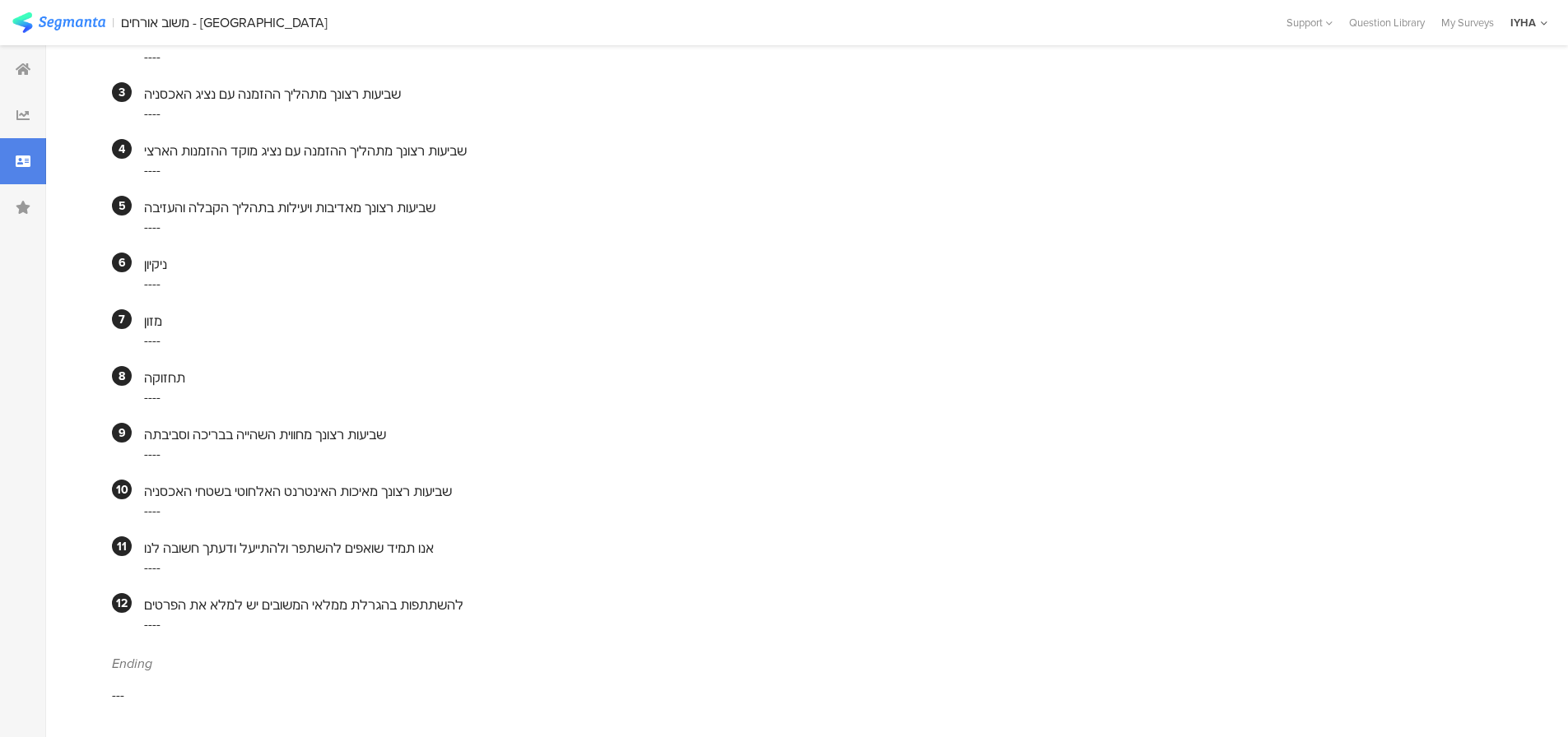 scroll, scrollTop: 0, scrollLeft: 0, axis: both 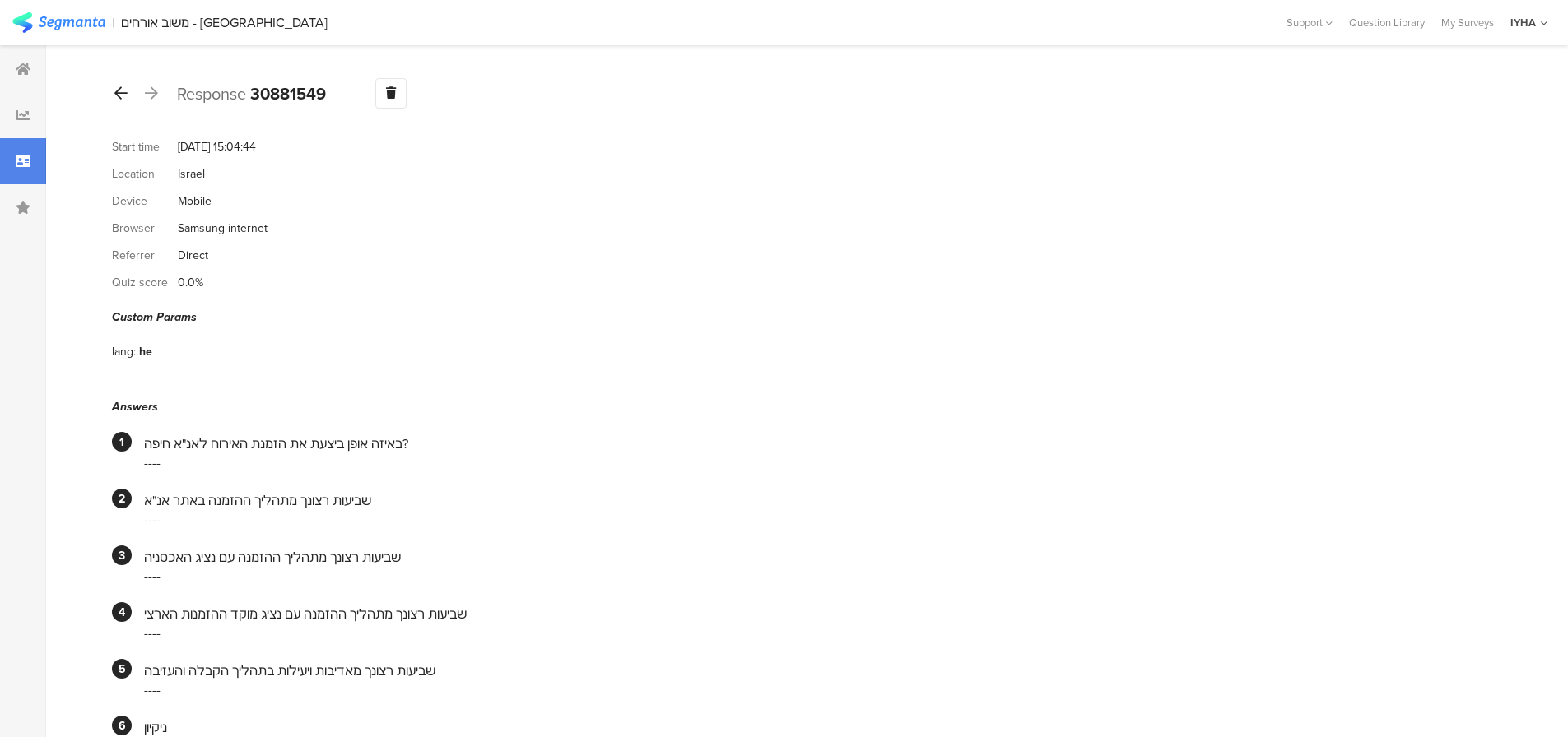 click at bounding box center (121, 93) 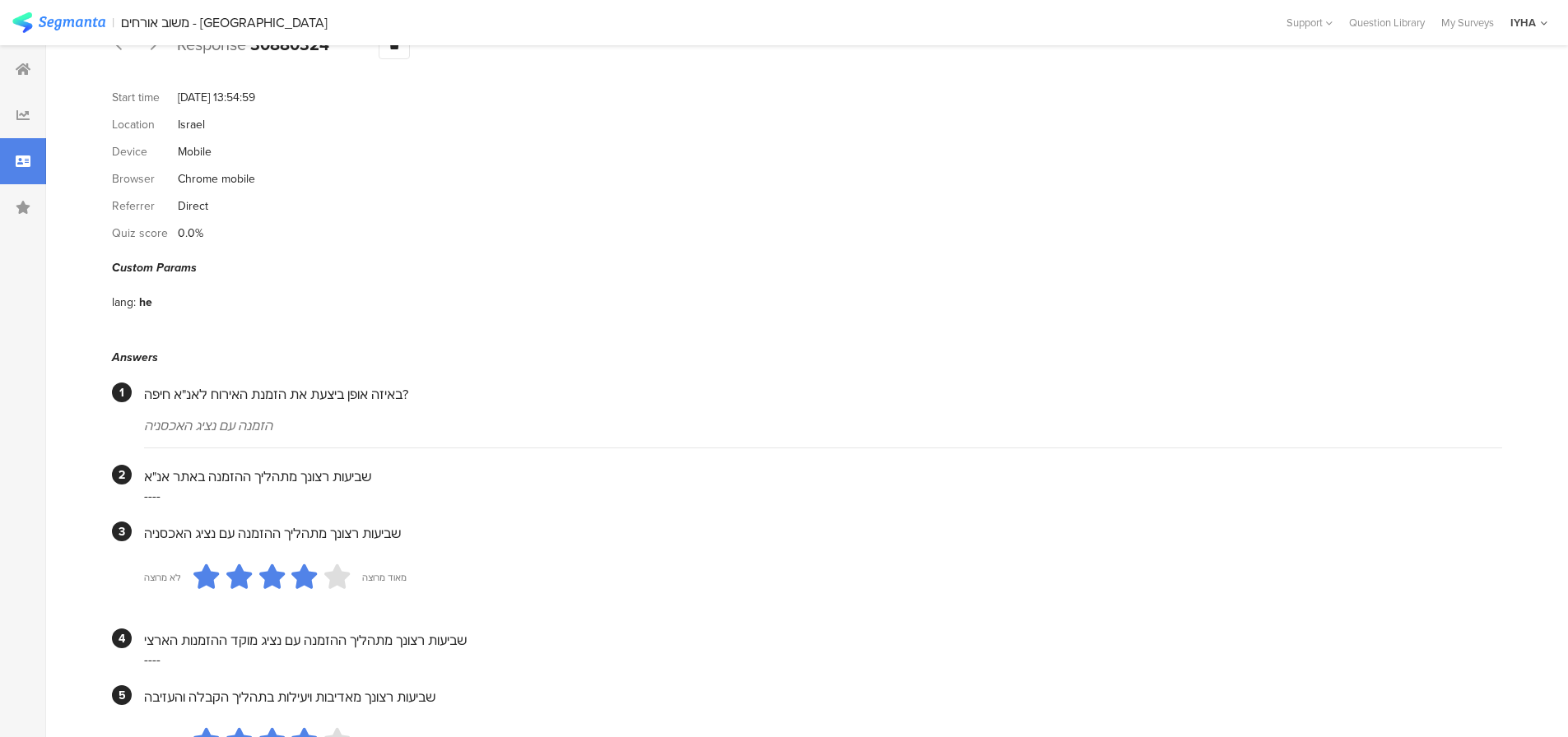 scroll, scrollTop: 0, scrollLeft: 0, axis: both 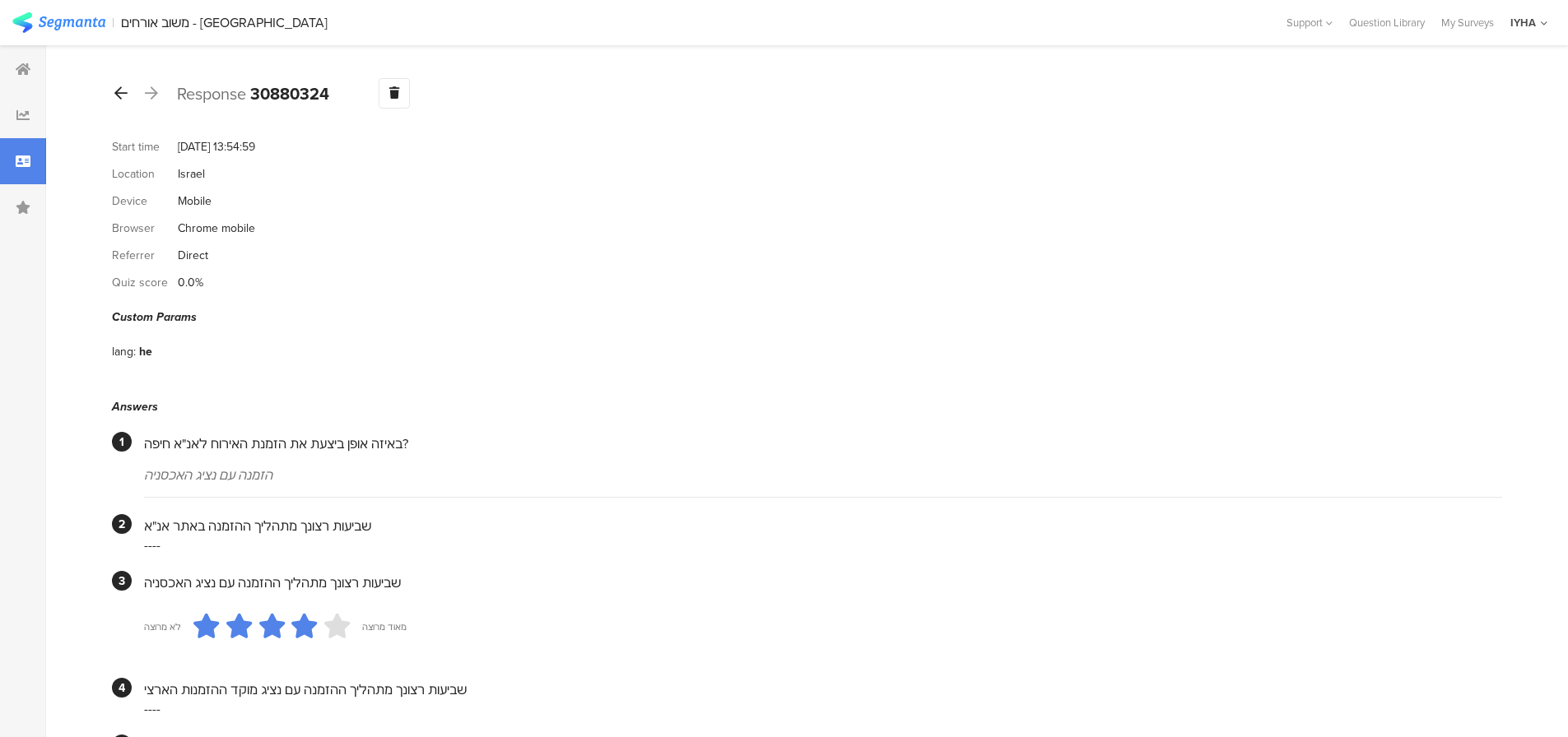 click at bounding box center (121, 93) 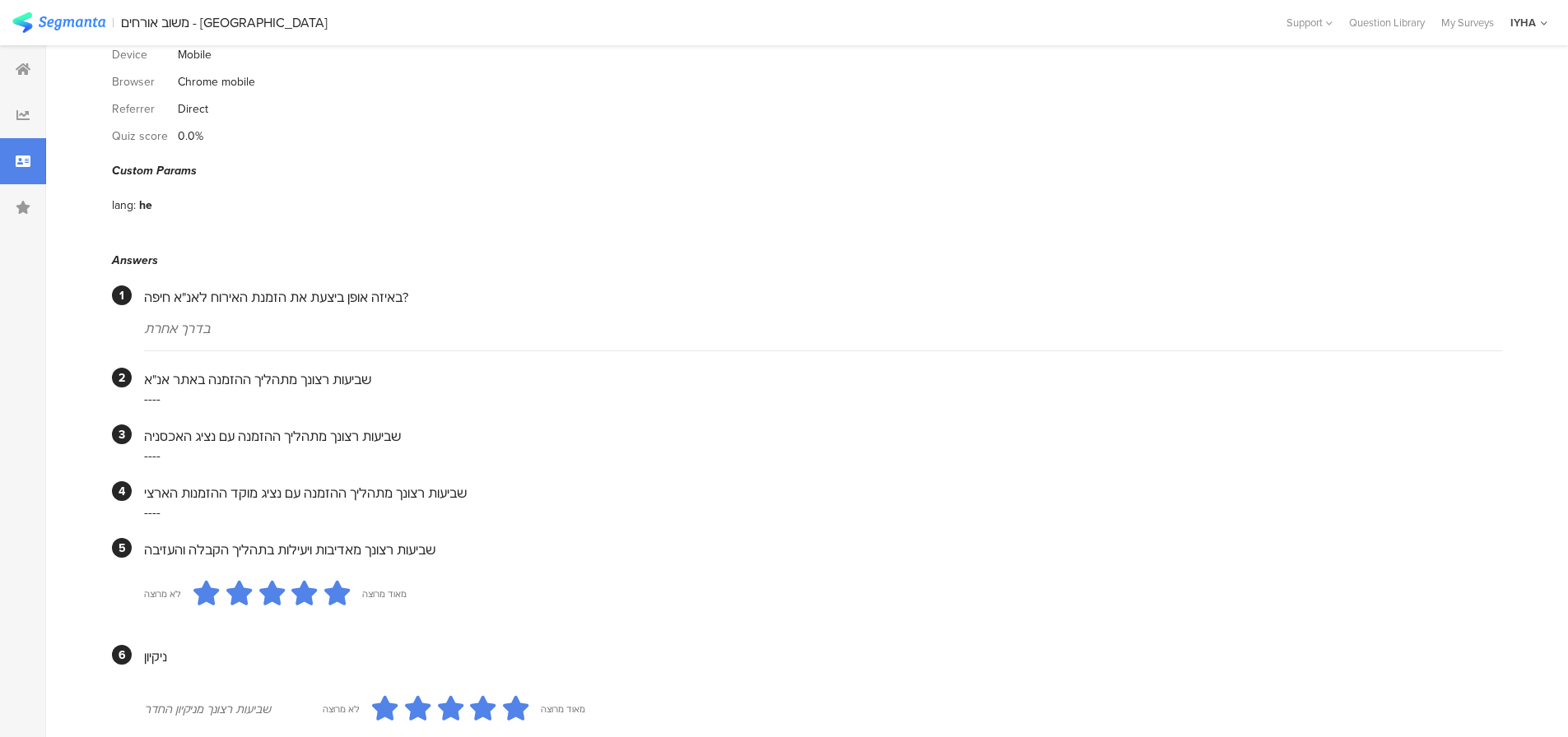 scroll, scrollTop: 0, scrollLeft: 0, axis: both 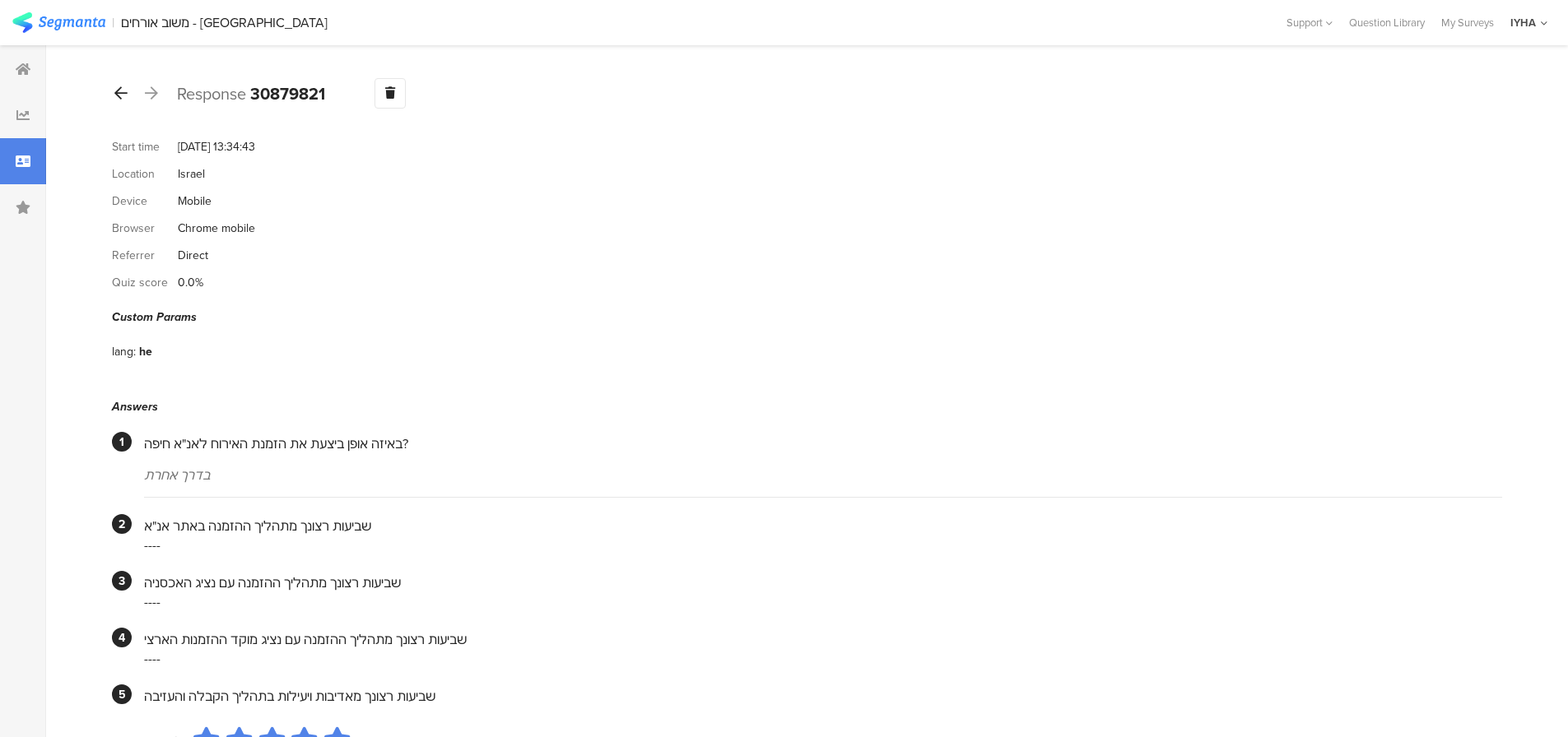 click at bounding box center (121, 94) 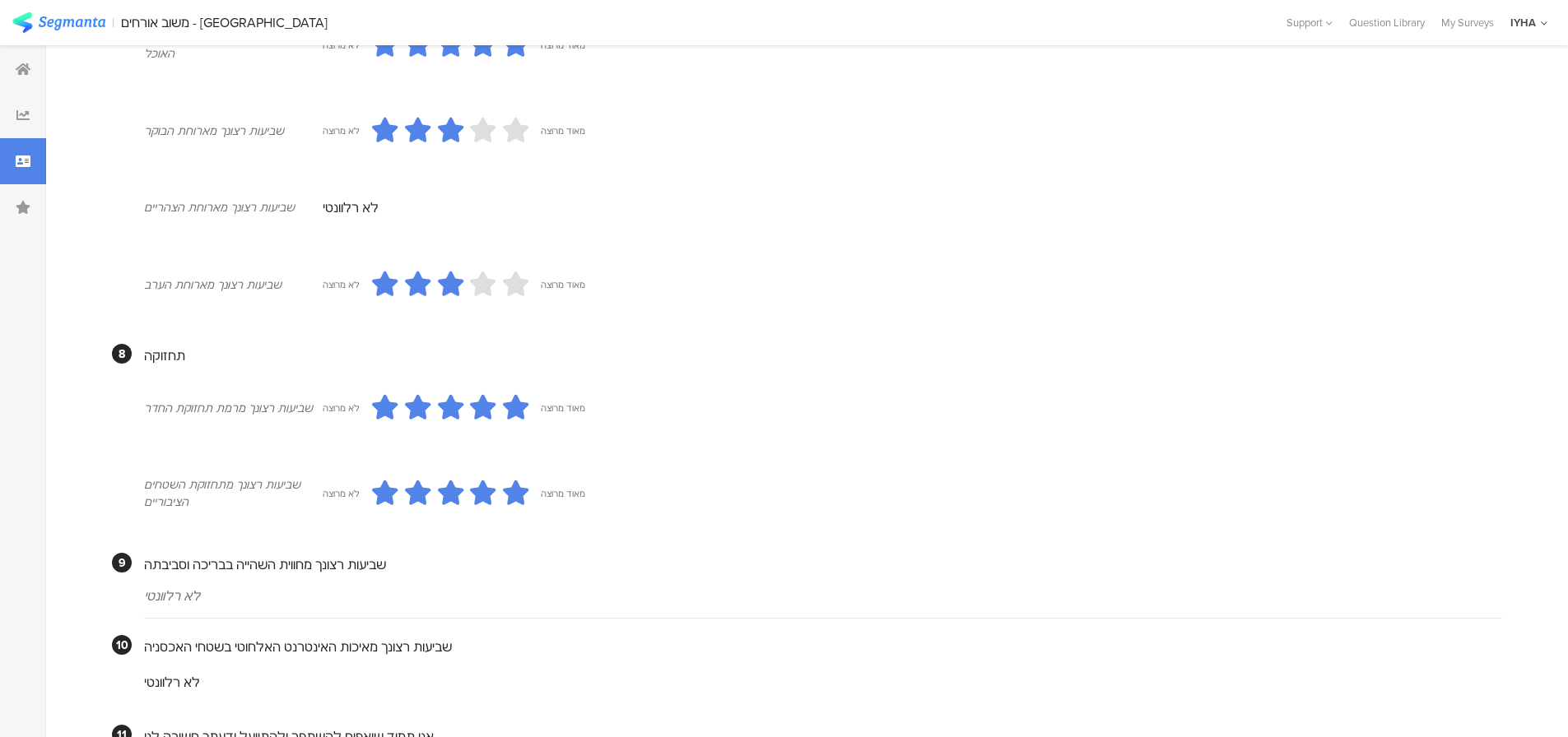 scroll, scrollTop: 1392, scrollLeft: 0, axis: vertical 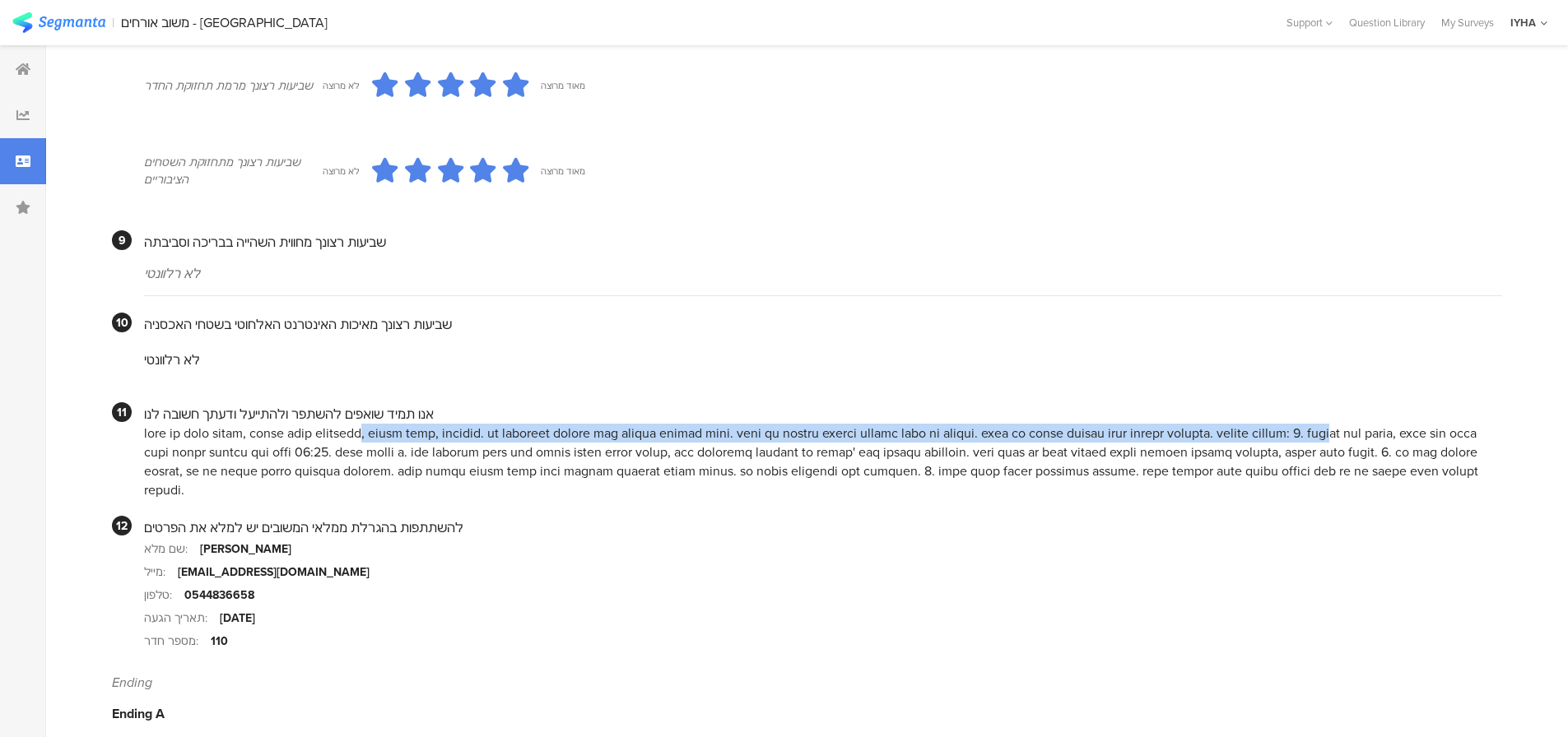 drag, startPoint x: 1305, startPoint y: 430, endPoint x: 309, endPoint y: 438, distance: 996.0321 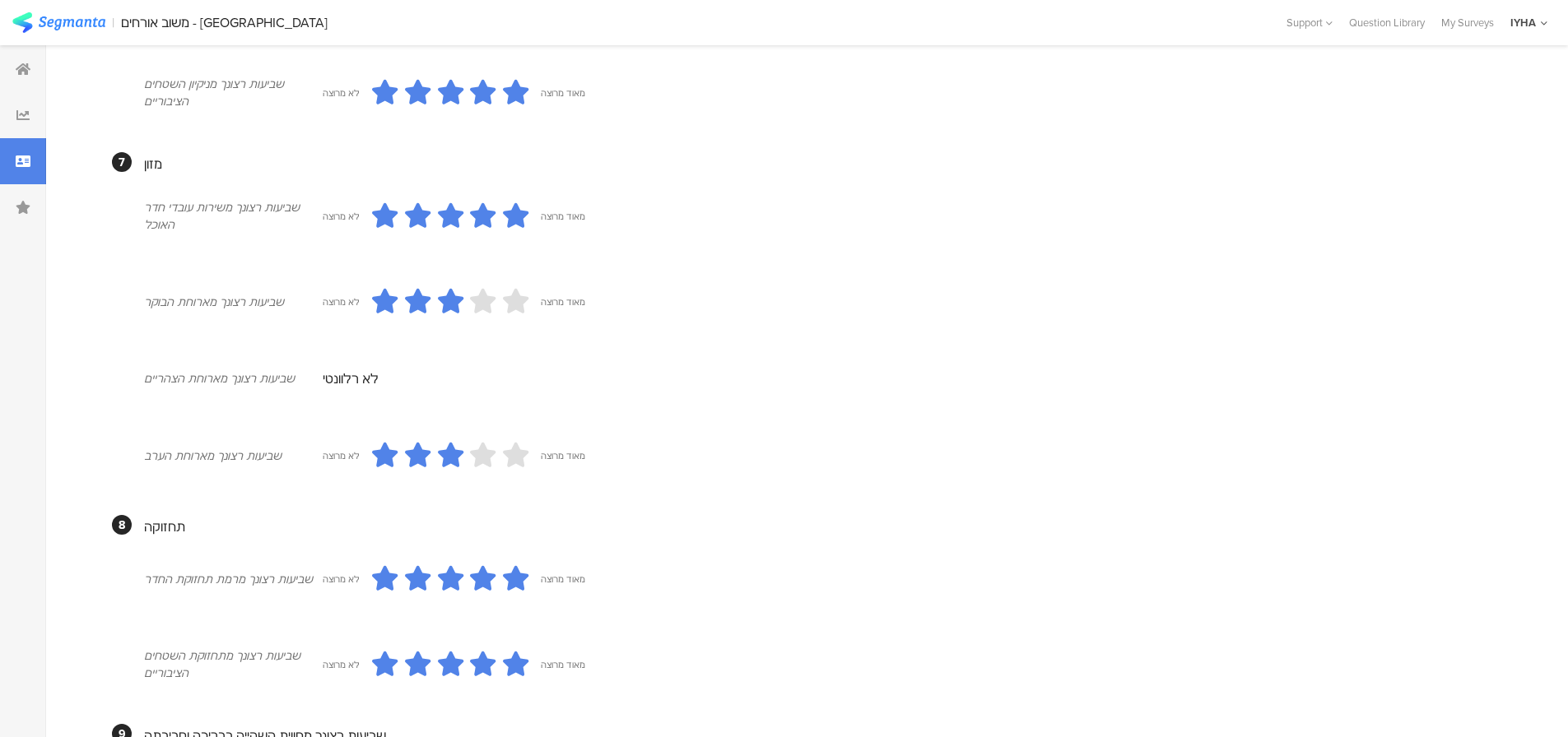 scroll, scrollTop: 1309, scrollLeft: 0, axis: vertical 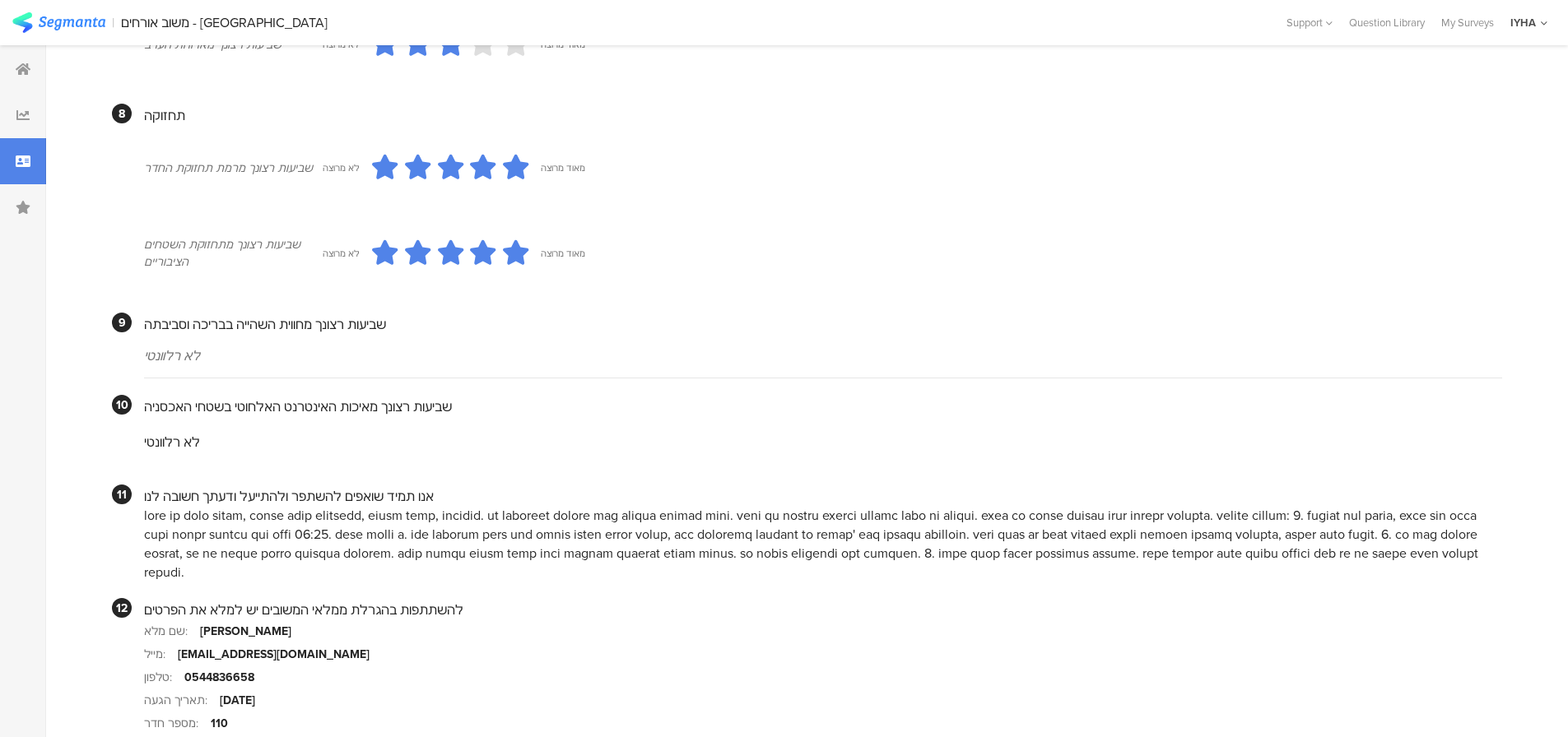 click on "Answers
1     באיזה אופן ביצעת את הזמנת האירוח לאנ"א חיפה?
הזמנה עם נציג האכסניה
2     שביעות רצונך מתהליך ההזמנה באתר אנ"א
----
3     שביעות רצונך מתהליך ההזמנה עם נציג האכסניה
לא מרוצה
מאוד מרוצה
4     שביעות רצונך מתהליך ההזמנה עם נציג מוקד ההזמנות הארצי
----
5     שביעות רצונך מאדיבות ויעילות בתהליך הקבלה והעזיבה
לא מרוצה
מאוד מרוצה
6     ניקיון     שביעות רצונך מניקיון החדר
לא מרוצה
מאוד מרוצה
שביעות רצונך מניקיון השטחים הציבוריים
לא מרוצה
מאוד מרוצה
7     מזון     שביעות רצונך משירות עובדי חדר האוכל" at bounding box center (807, -89) 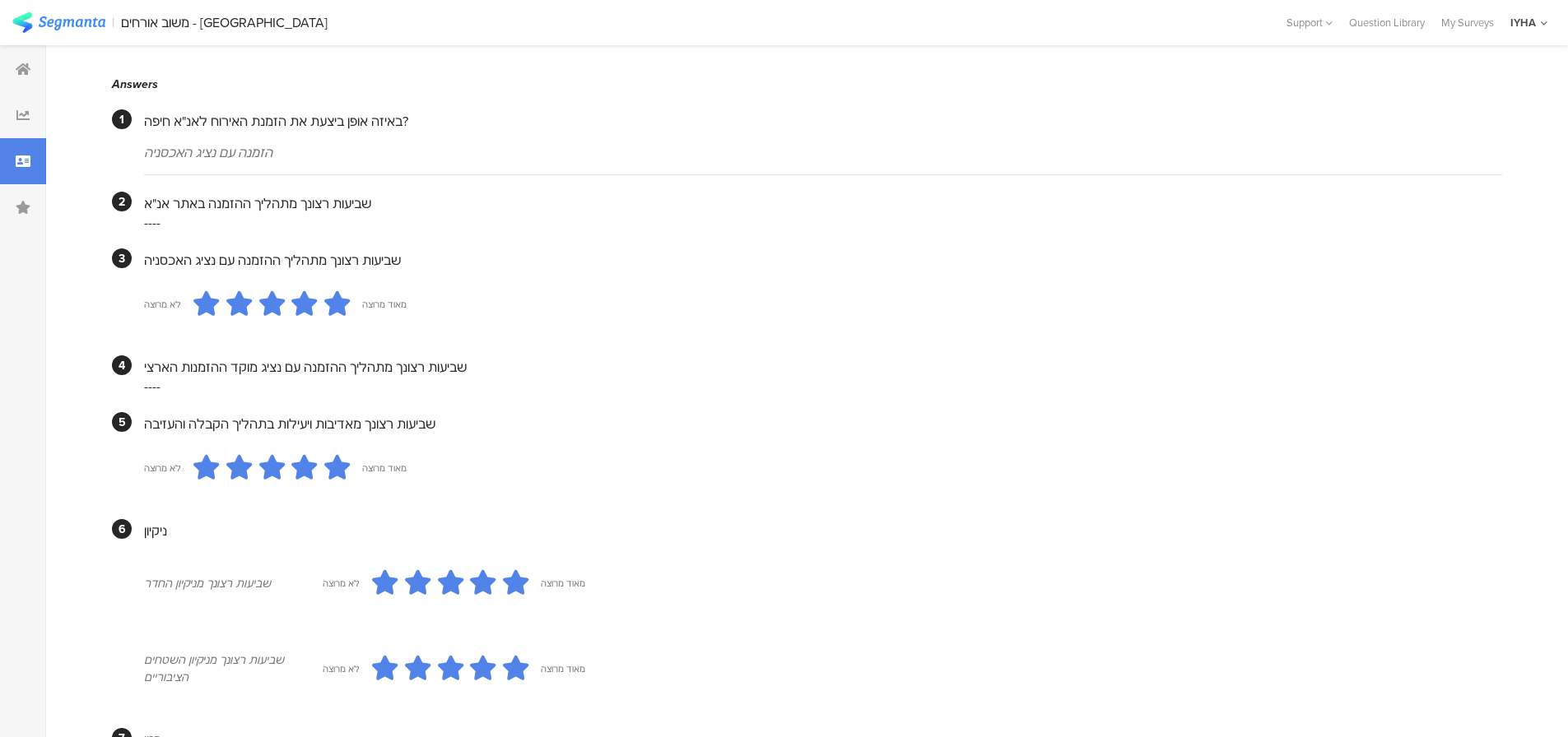 scroll, scrollTop: 0, scrollLeft: 0, axis: both 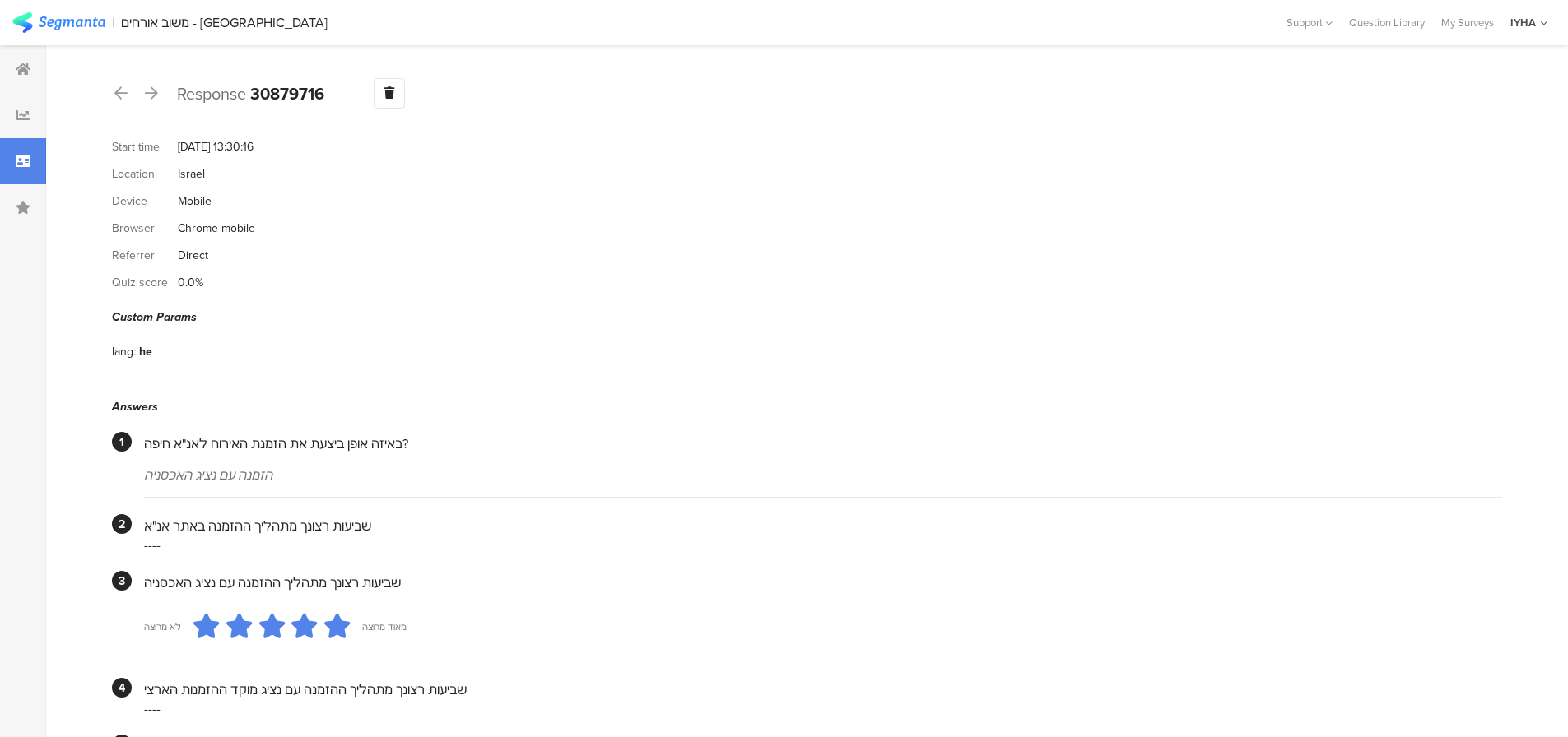 click on "Response
30879716
Warning Delete   Cancel" at bounding box center (807, 93) 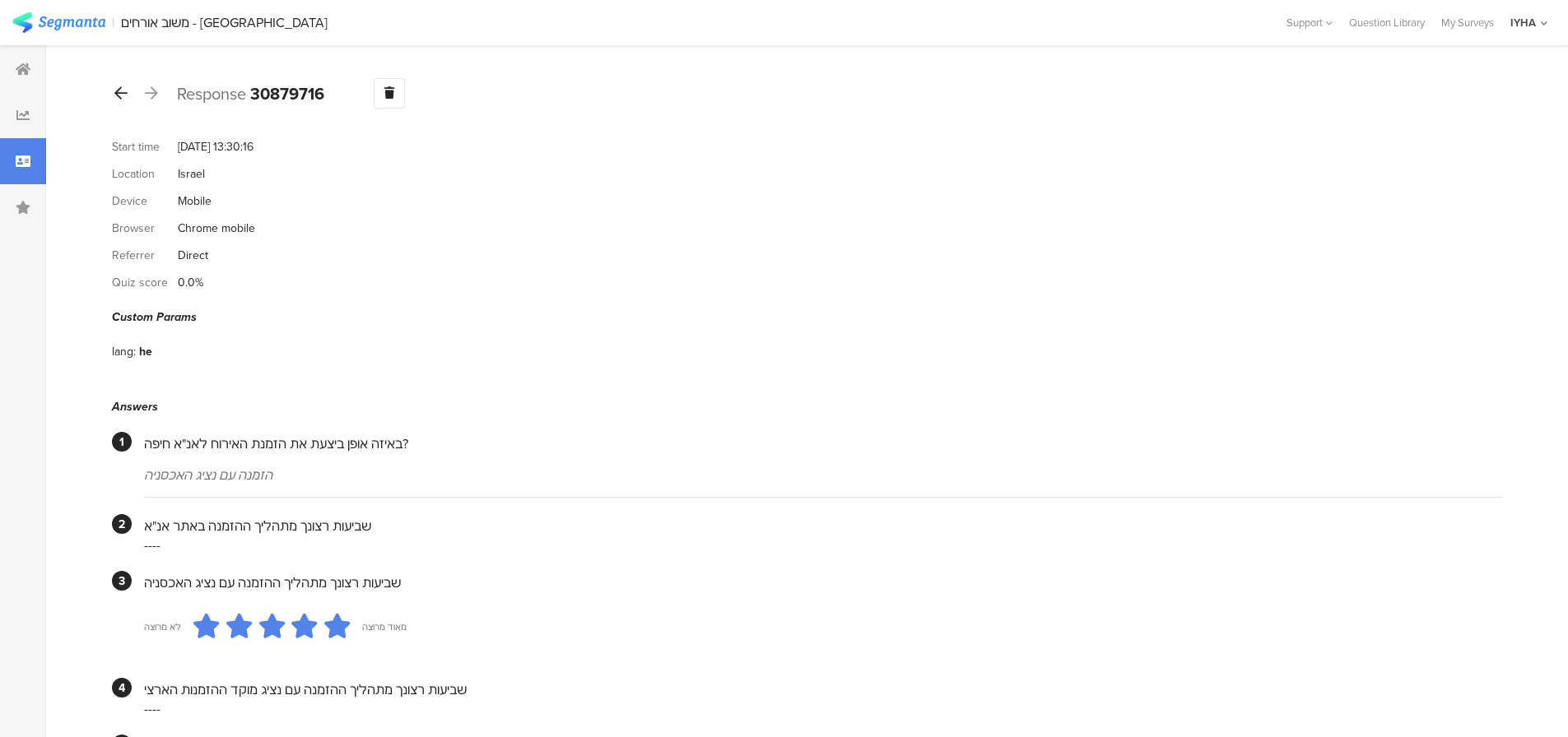 click at bounding box center (121, 93) 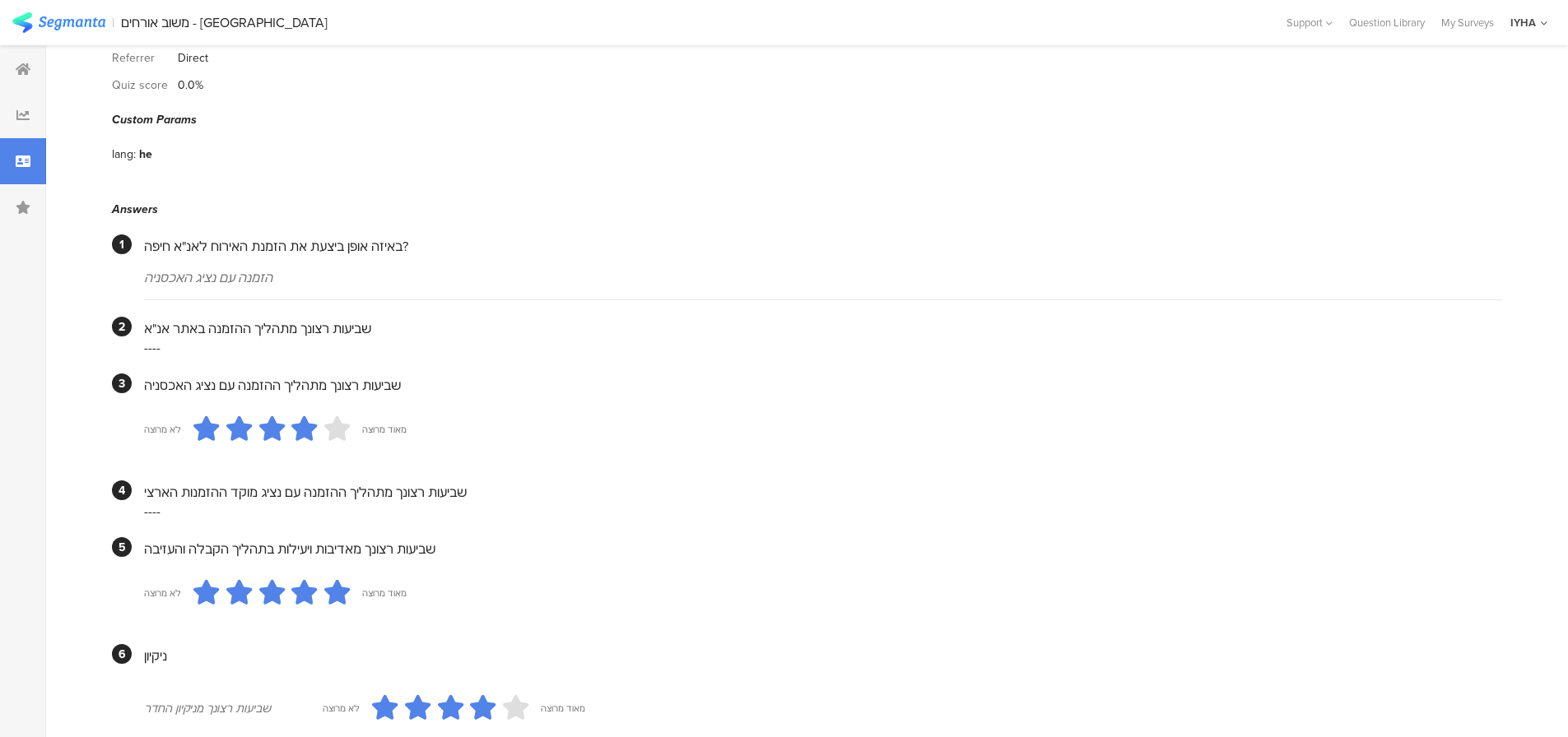 scroll, scrollTop: 0, scrollLeft: 0, axis: both 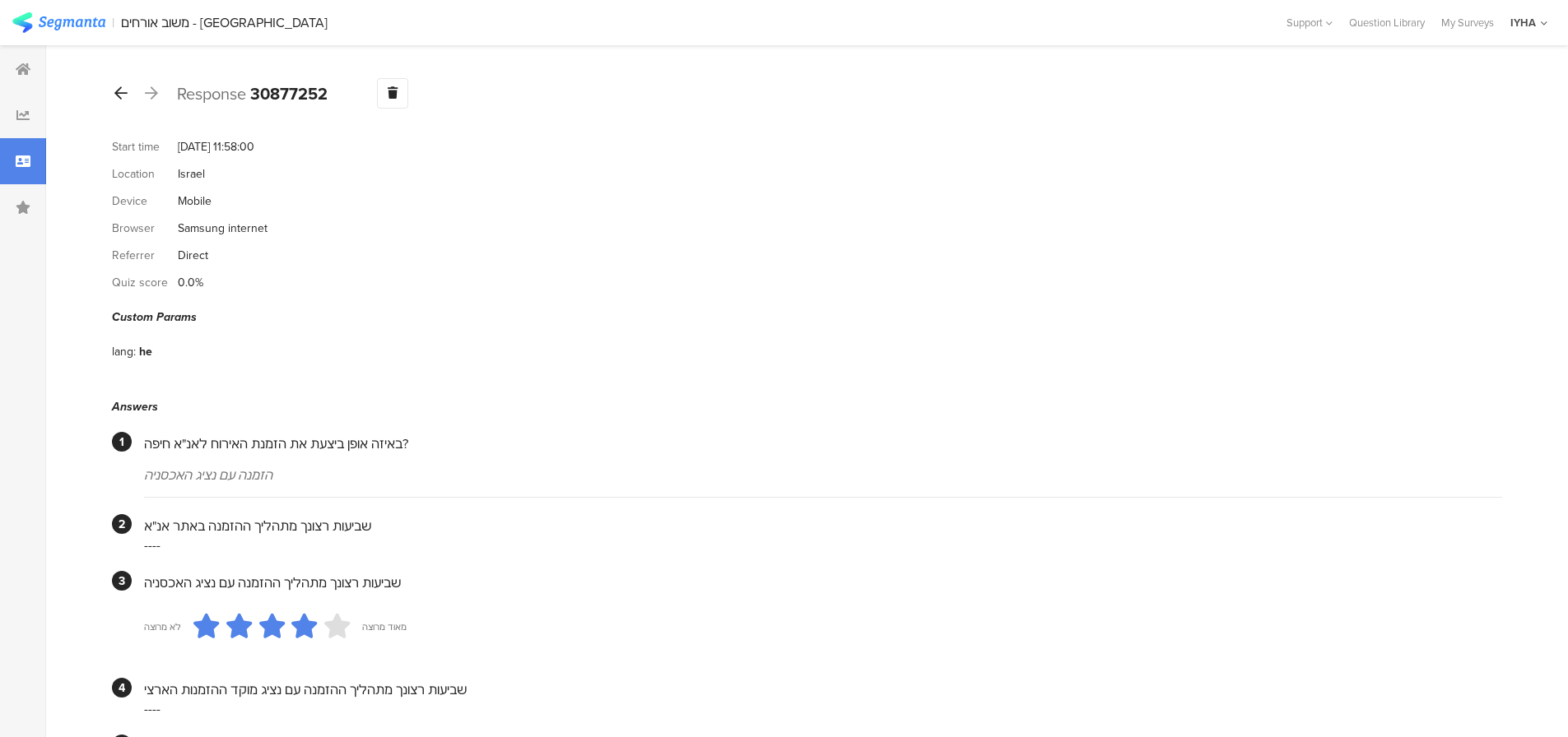 click at bounding box center [121, 93] 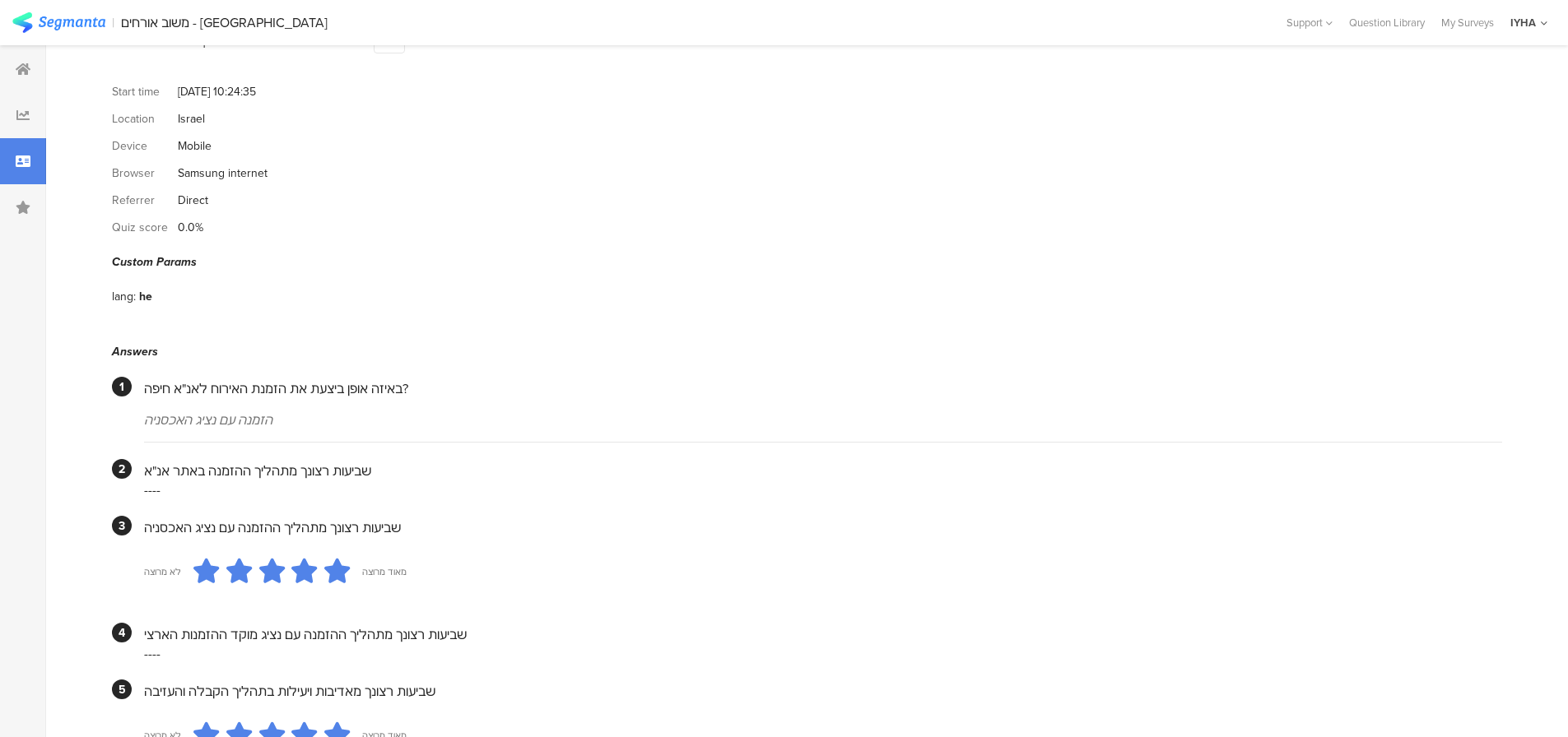 scroll, scrollTop: 0, scrollLeft: 0, axis: both 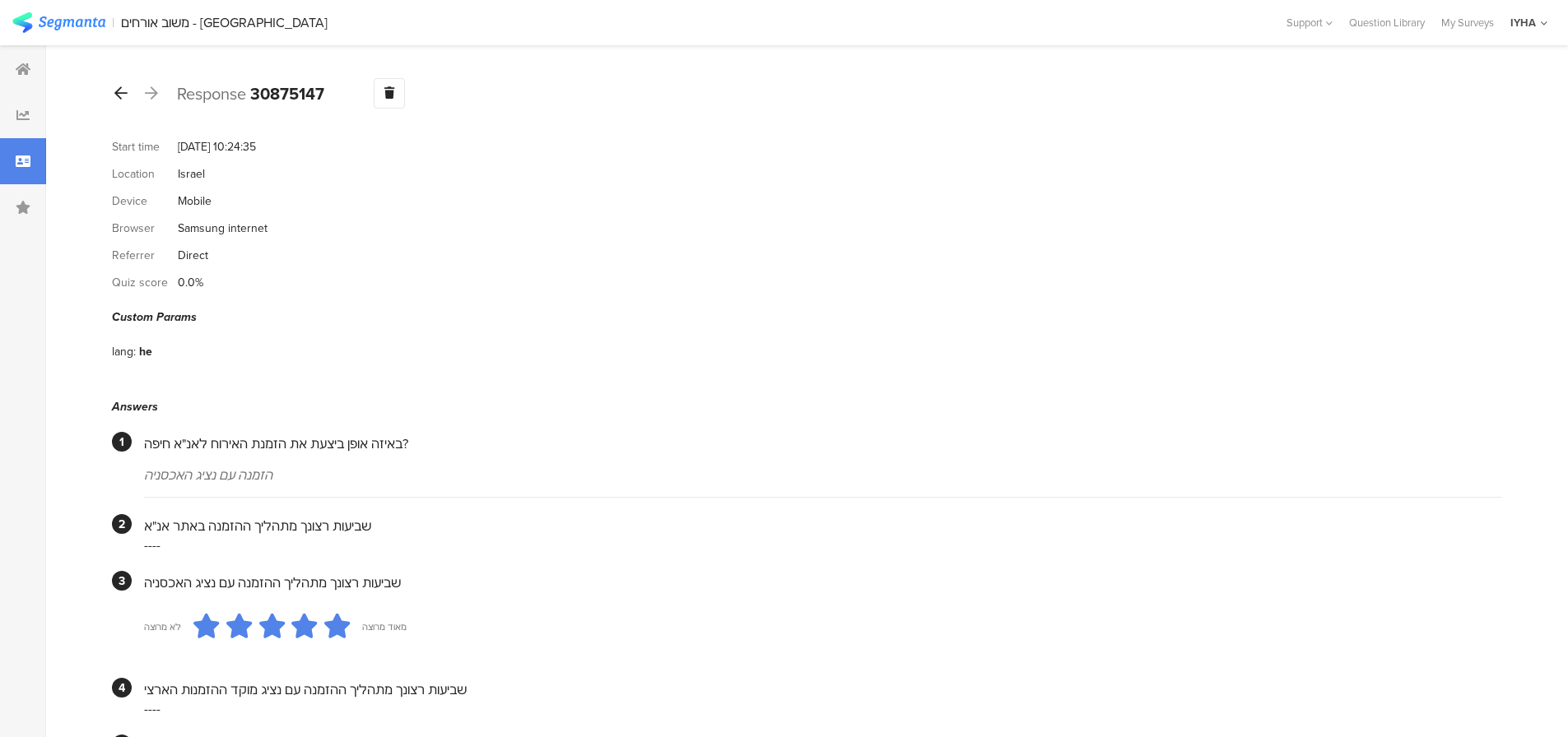click at bounding box center (121, 94) 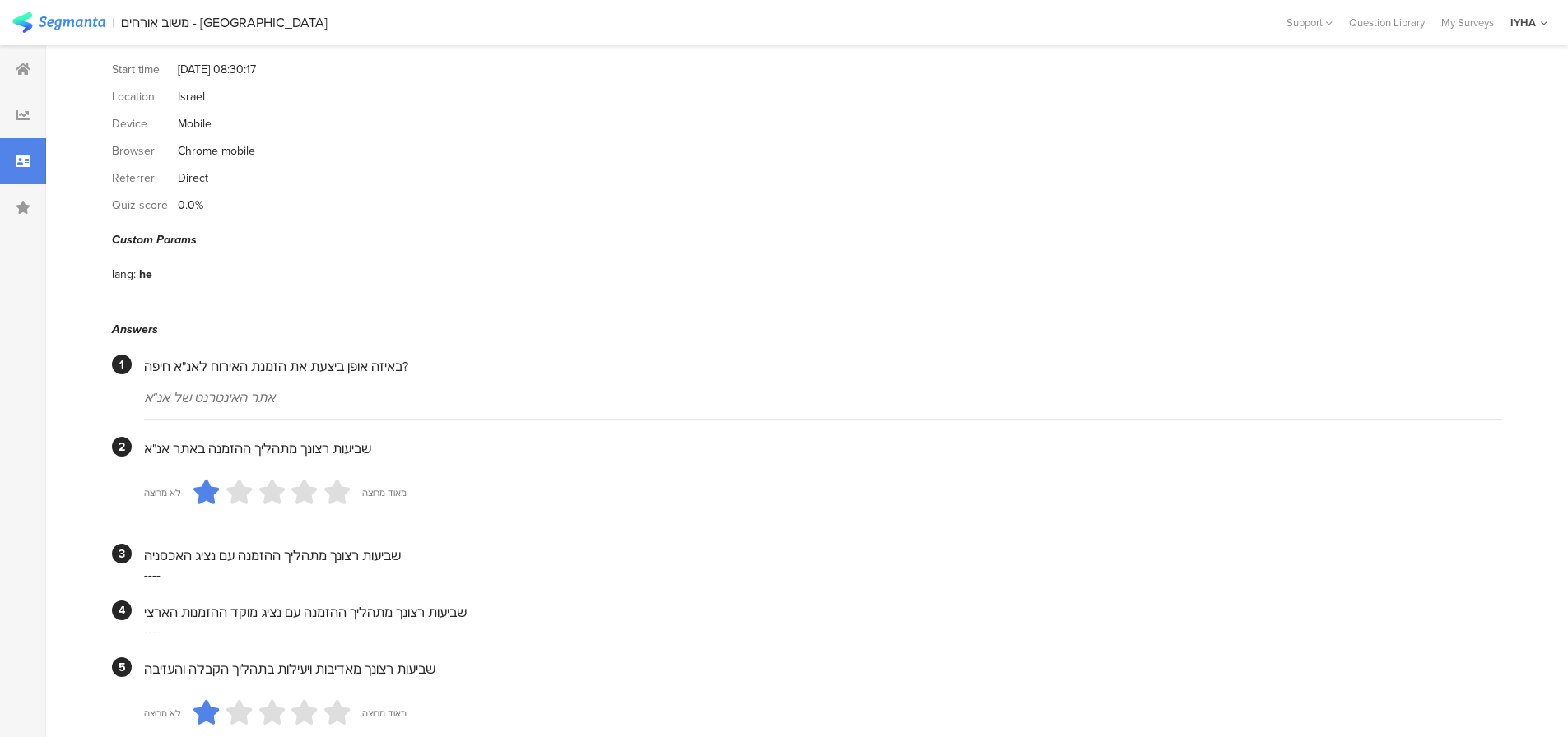 scroll, scrollTop: 0, scrollLeft: 0, axis: both 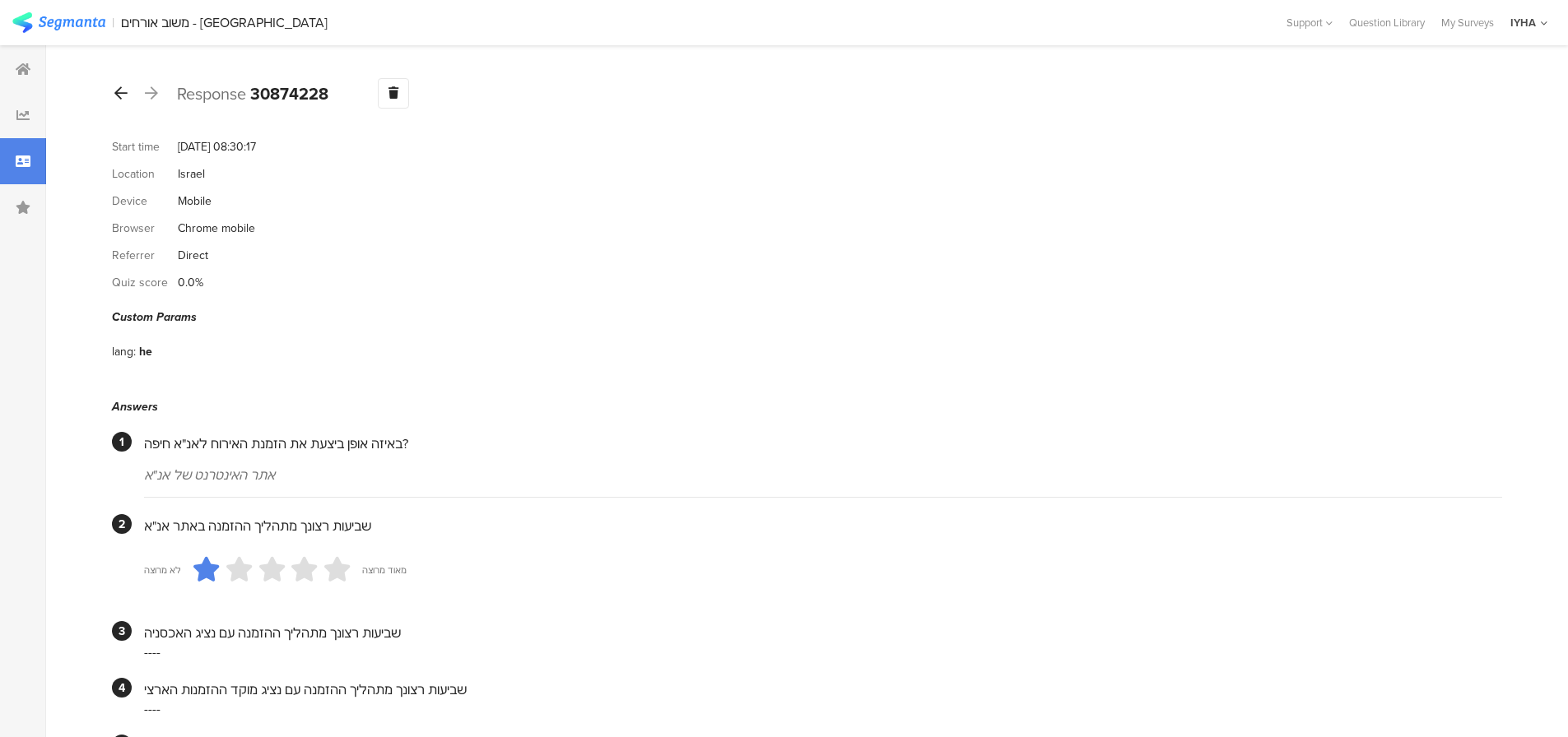 click at bounding box center (121, 93) 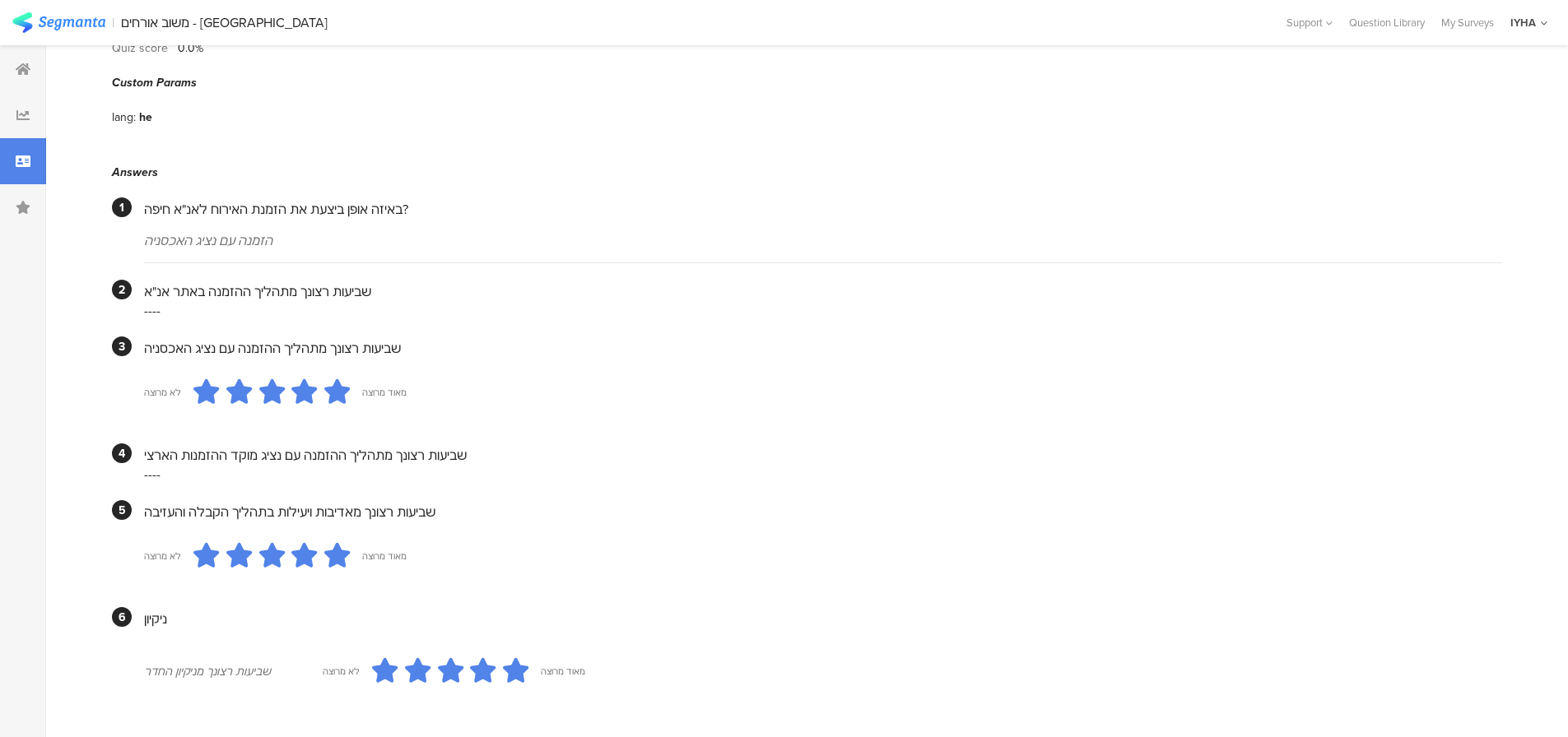 scroll, scrollTop: 0, scrollLeft: 0, axis: both 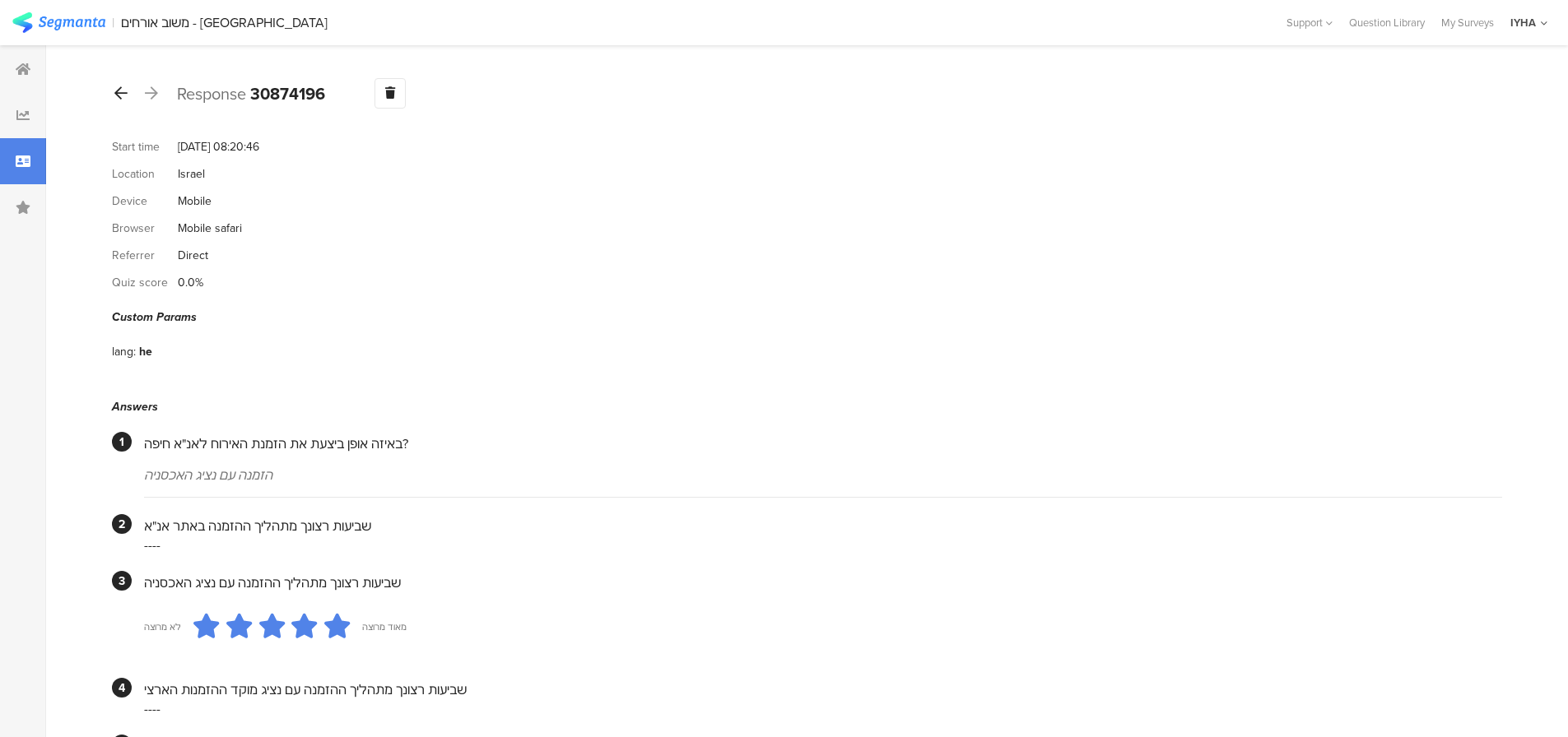 click at bounding box center [121, 93] 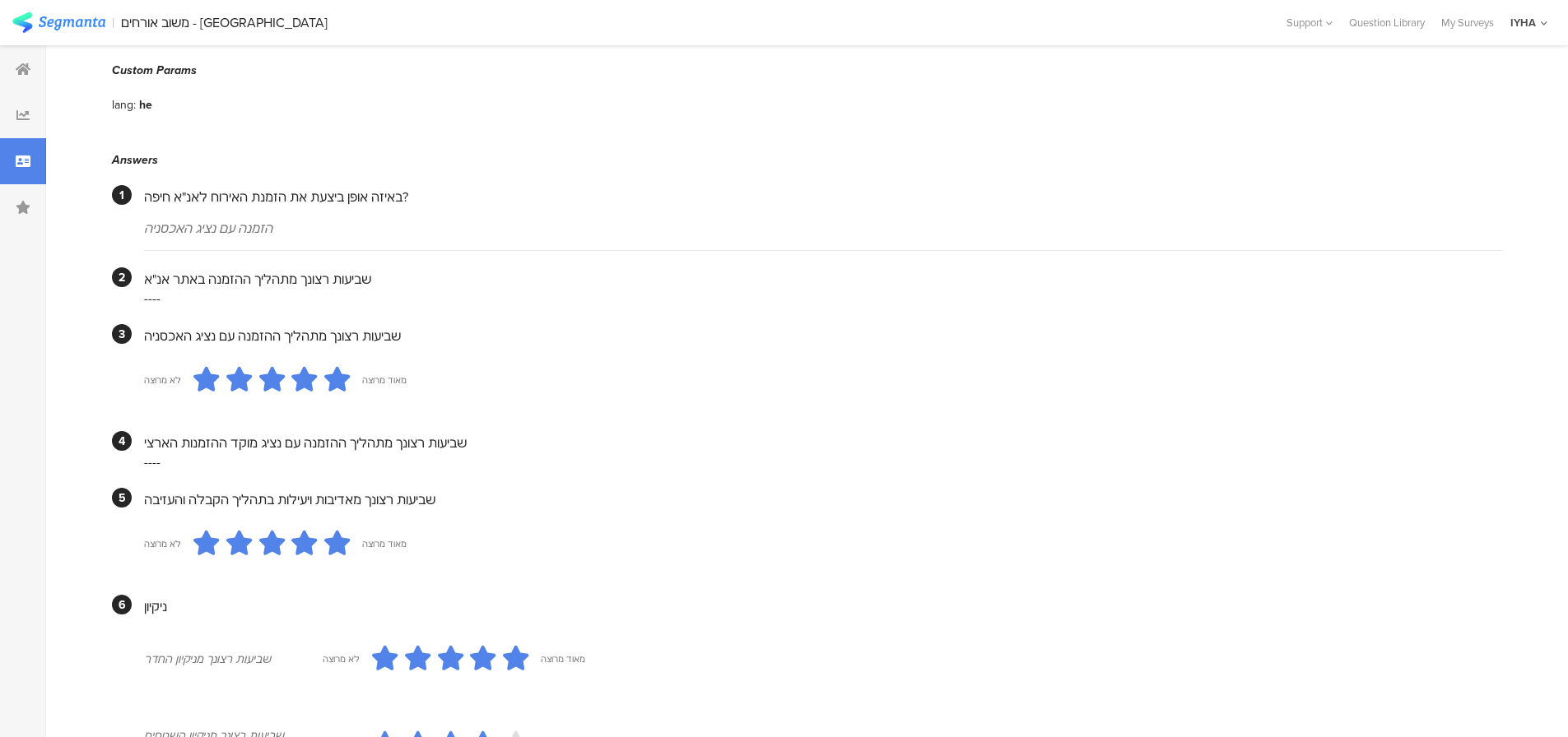 scroll, scrollTop: 0, scrollLeft: 0, axis: both 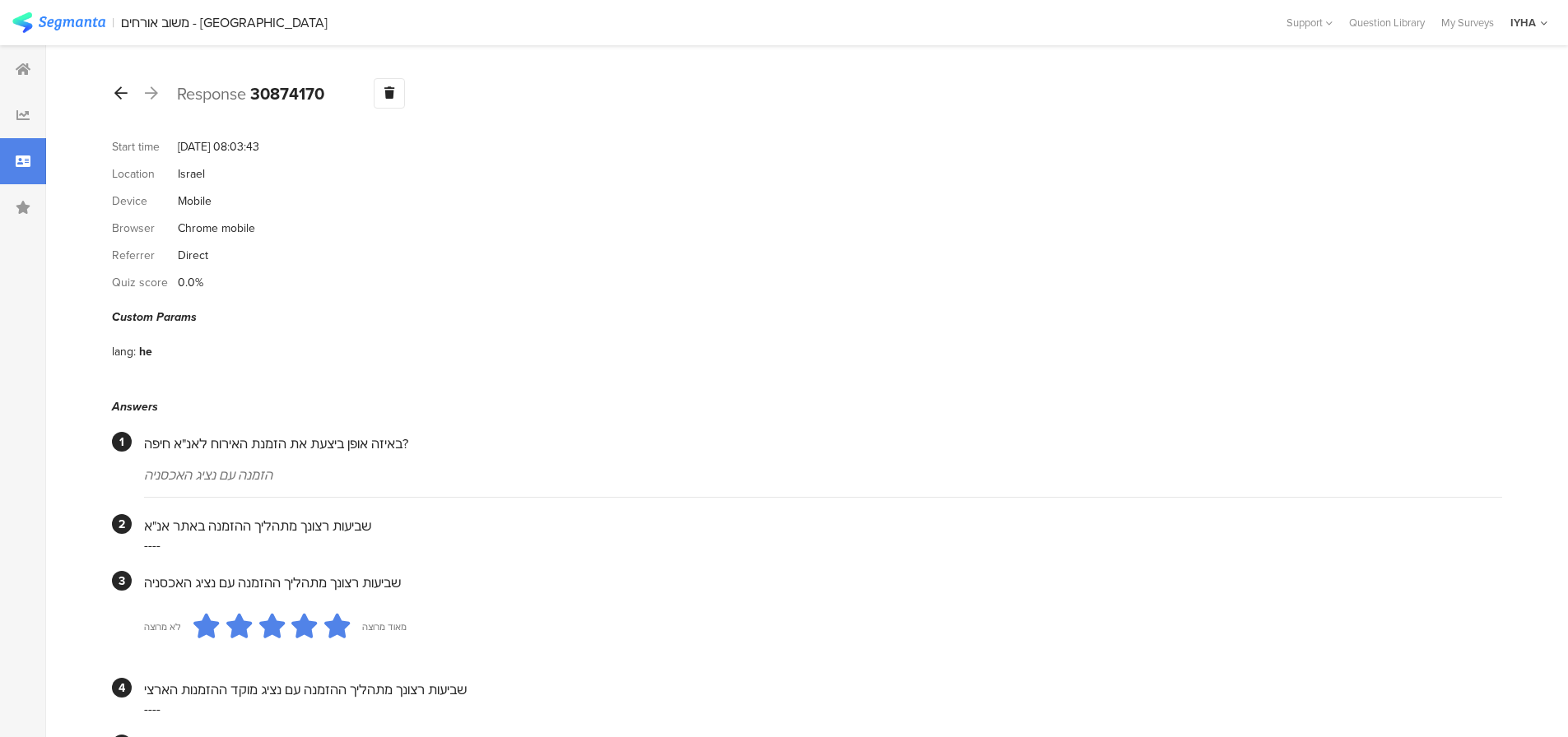 click at bounding box center (121, 93) 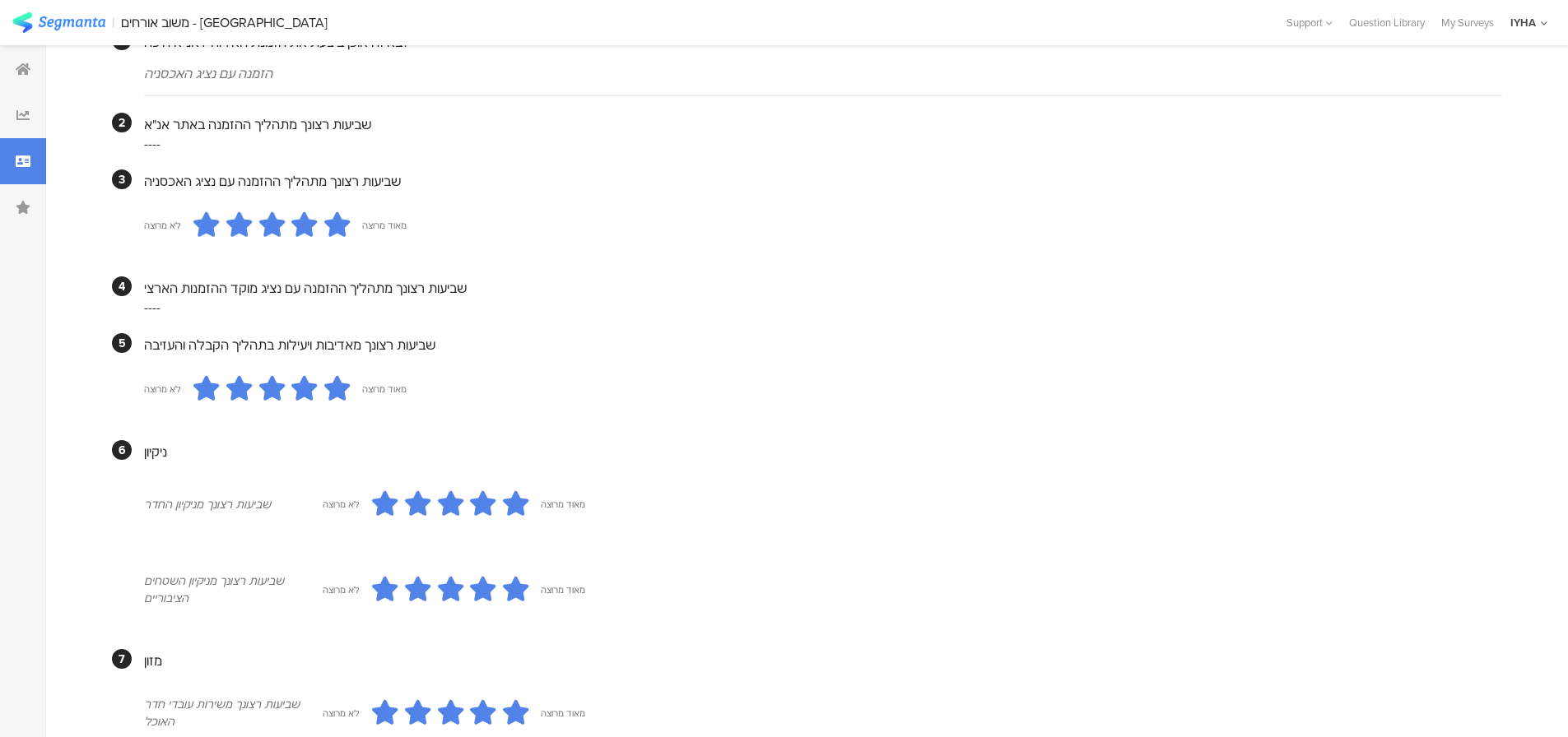 scroll, scrollTop: 0, scrollLeft: 0, axis: both 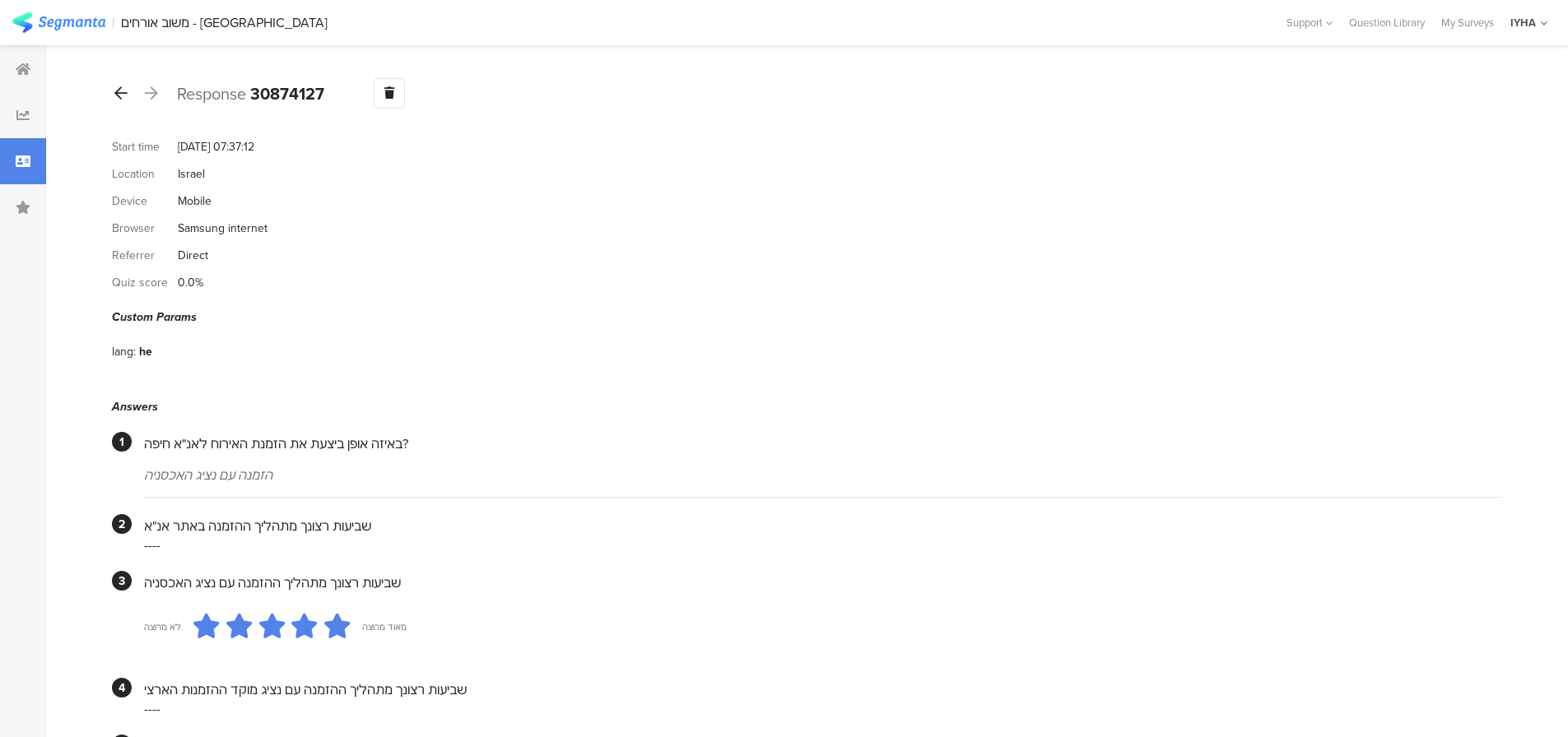 click at bounding box center [121, 93] 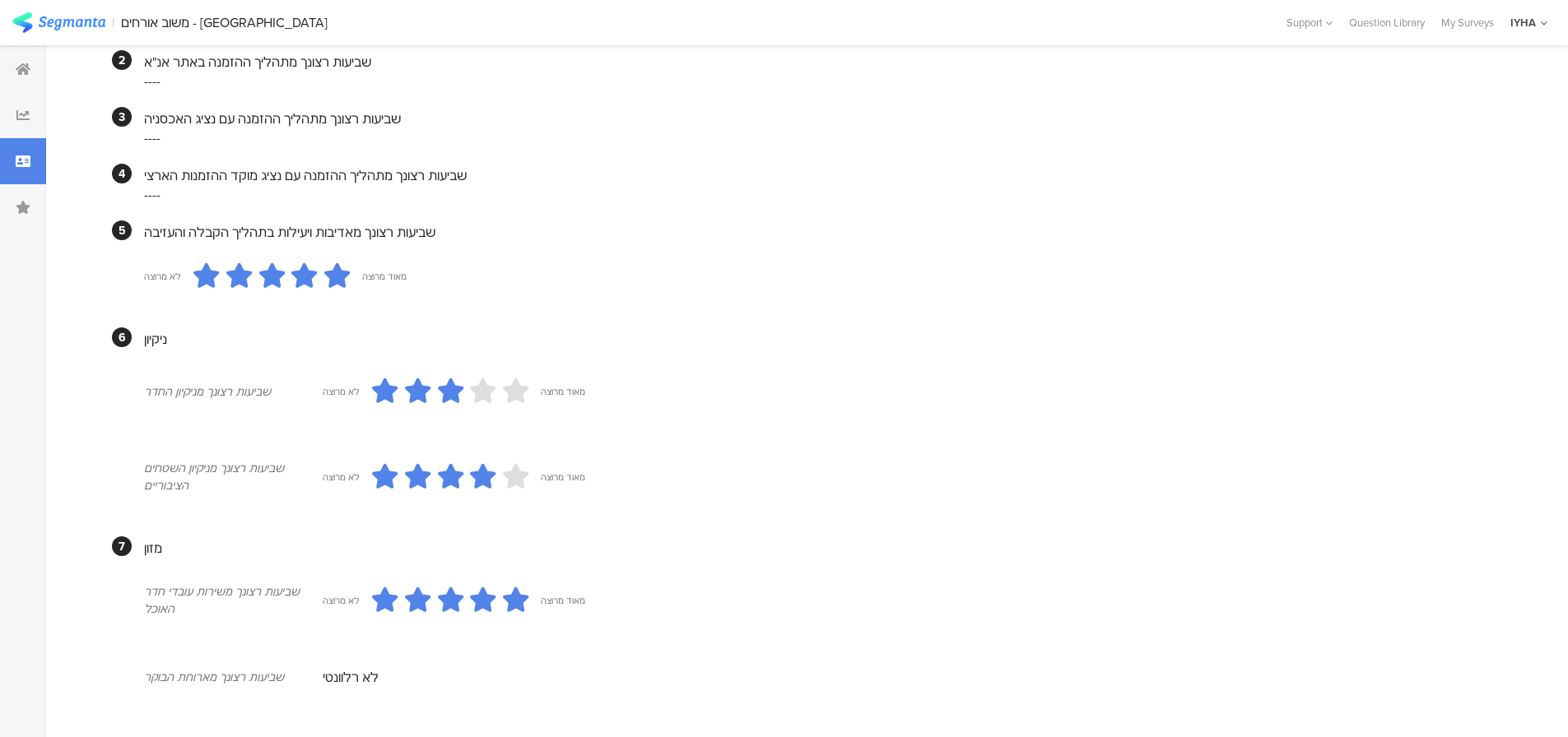 scroll, scrollTop: 0, scrollLeft: 0, axis: both 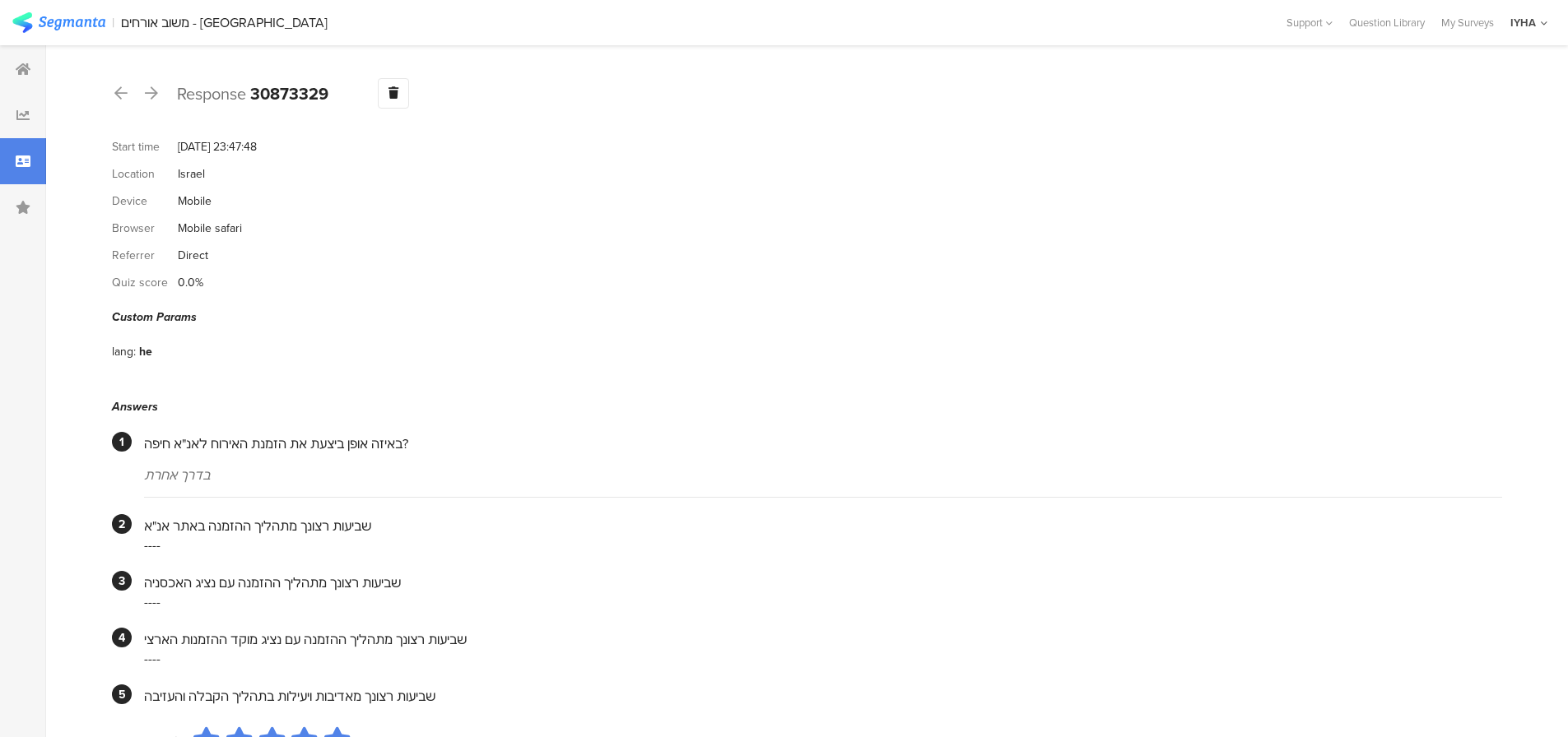 drag, startPoint x: 98, startPoint y: 103, endPoint x: 108, endPoint y: 100, distance: 10.440307 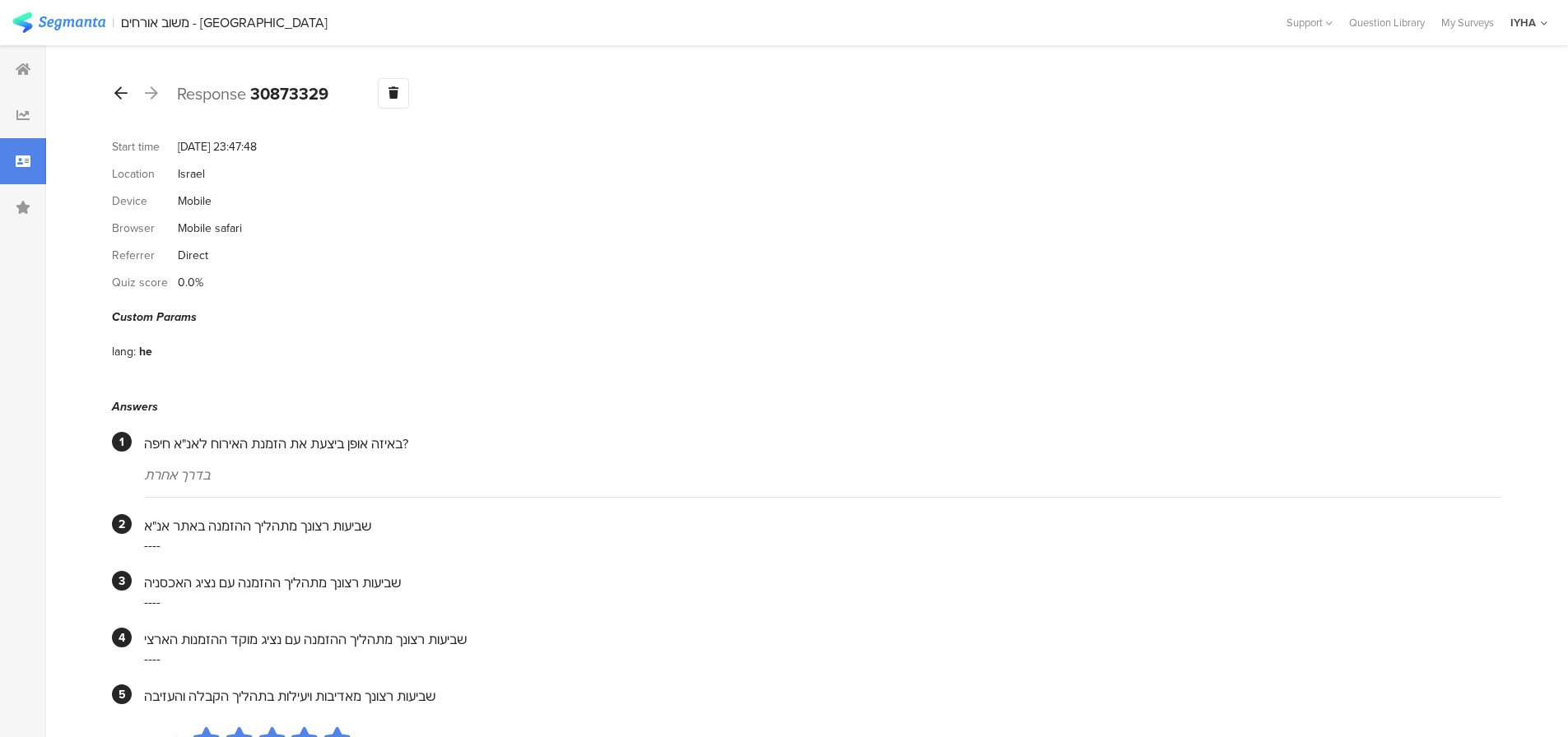 click at bounding box center (121, 93) 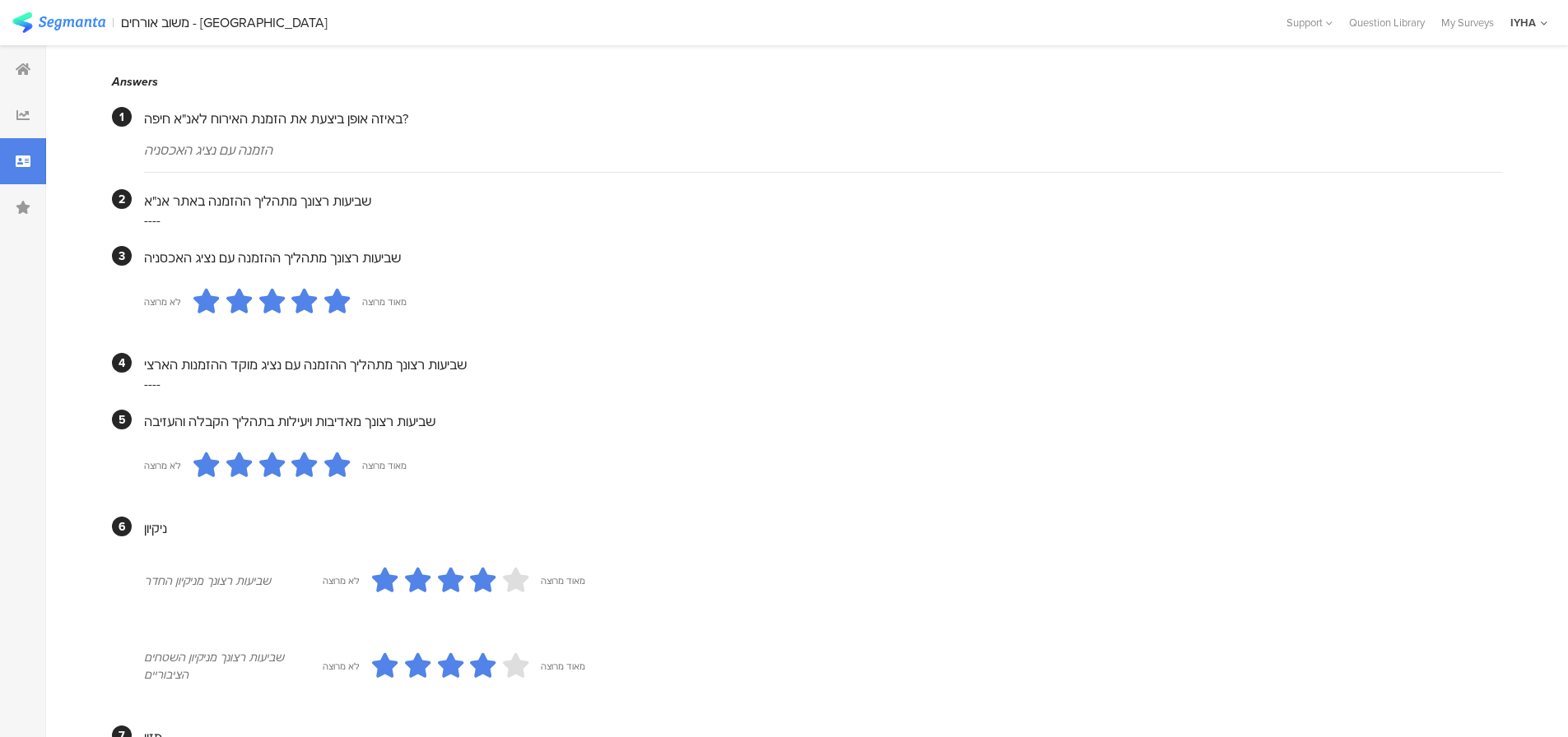 scroll, scrollTop: 0, scrollLeft: 0, axis: both 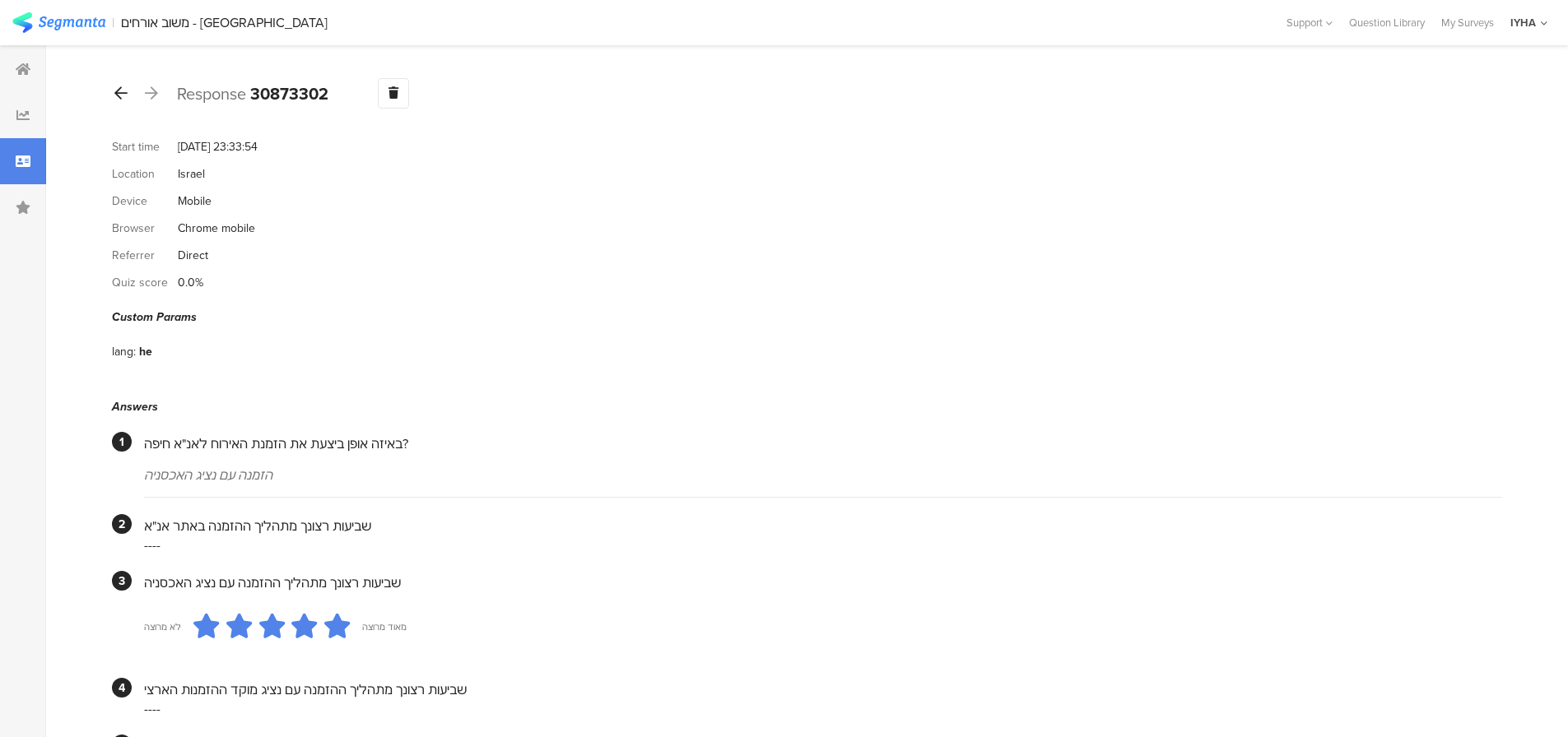 click at bounding box center (121, 93) 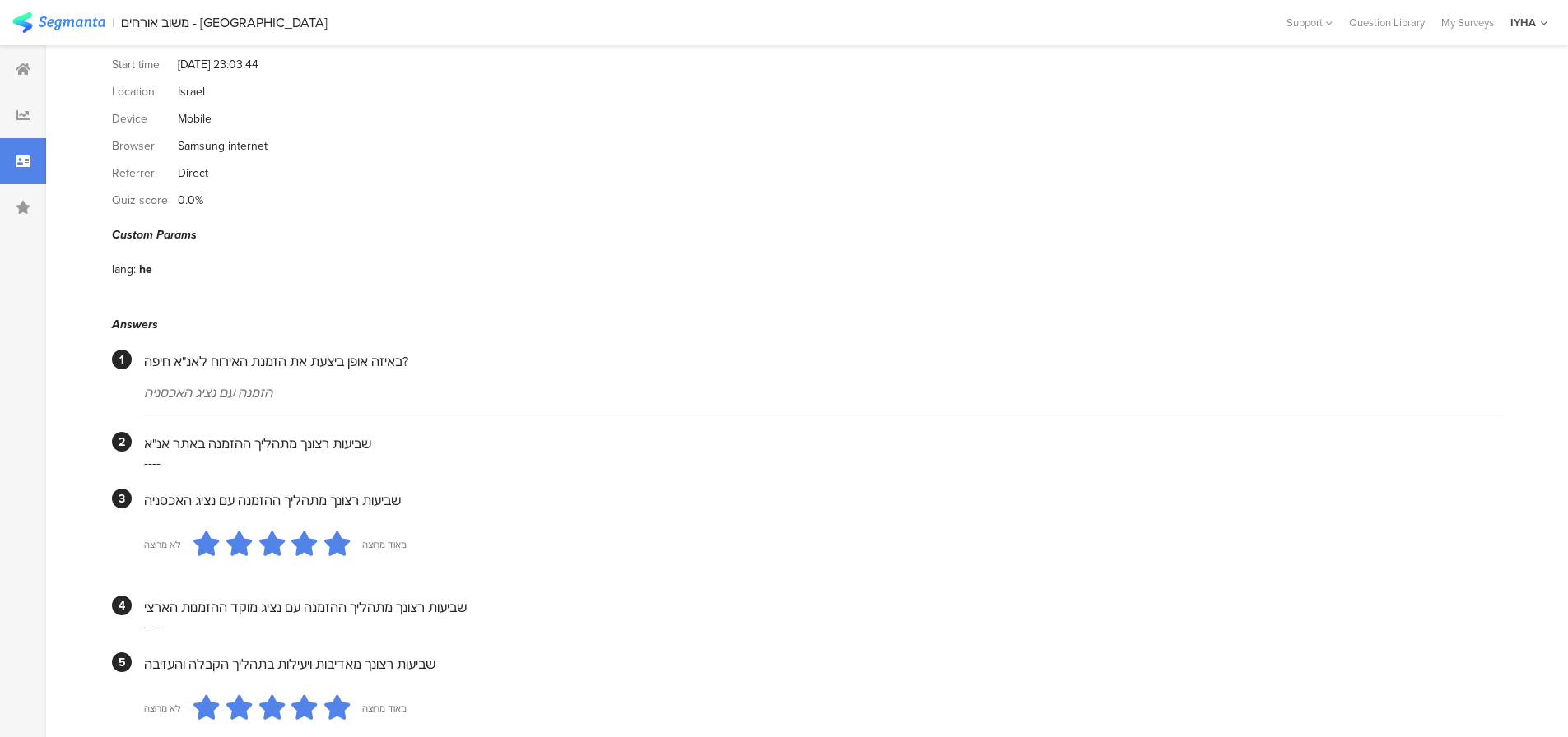 scroll, scrollTop: 0, scrollLeft: 0, axis: both 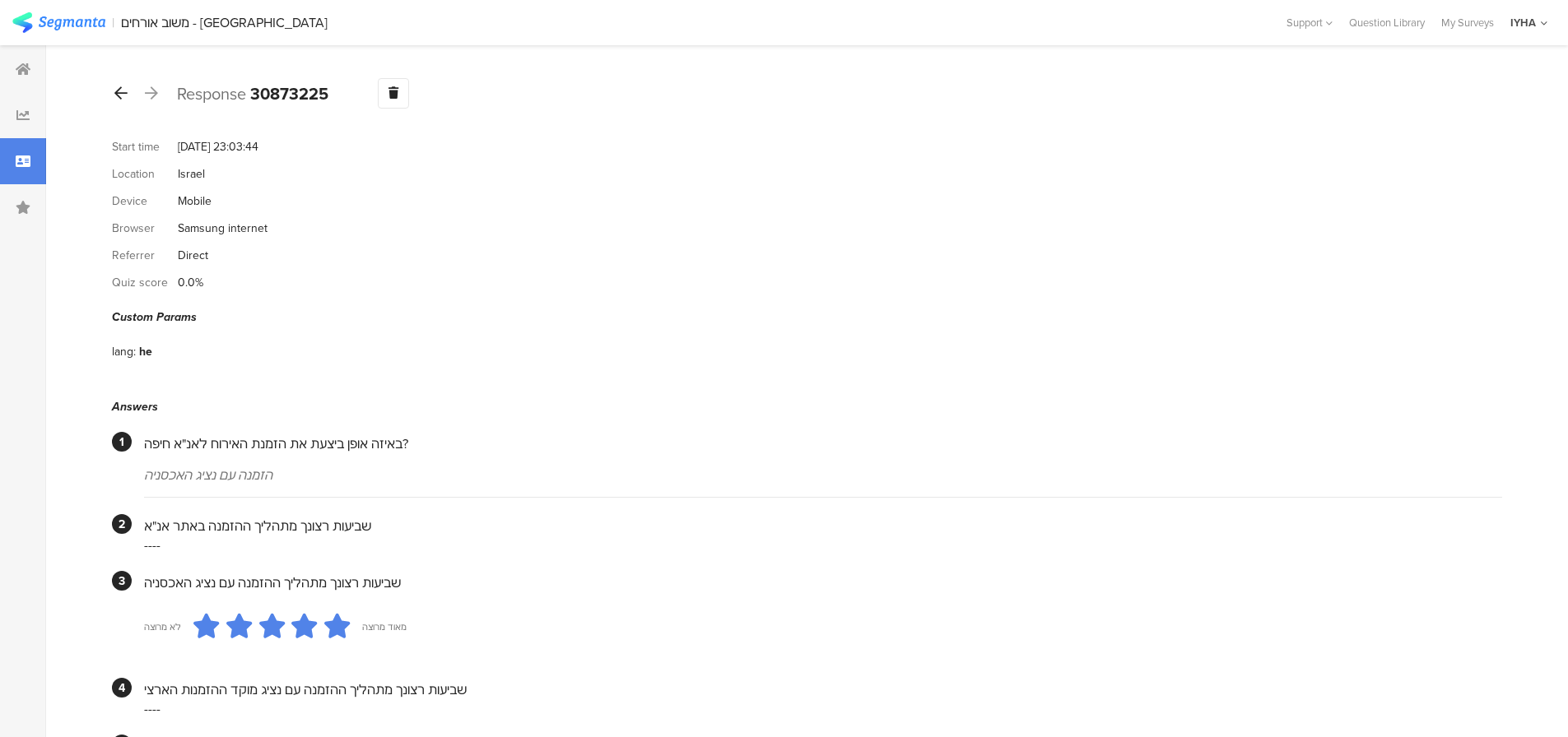 click at bounding box center [121, 93] 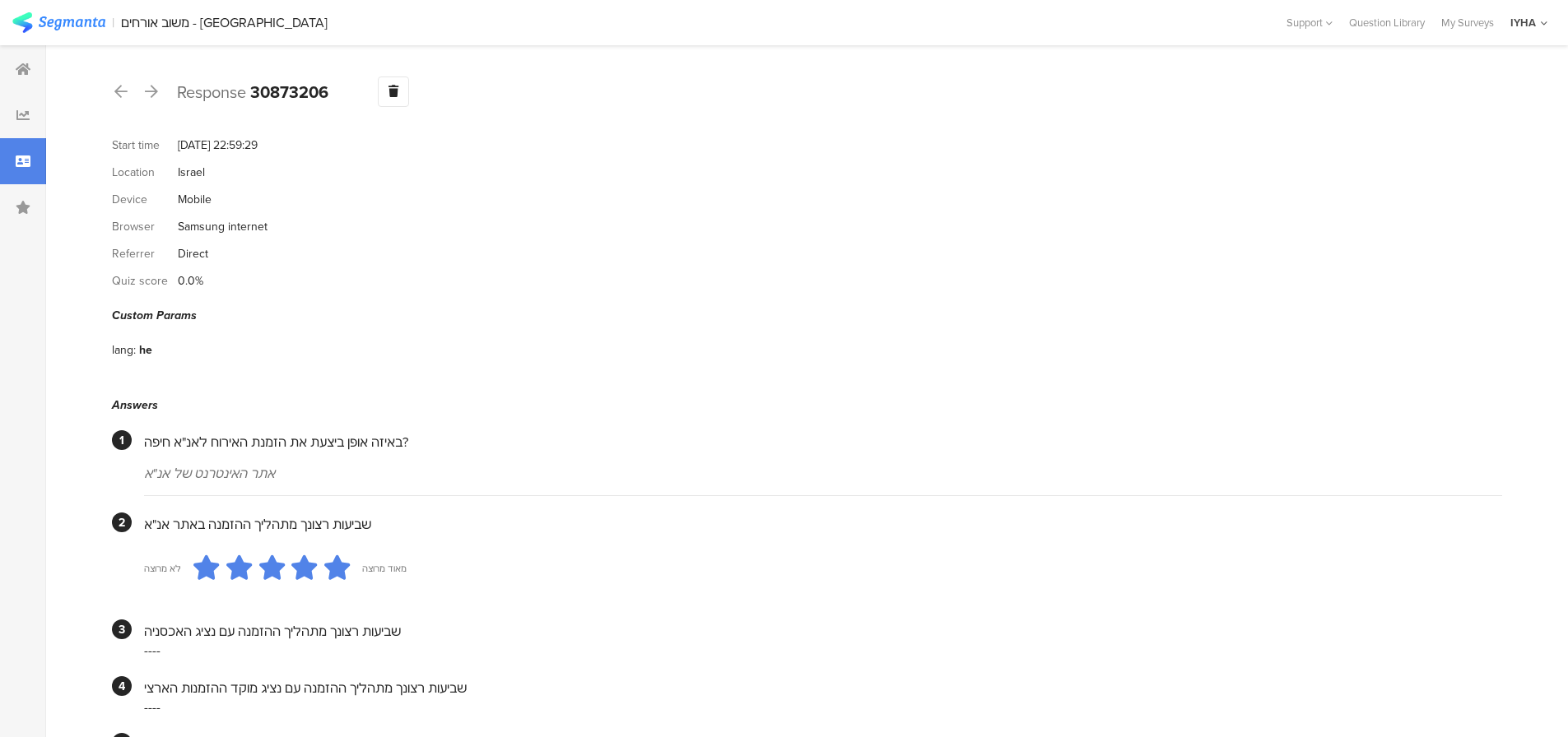 scroll, scrollTop: 0, scrollLeft: 0, axis: both 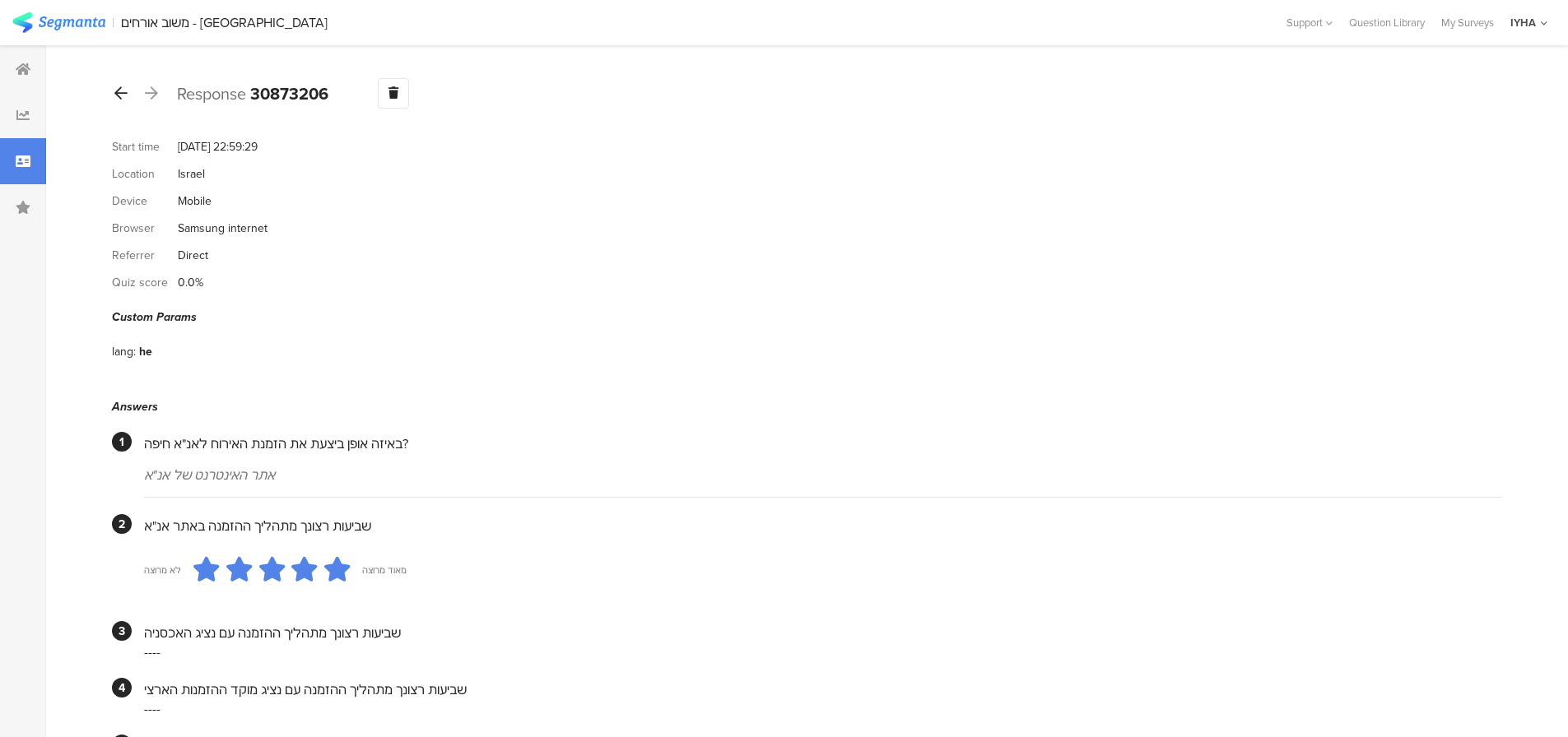 drag, startPoint x: 114, startPoint y: 94, endPoint x: 138, endPoint y: 130, distance: 43.26662 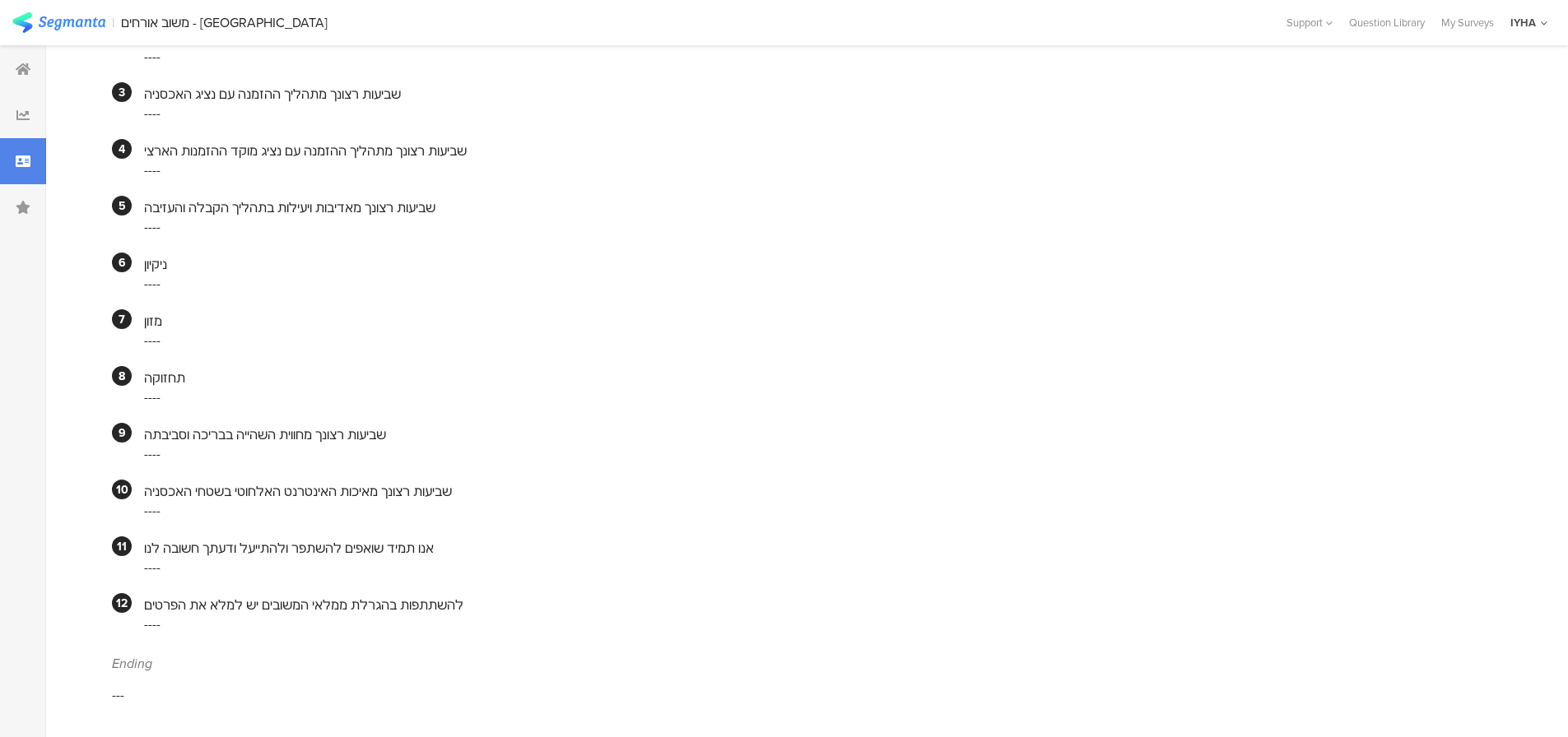 scroll 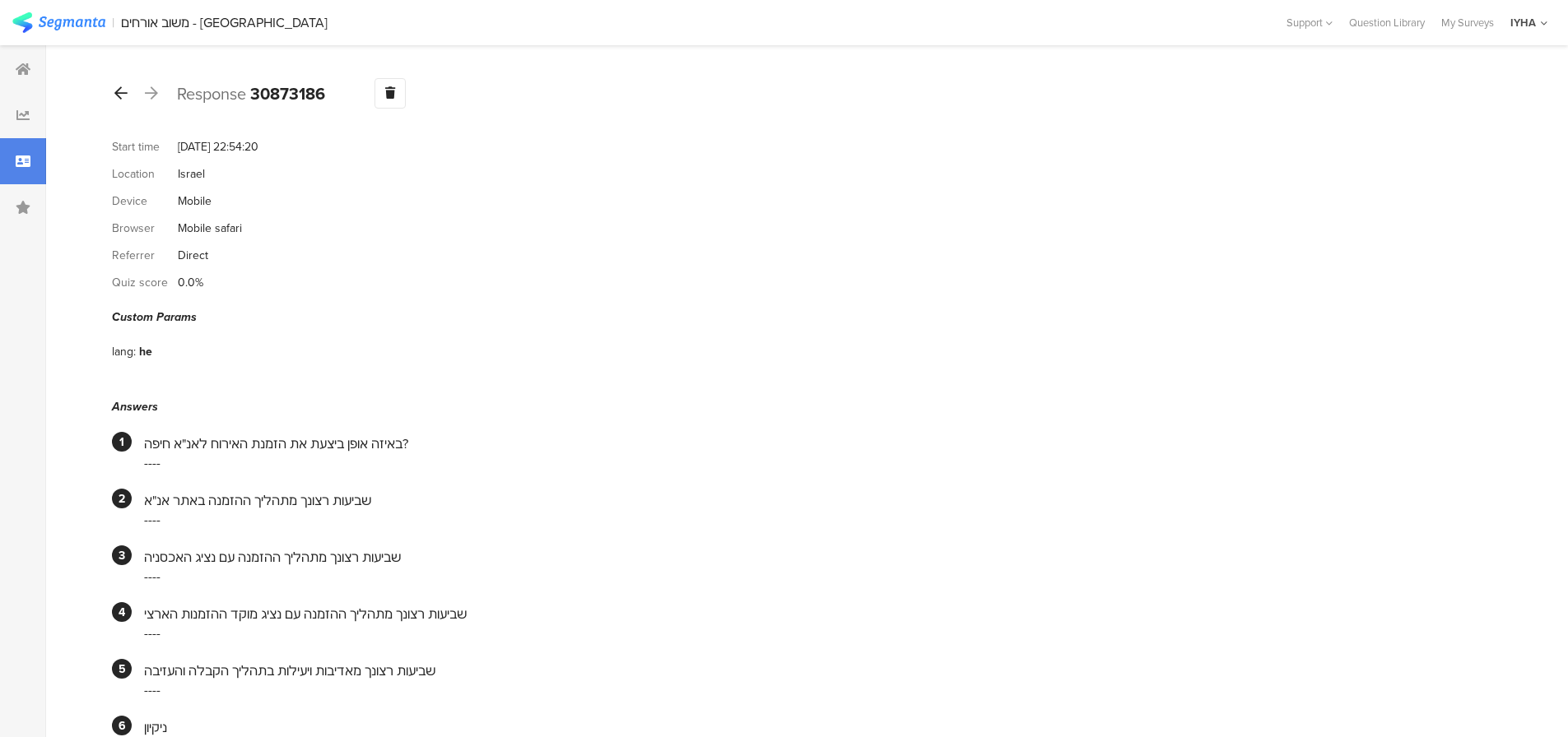 click on "Response
30873186
Warning Delete   Cancel" at bounding box center (807, 93) 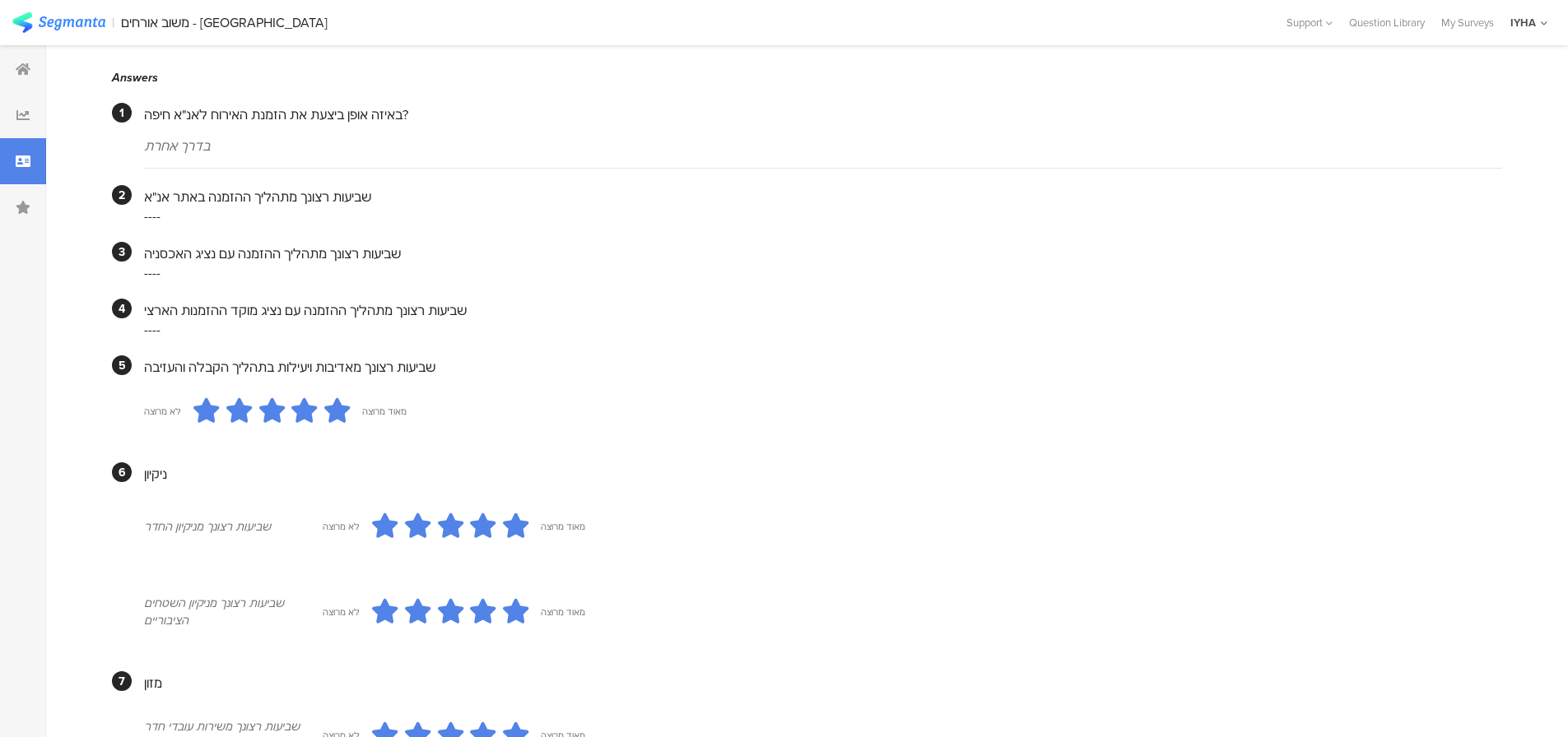 scroll, scrollTop: 0, scrollLeft: 0, axis: both 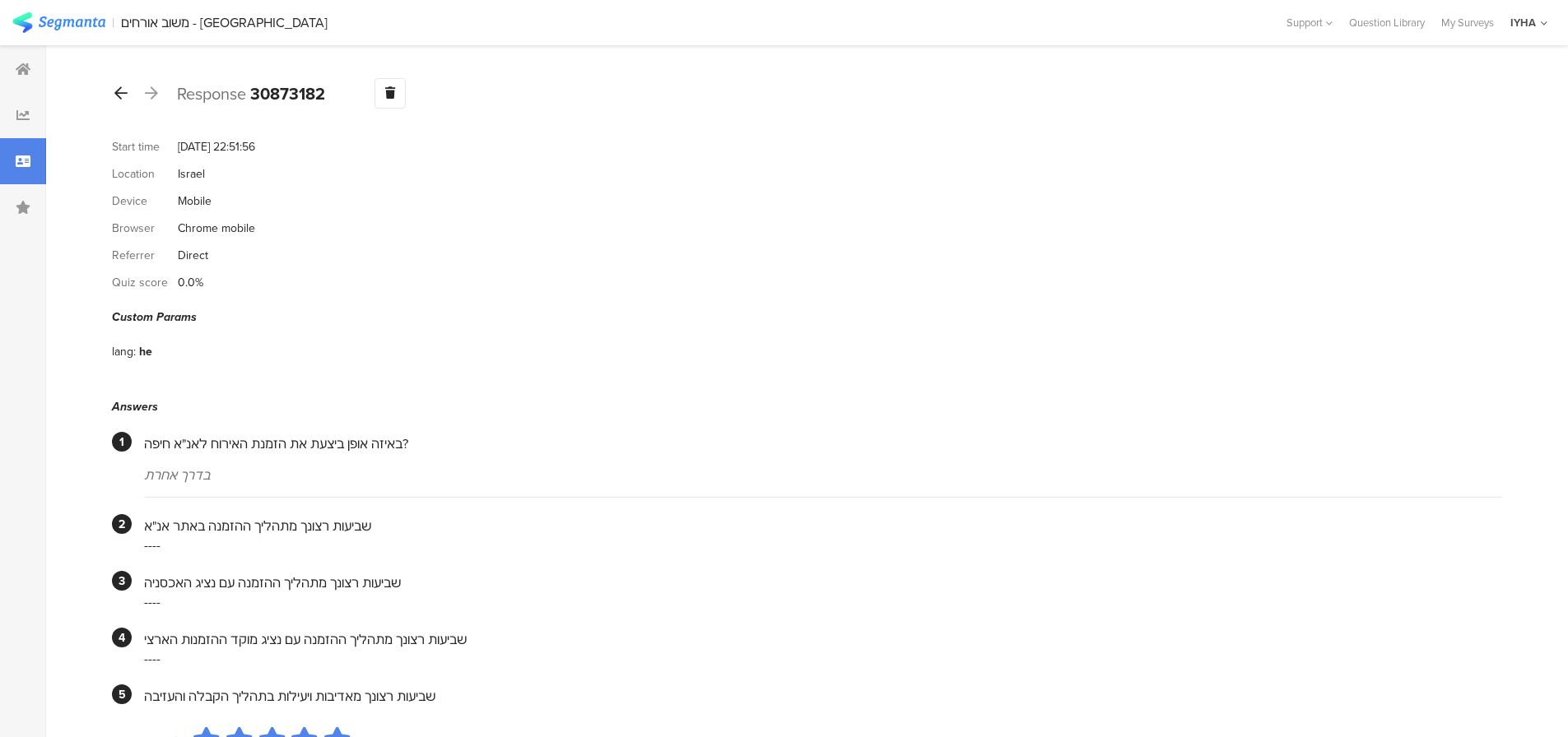 click at bounding box center [121, 93] 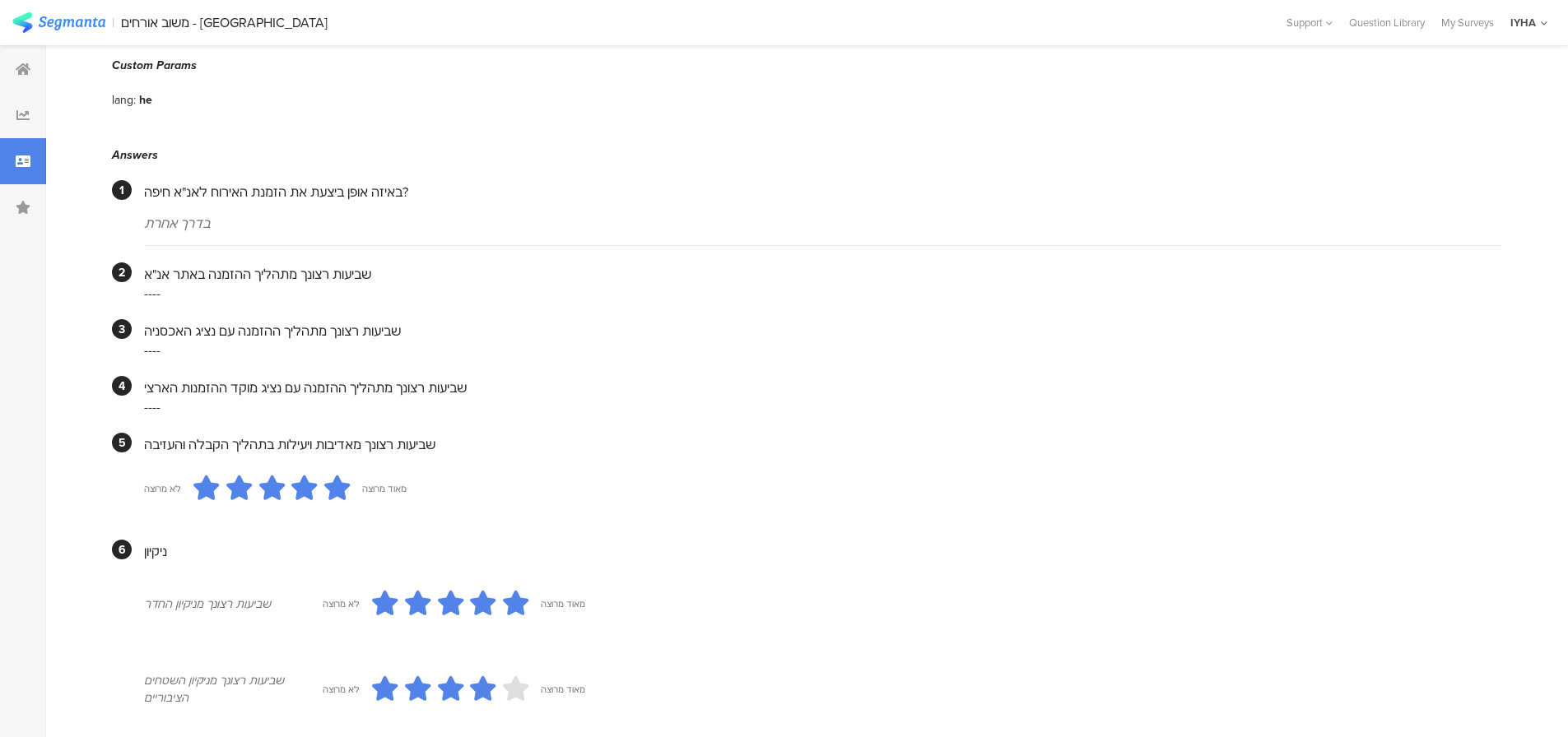 scroll, scrollTop: 0, scrollLeft: 0, axis: both 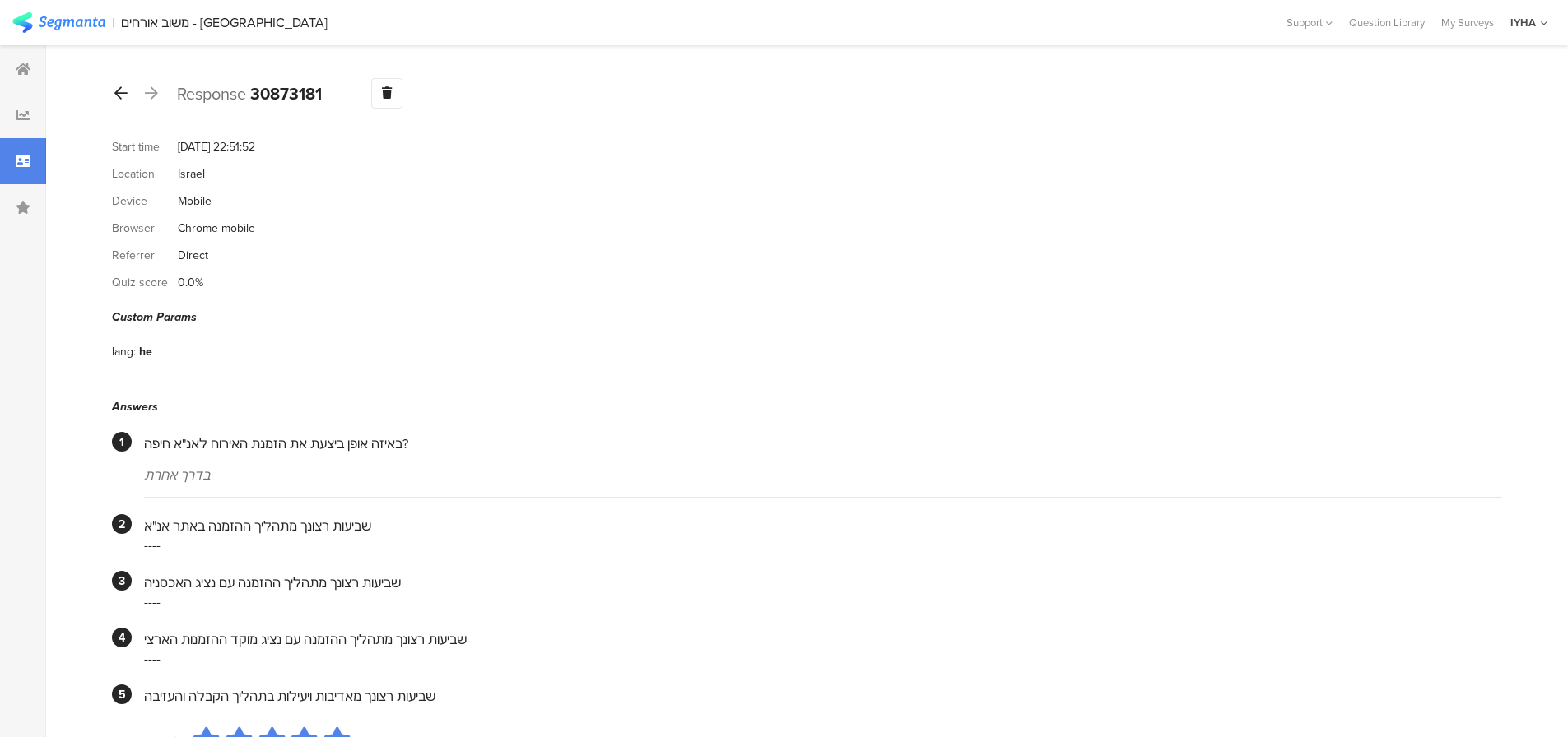 click at bounding box center (121, 94) 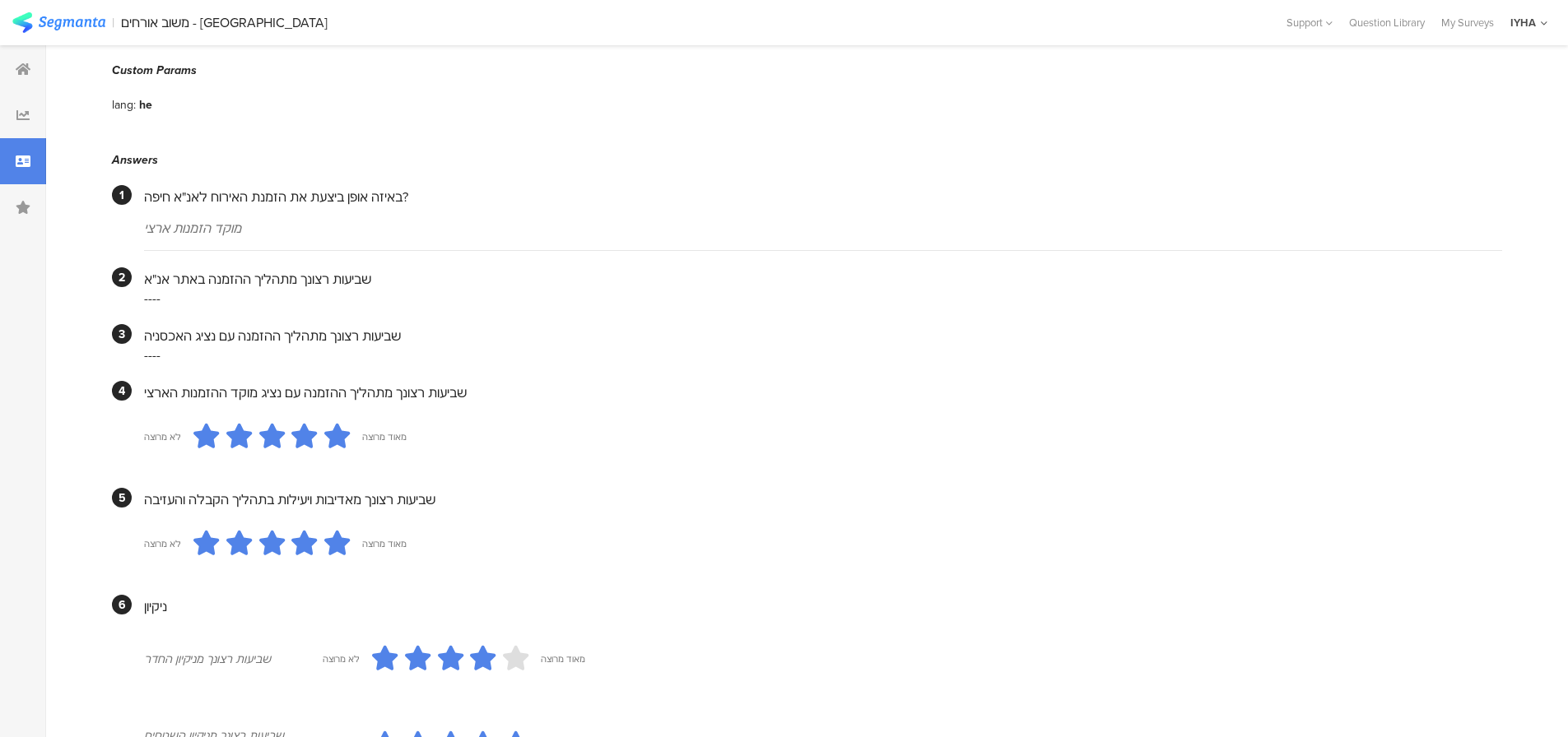 scroll, scrollTop: 0, scrollLeft: 0, axis: both 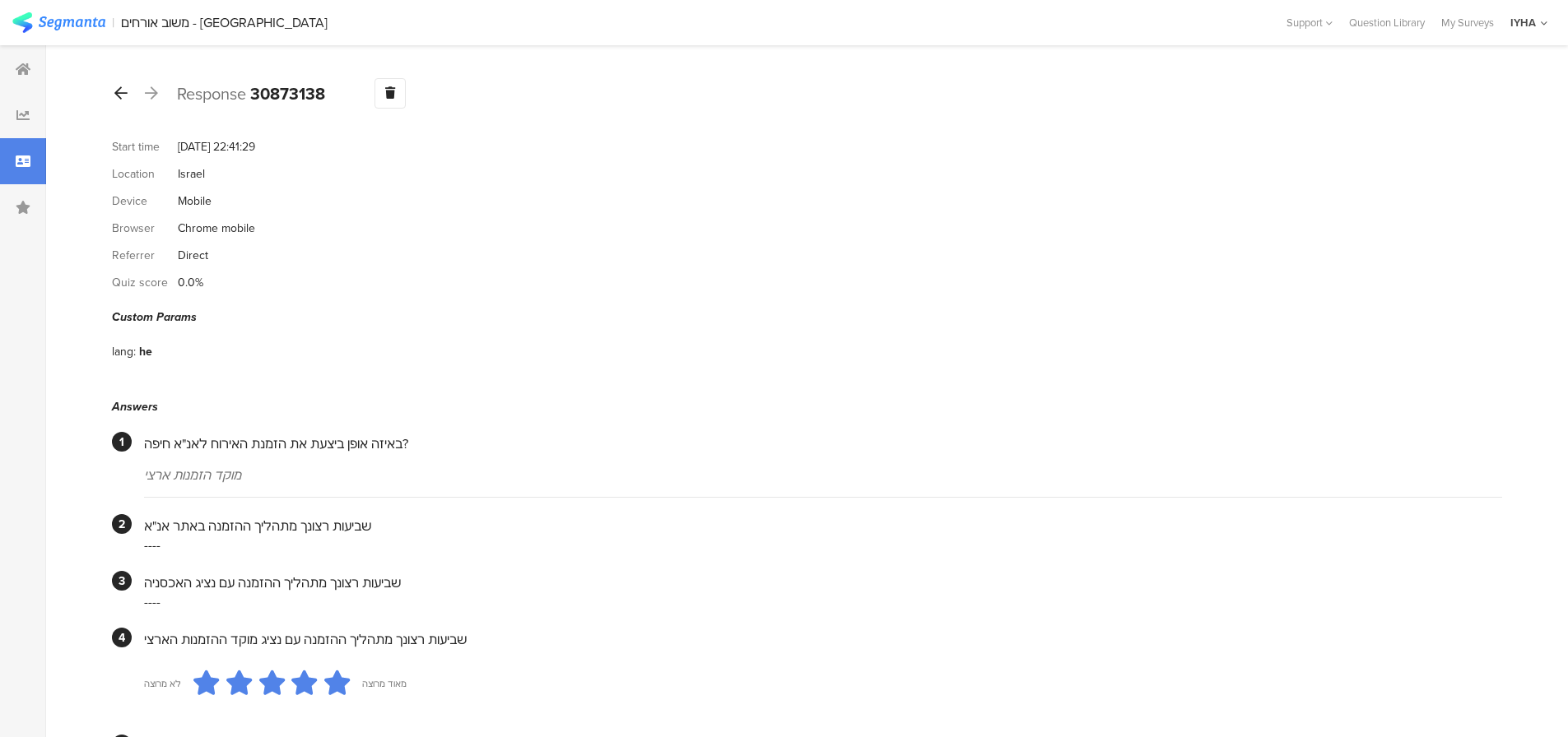 click at bounding box center (121, 93) 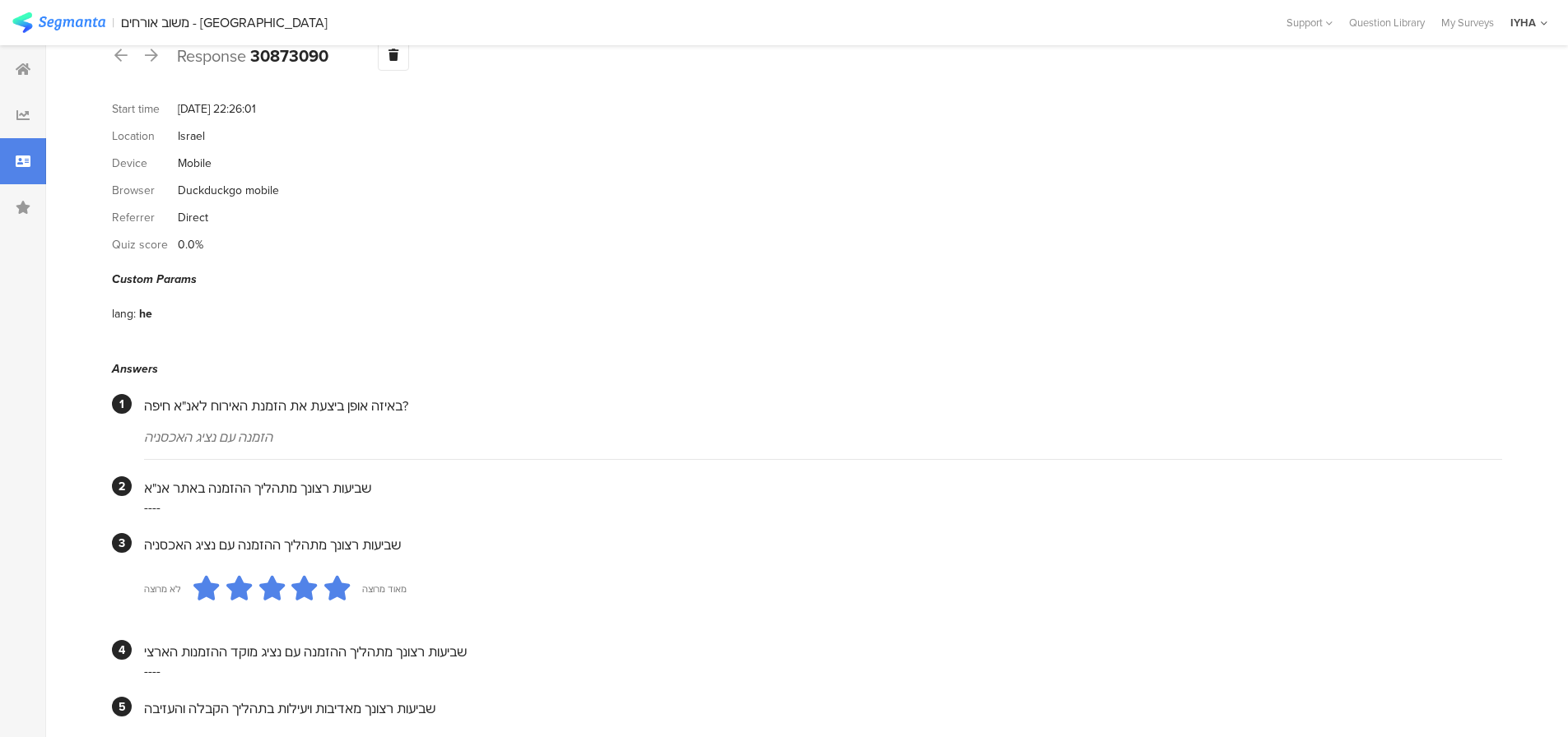 scroll, scrollTop: 0, scrollLeft: 0, axis: both 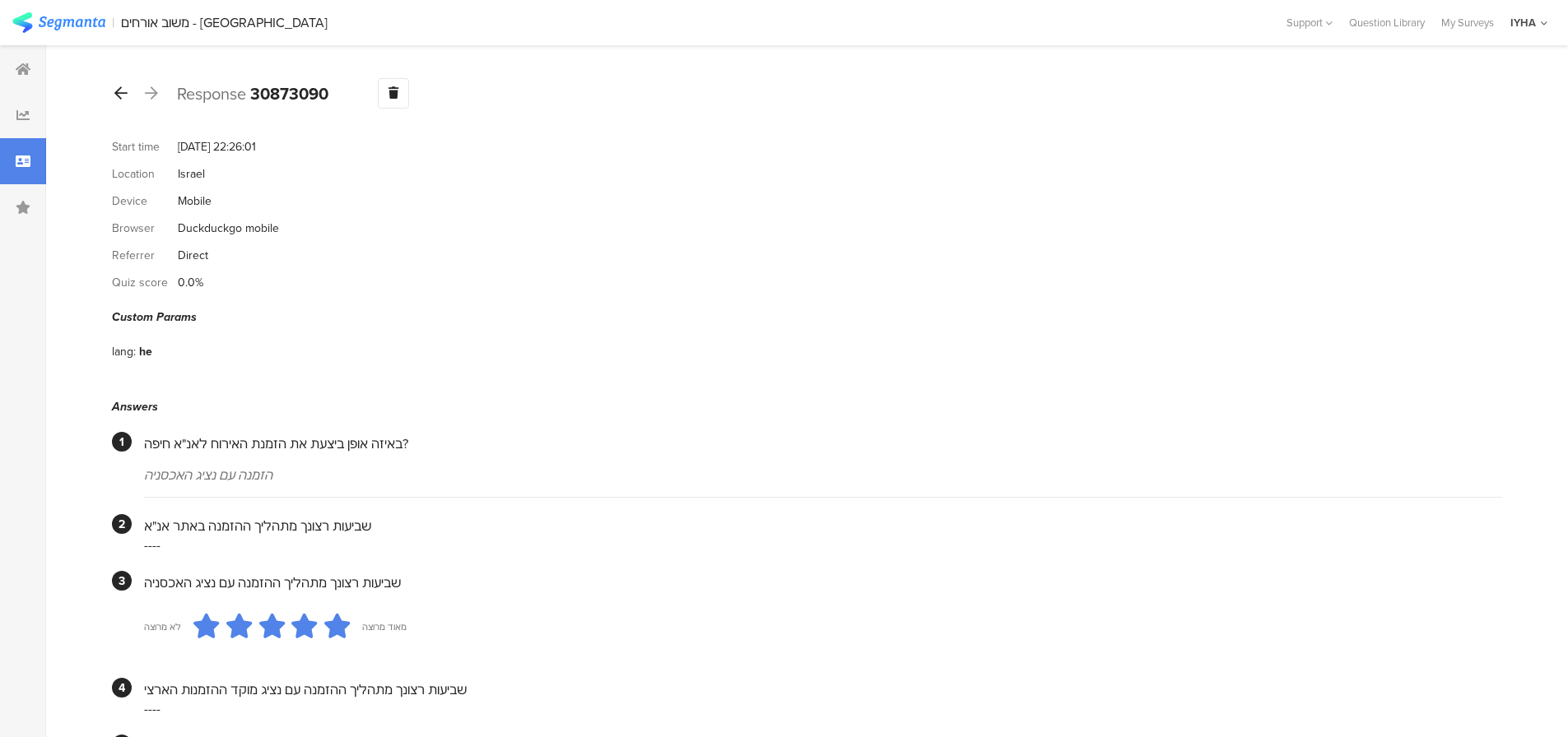 click at bounding box center (121, 93) 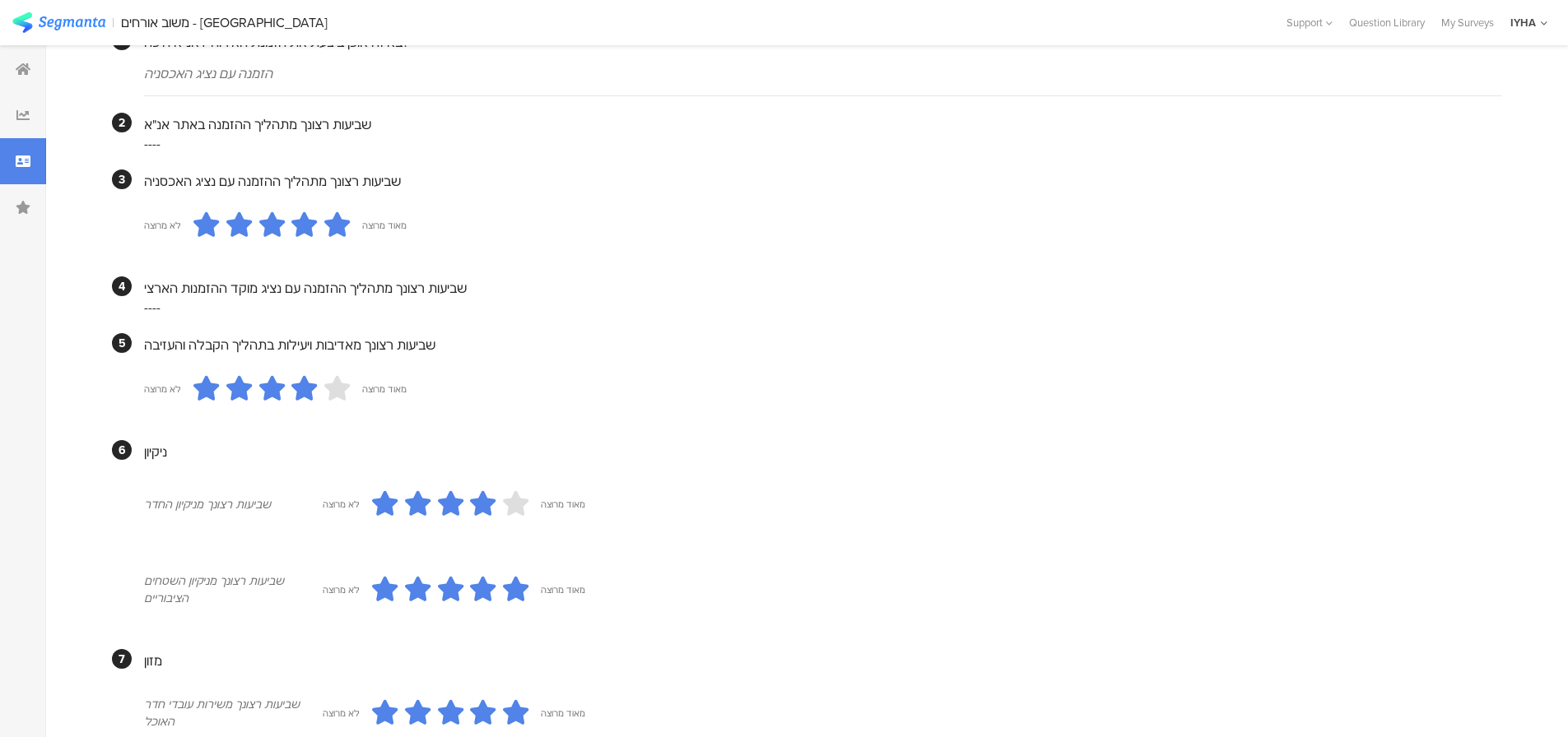 scroll, scrollTop: 0, scrollLeft: 0, axis: both 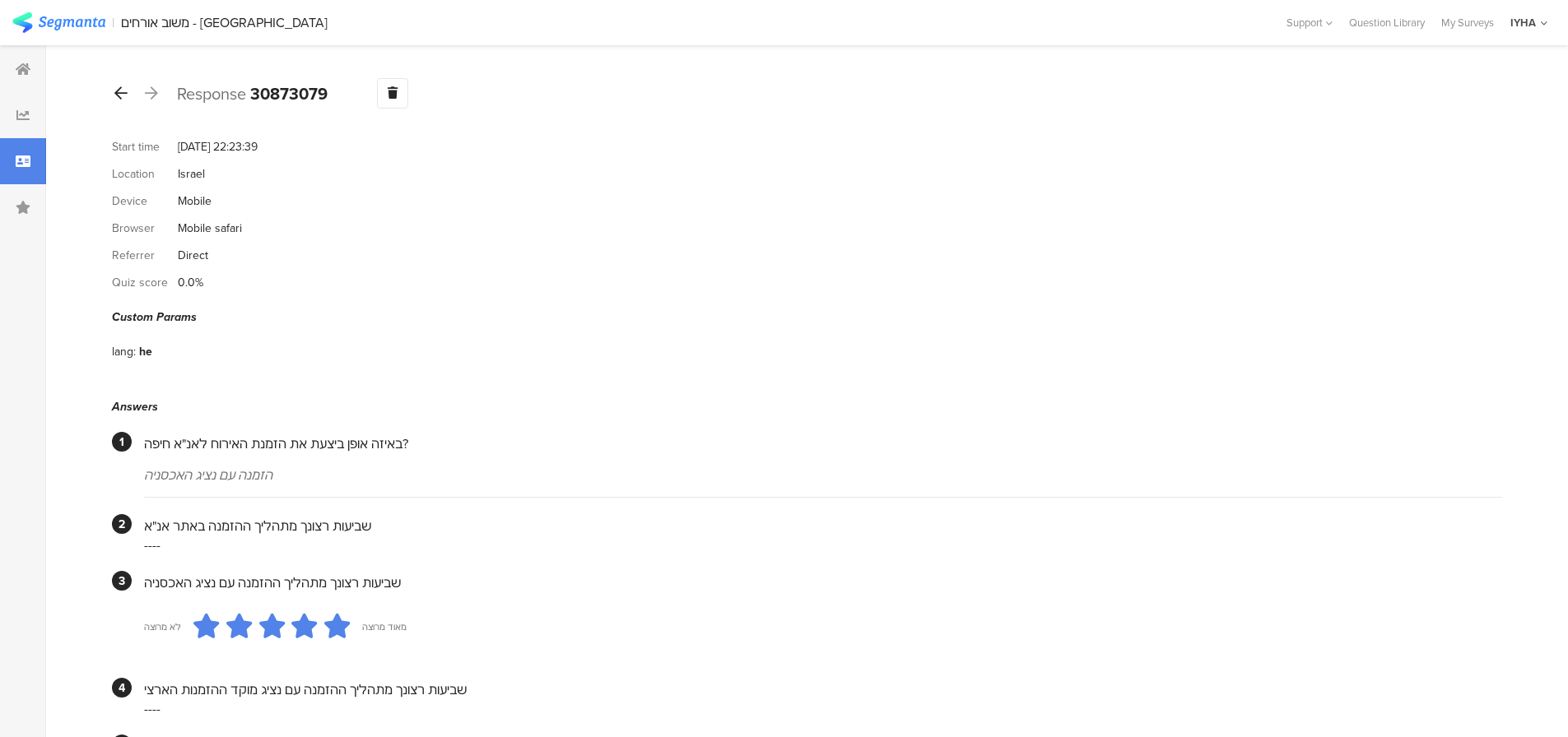 click at bounding box center [121, 93] 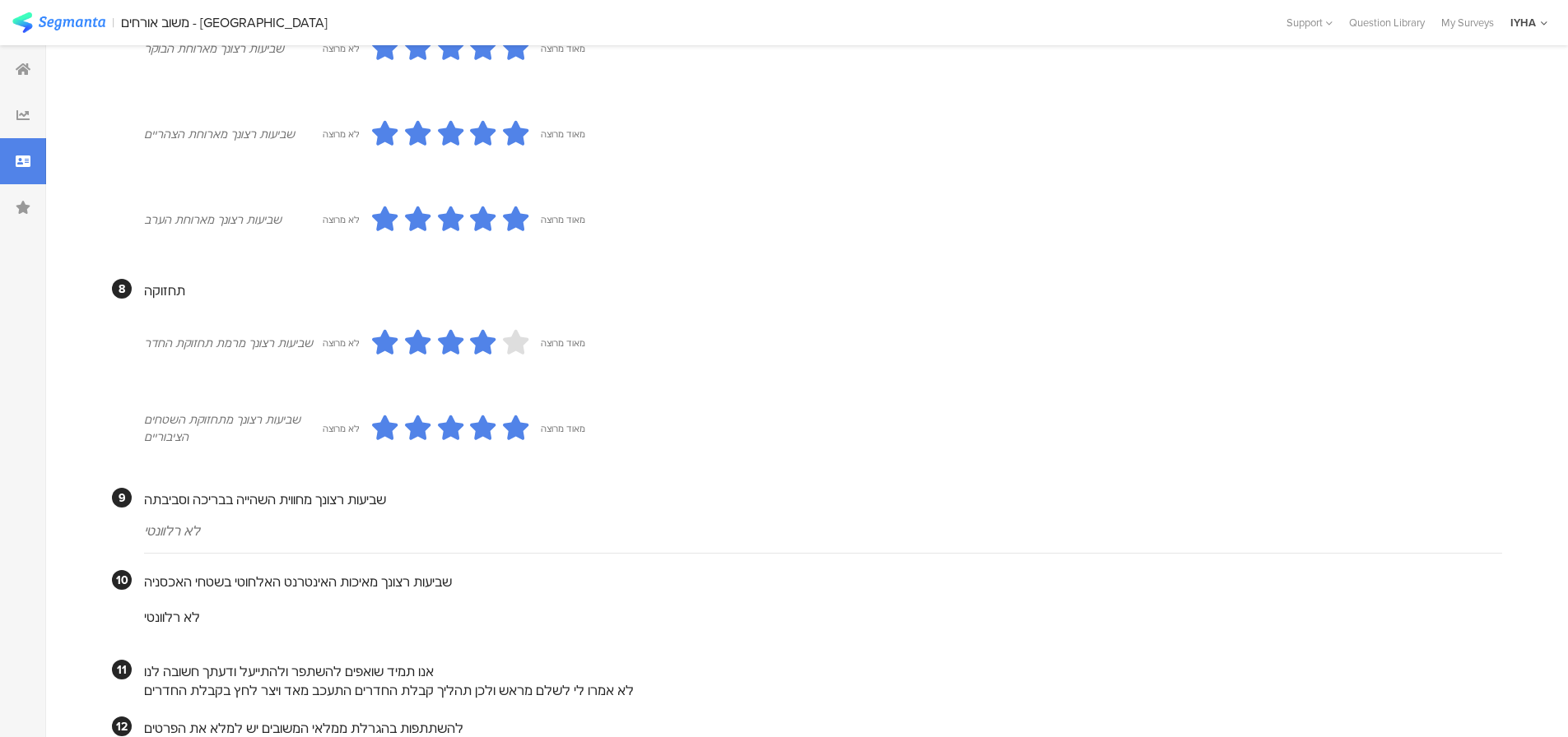 scroll, scrollTop: 1394, scrollLeft: 0, axis: vertical 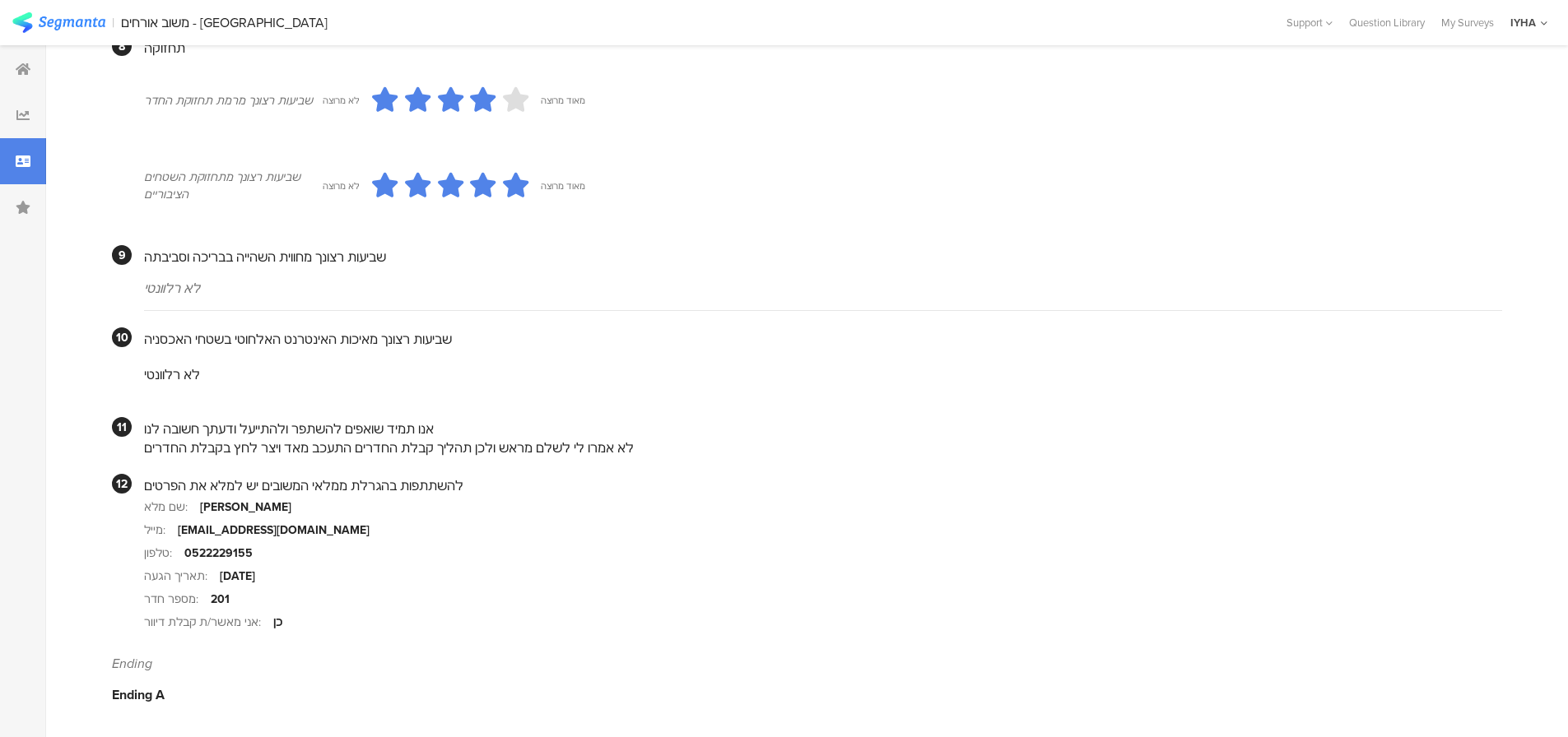 click on "לא רלוונטי" at bounding box center [823, 374] 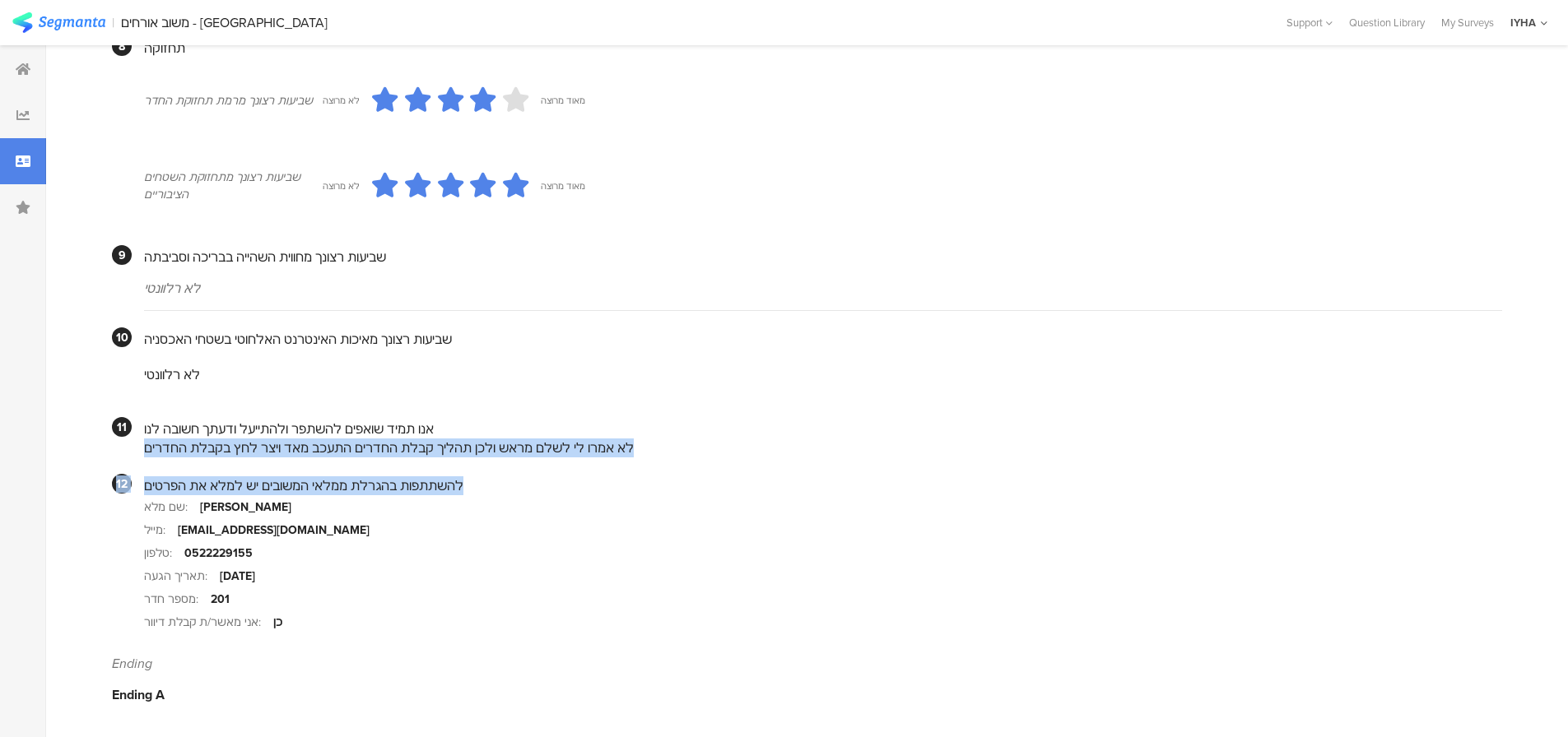 drag, startPoint x: 770, startPoint y: 407, endPoint x: 513, endPoint y: 468, distance: 264.14011 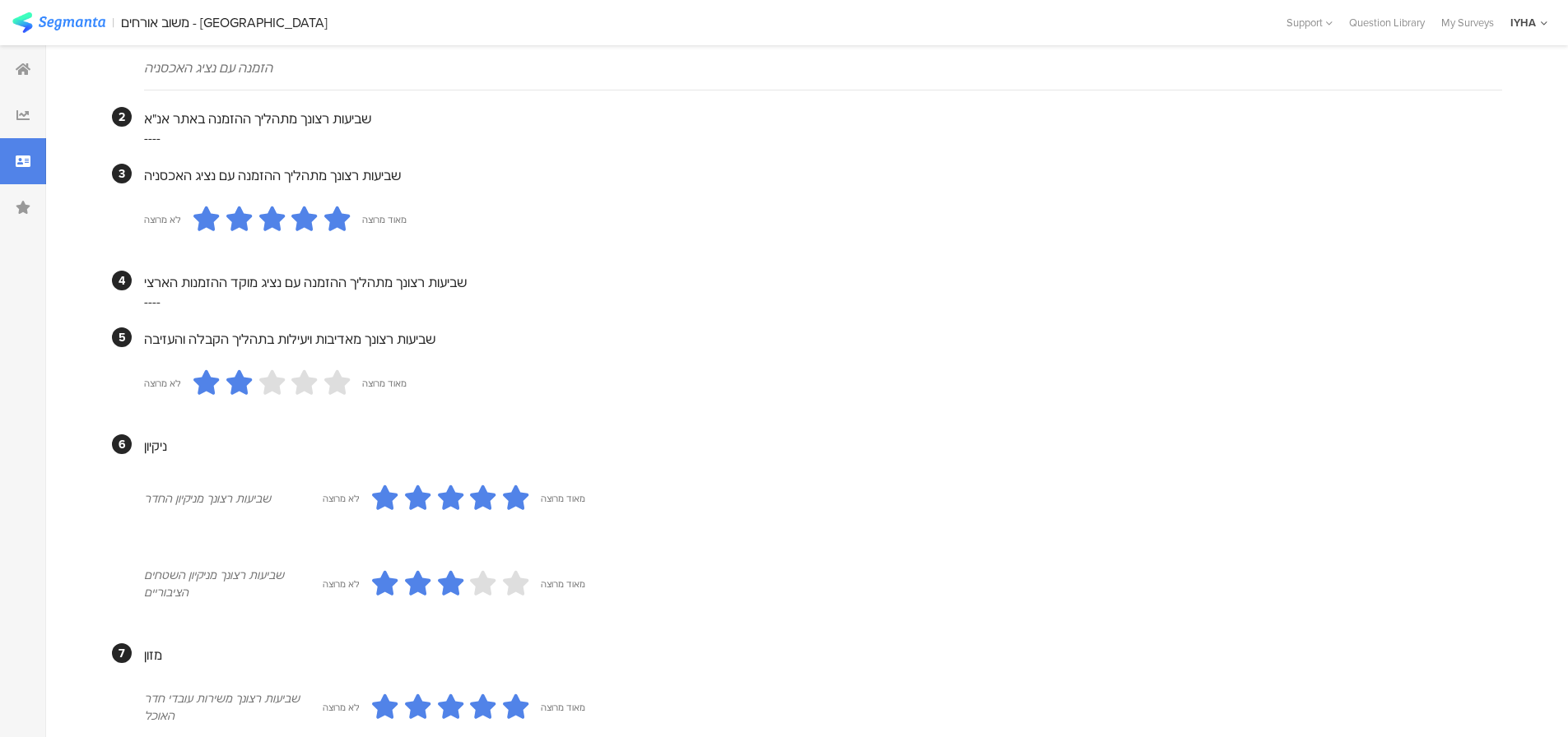 scroll, scrollTop: 0, scrollLeft: 0, axis: both 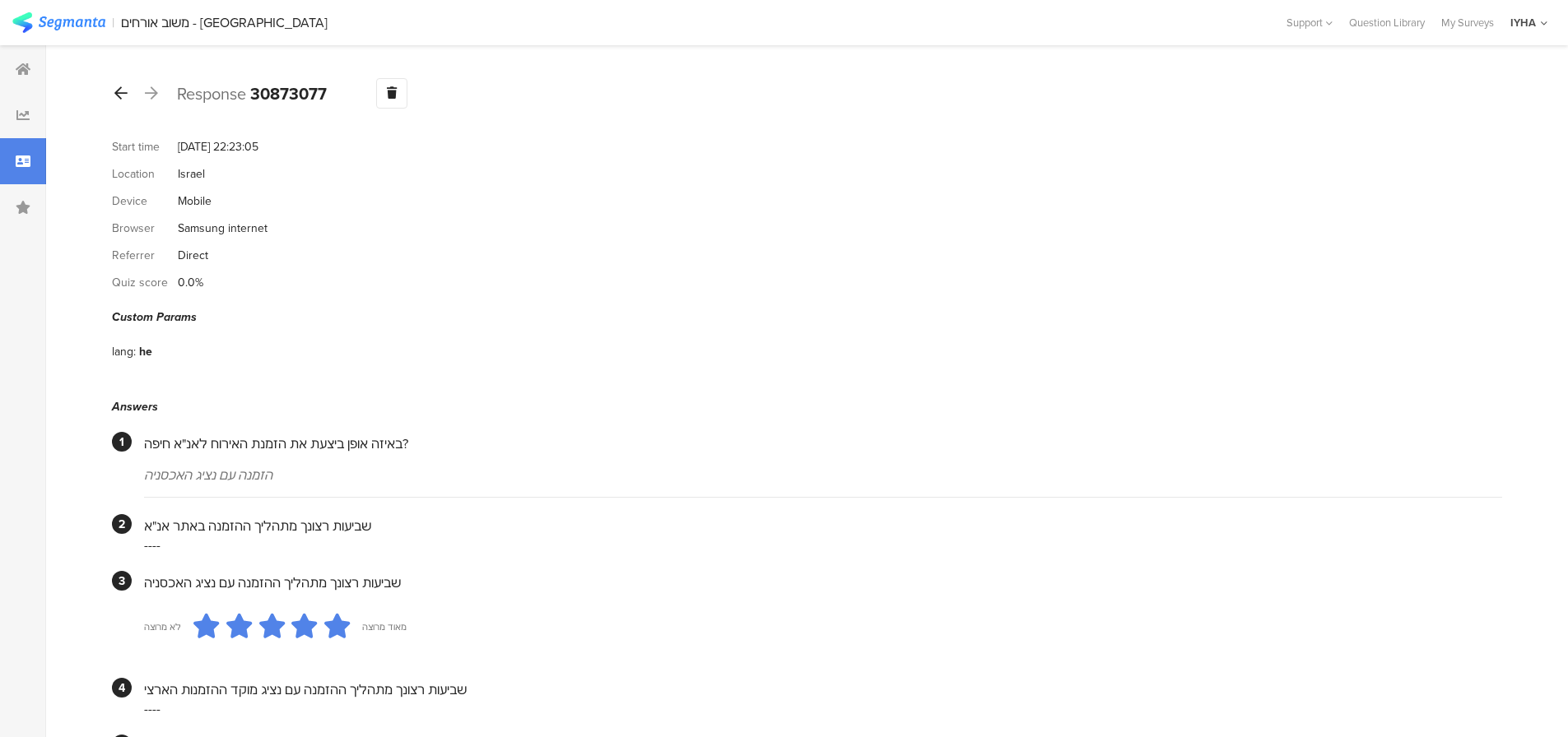 click at bounding box center [121, 93] 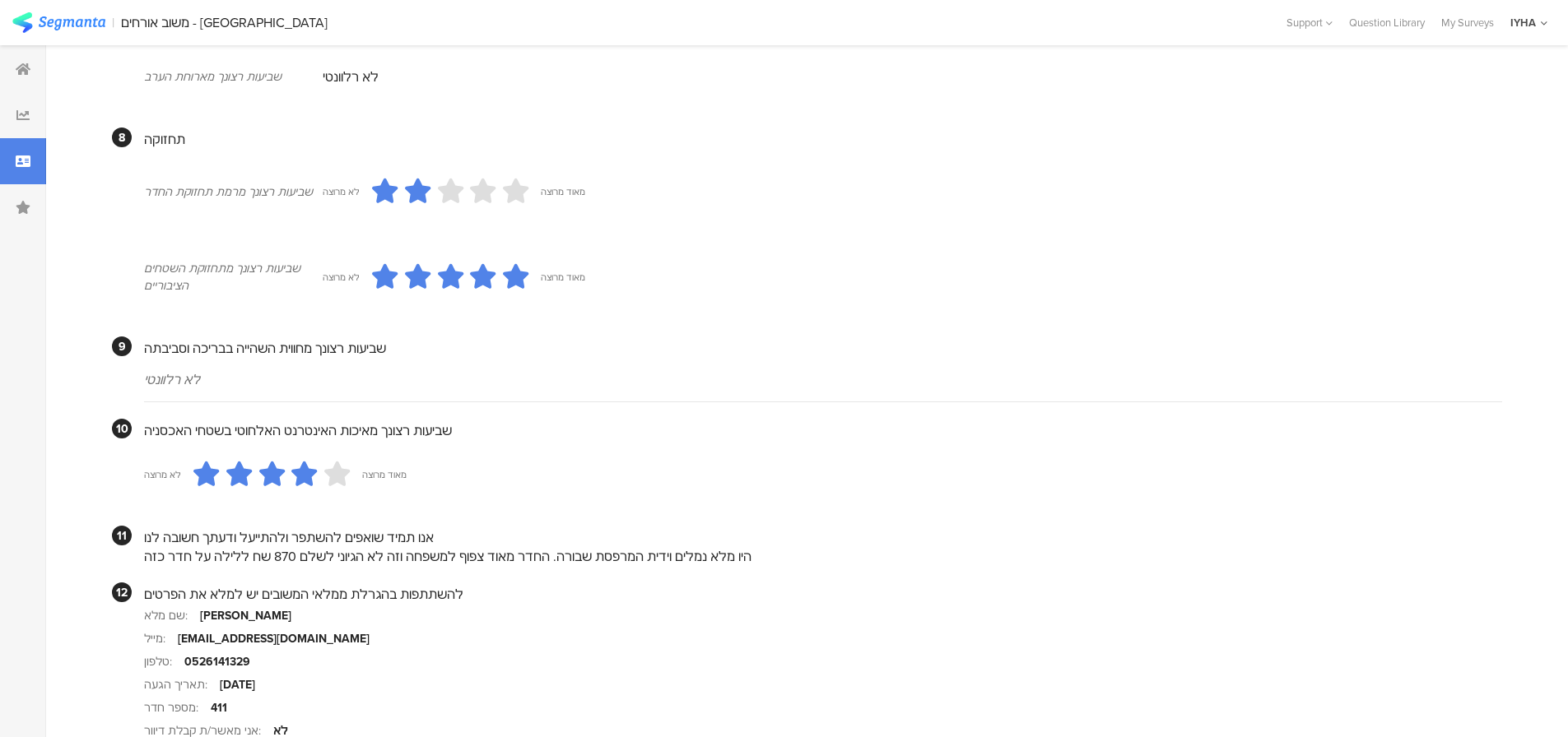 scroll, scrollTop: 1365, scrollLeft: 0, axis: vertical 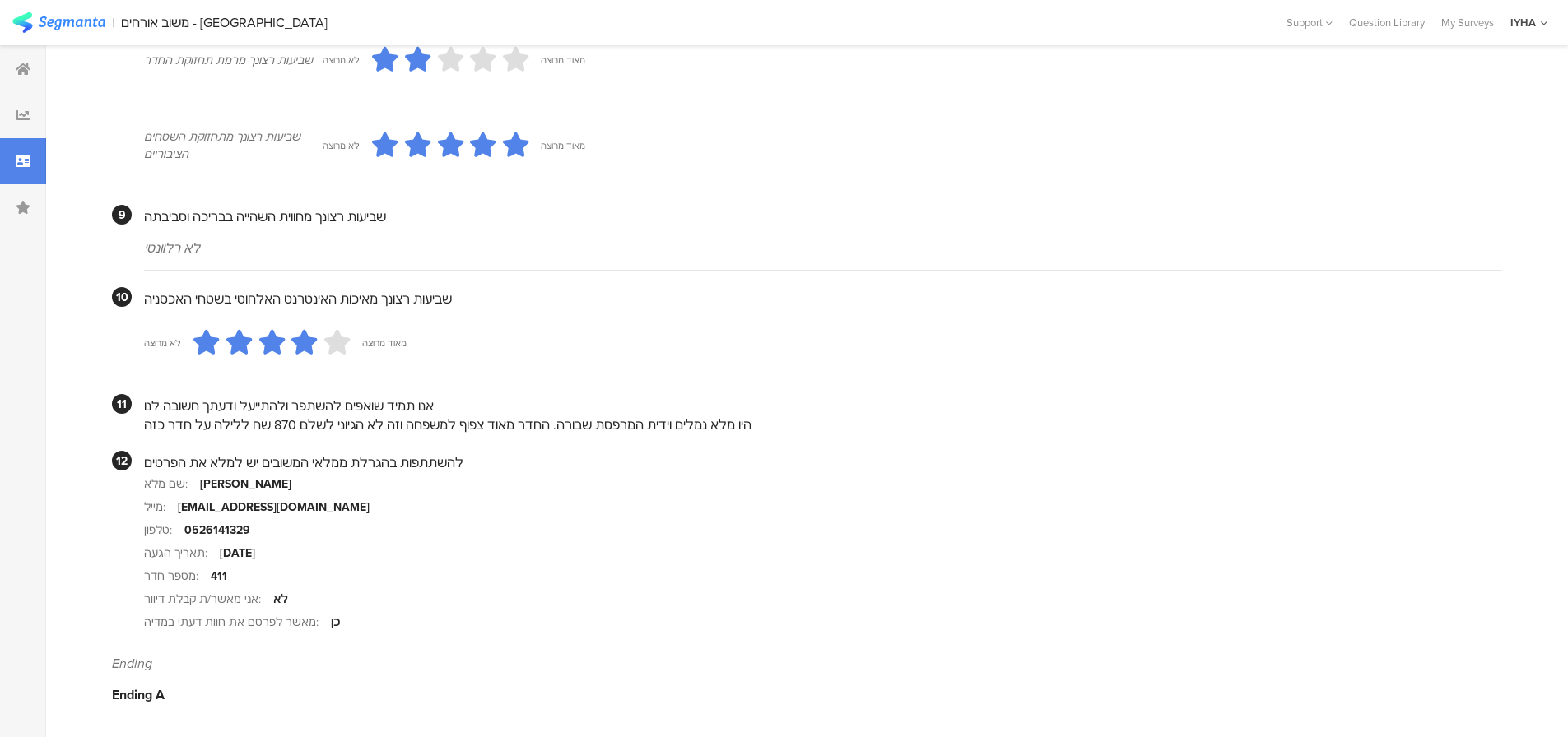 click on "היו מלא נמלים וידית המרפסת שבורה. החדר מאוד צפוף למשפחה וזה לא הגיוני לשלם 870 שח ללילה על חדר כזה" at bounding box center [823, 424] 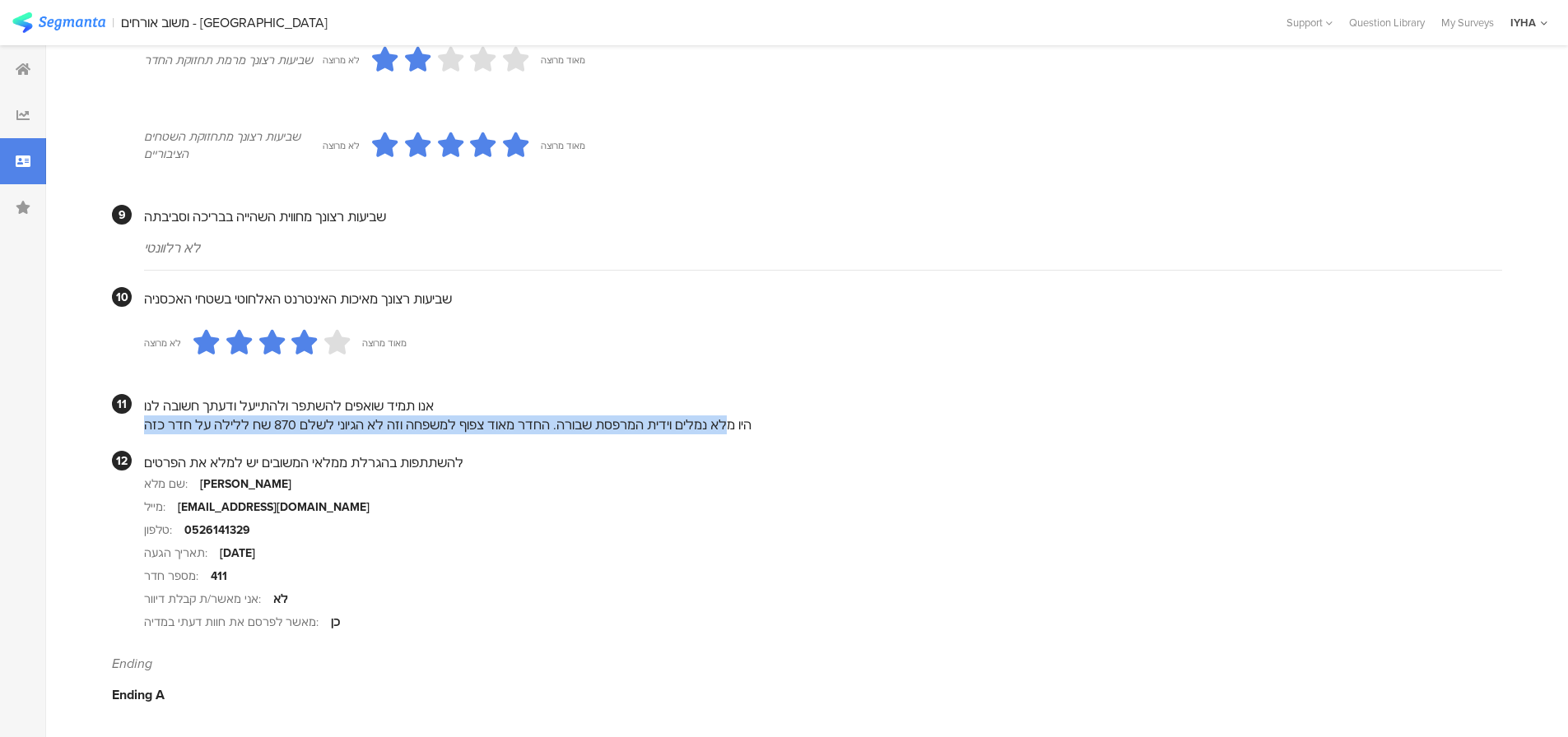 click on "היו מלא נמלים וידית המרפסת שבורה. החדר מאוד צפוף למשפחה וזה לא הגיוני לשלם 870 שח ללילה על חדר כזה" at bounding box center (823, 424) 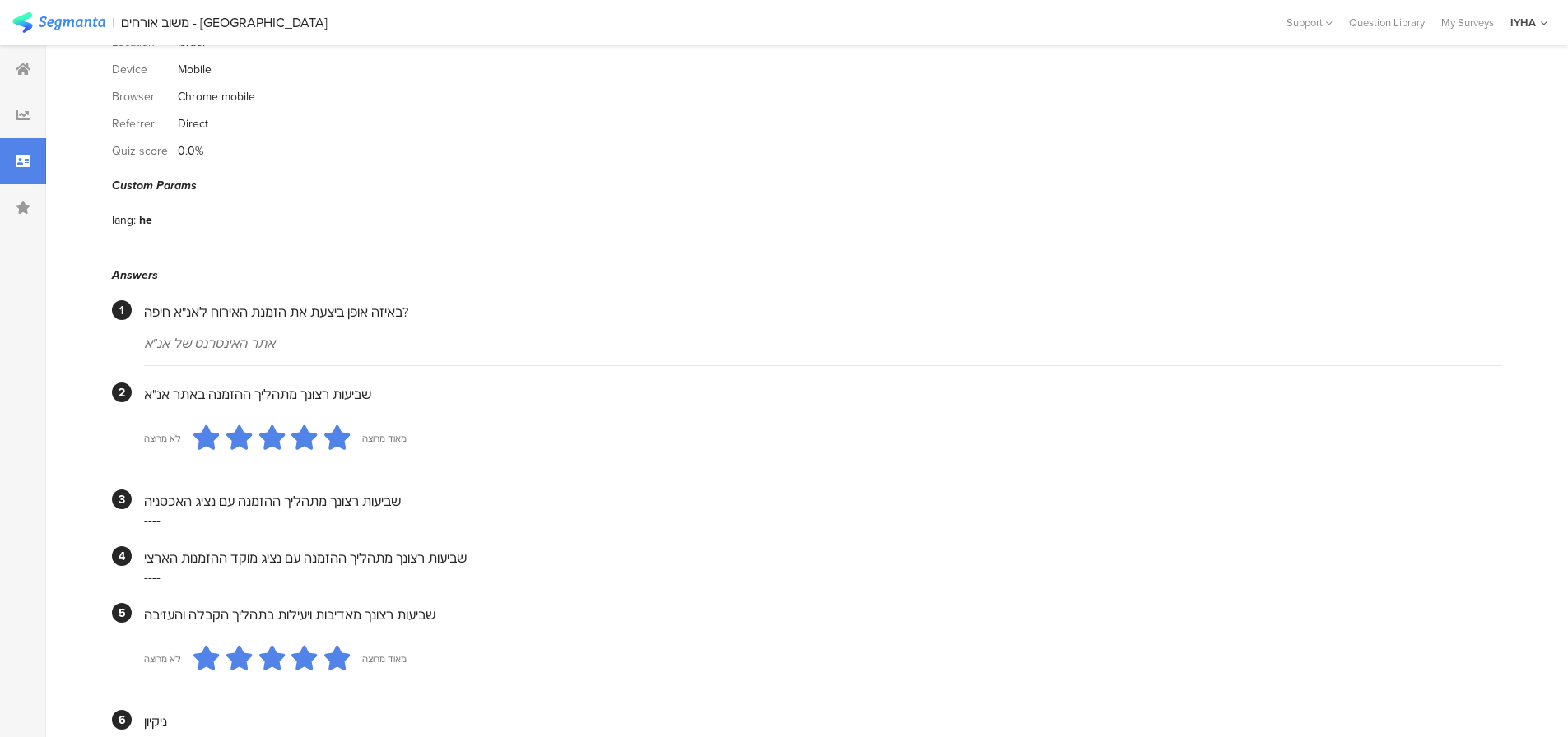 scroll, scrollTop: 0, scrollLeft: 0, axis: both 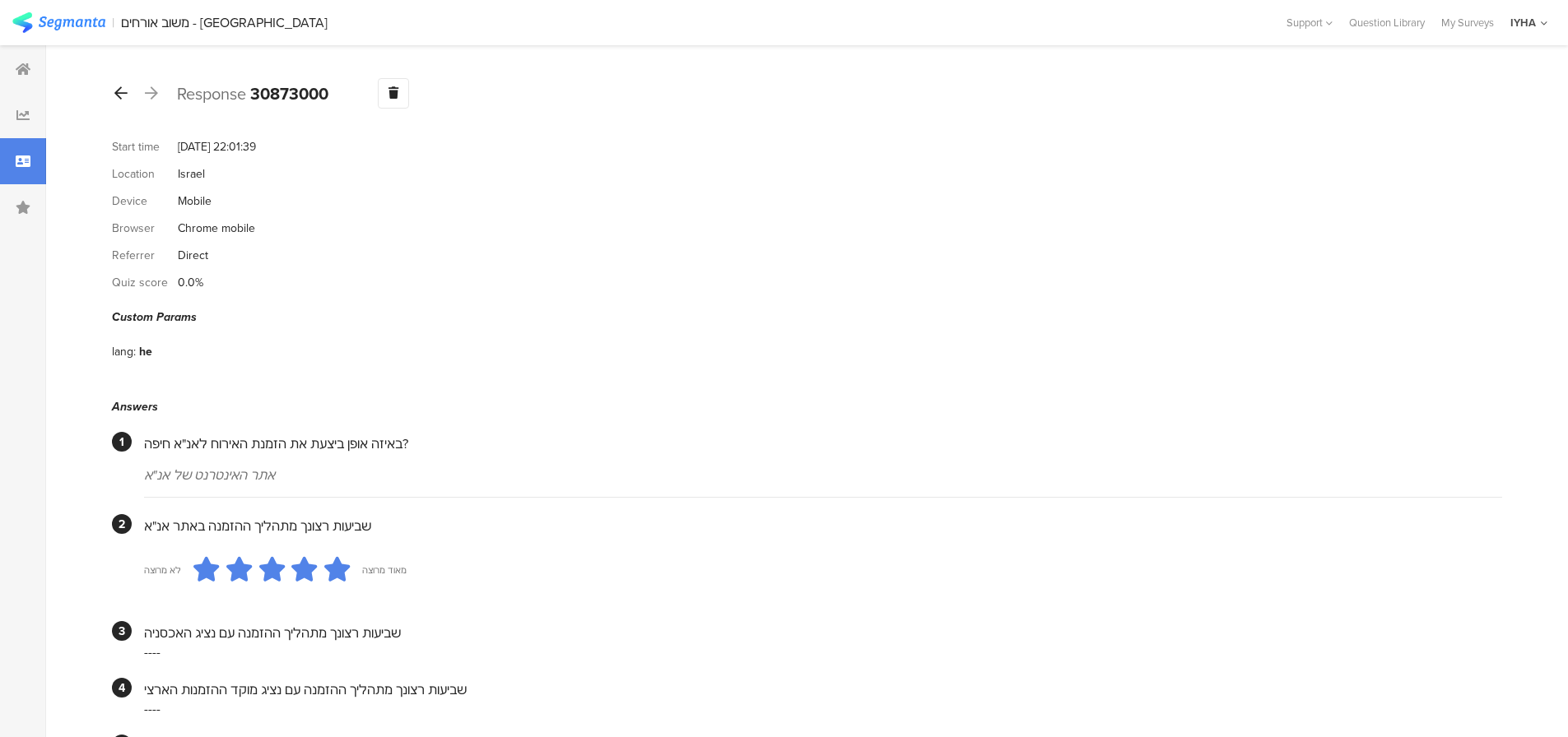 click at bounding box center (121, 93) 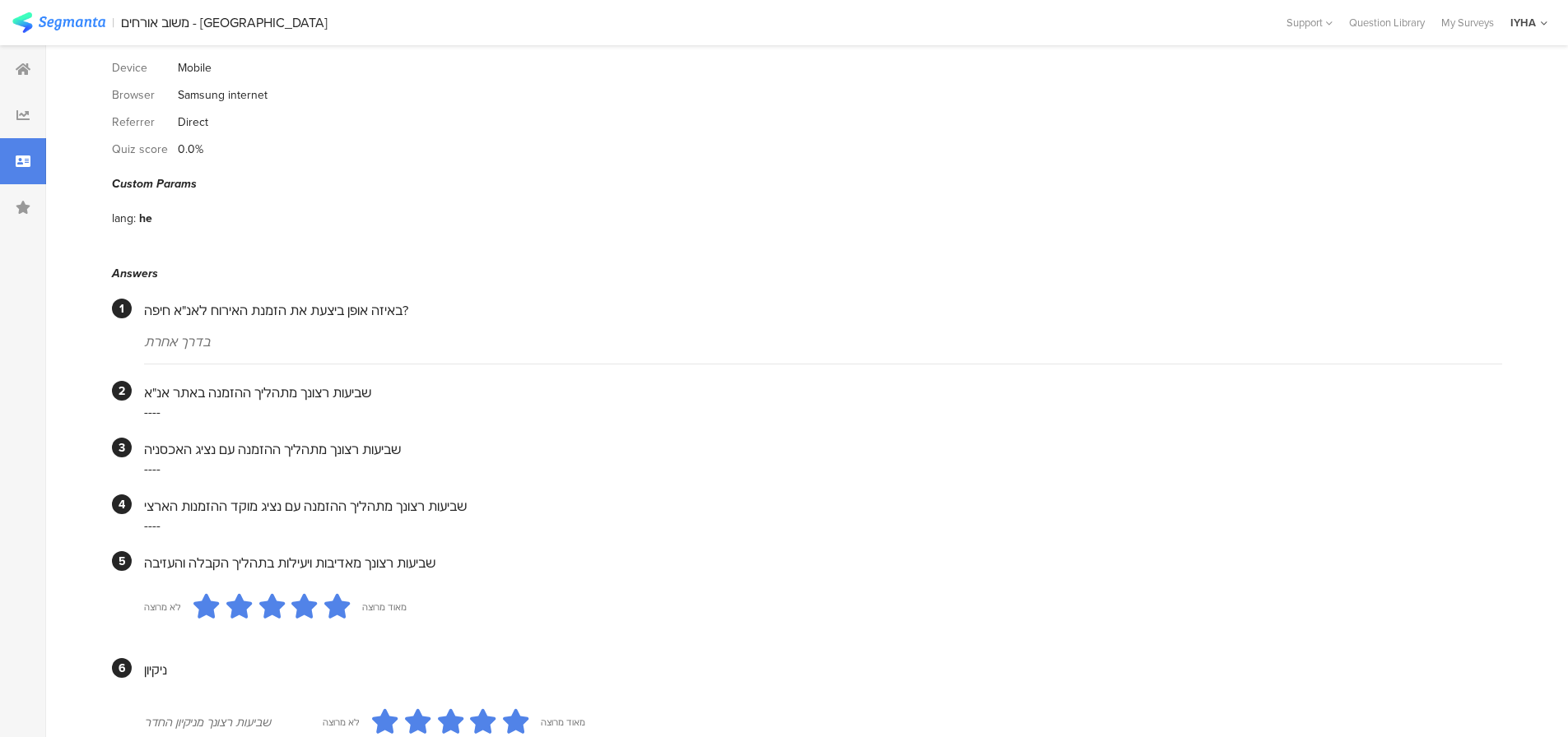 scroll, scrollTop: 0, scrollLeft: 0, axis: both 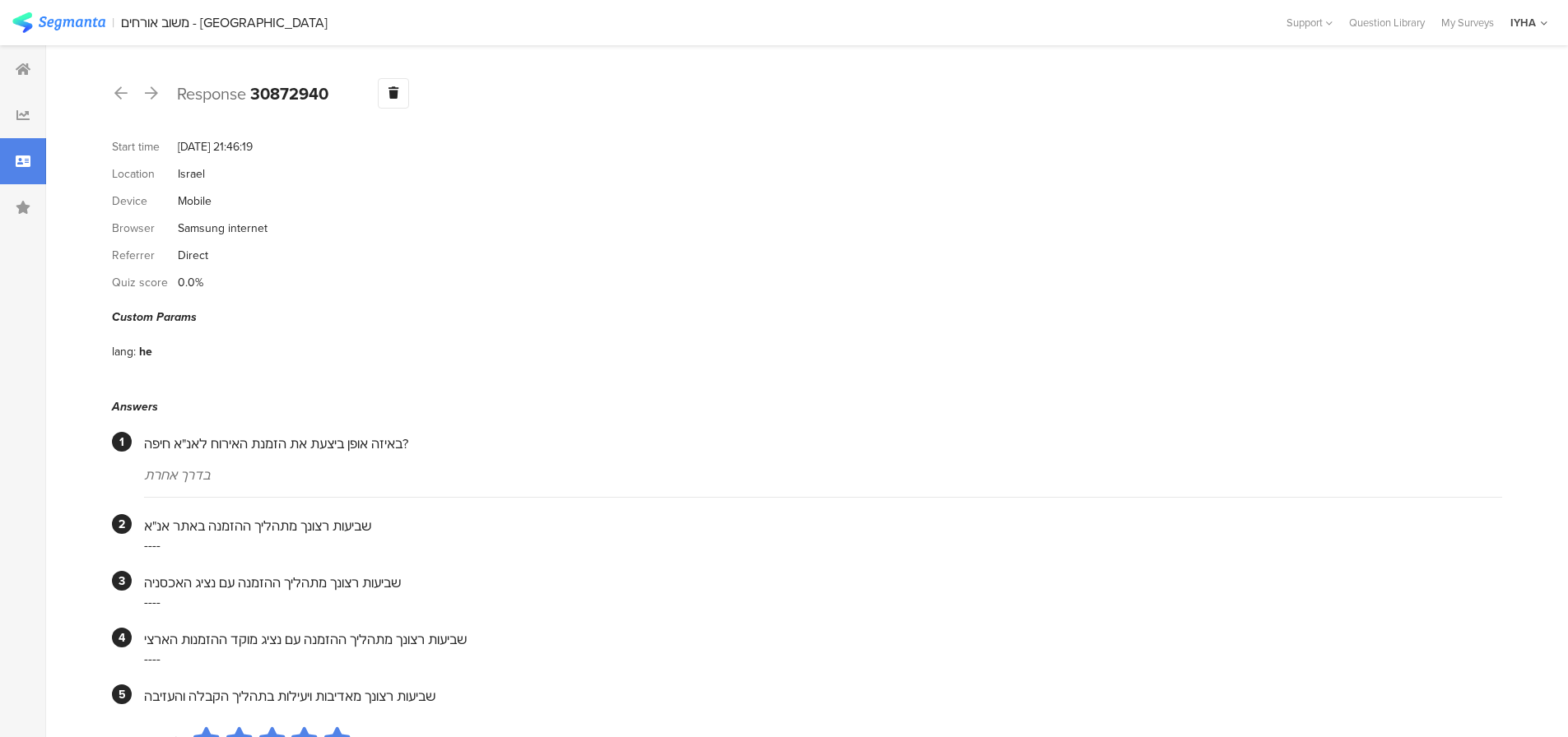 drag, startPoint x: 120, startPoint y: 86, endPoint x: 135, endPoint y: 100, distance: 20.518285 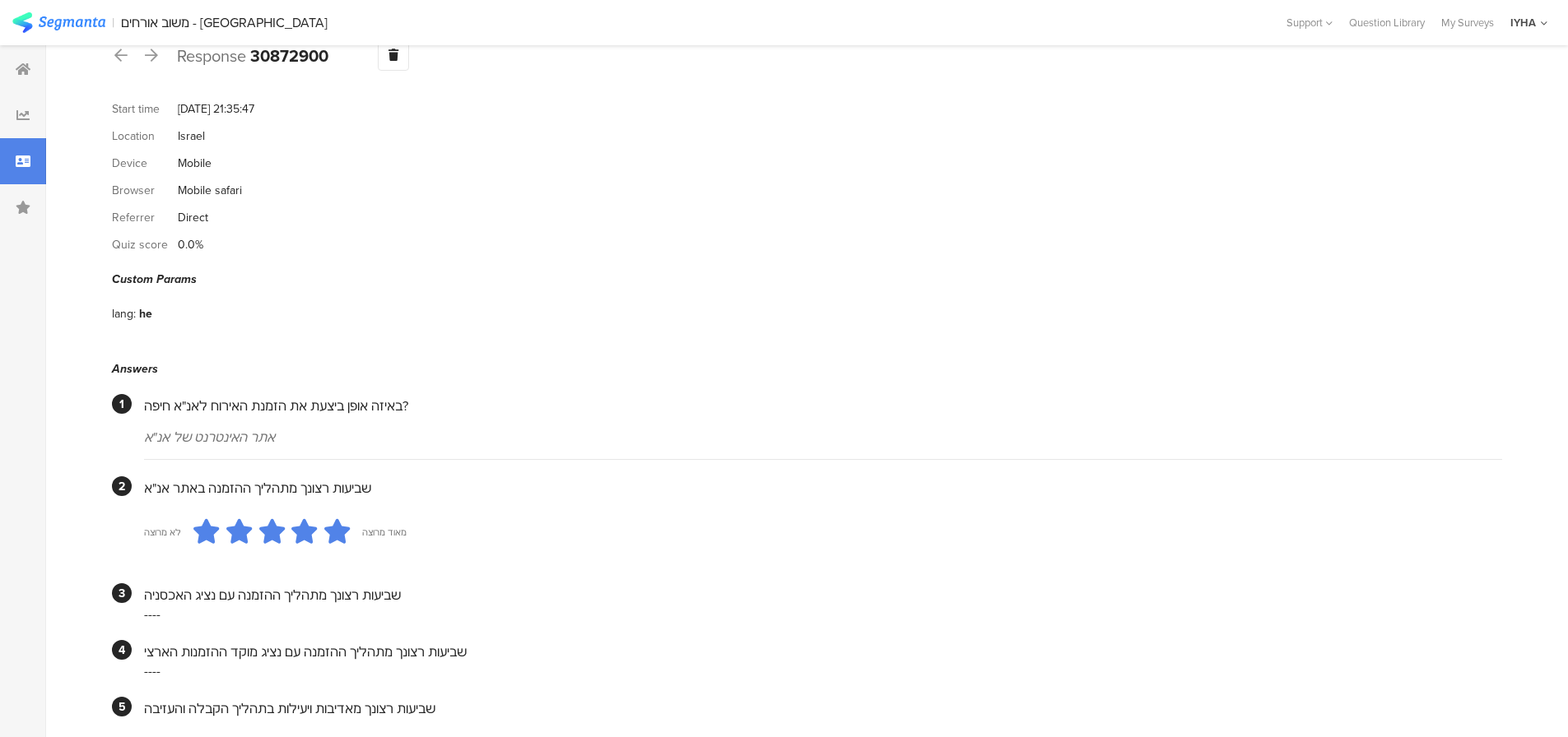 scroll, scrollTop: 0, scrollLeft: 0, axis: both 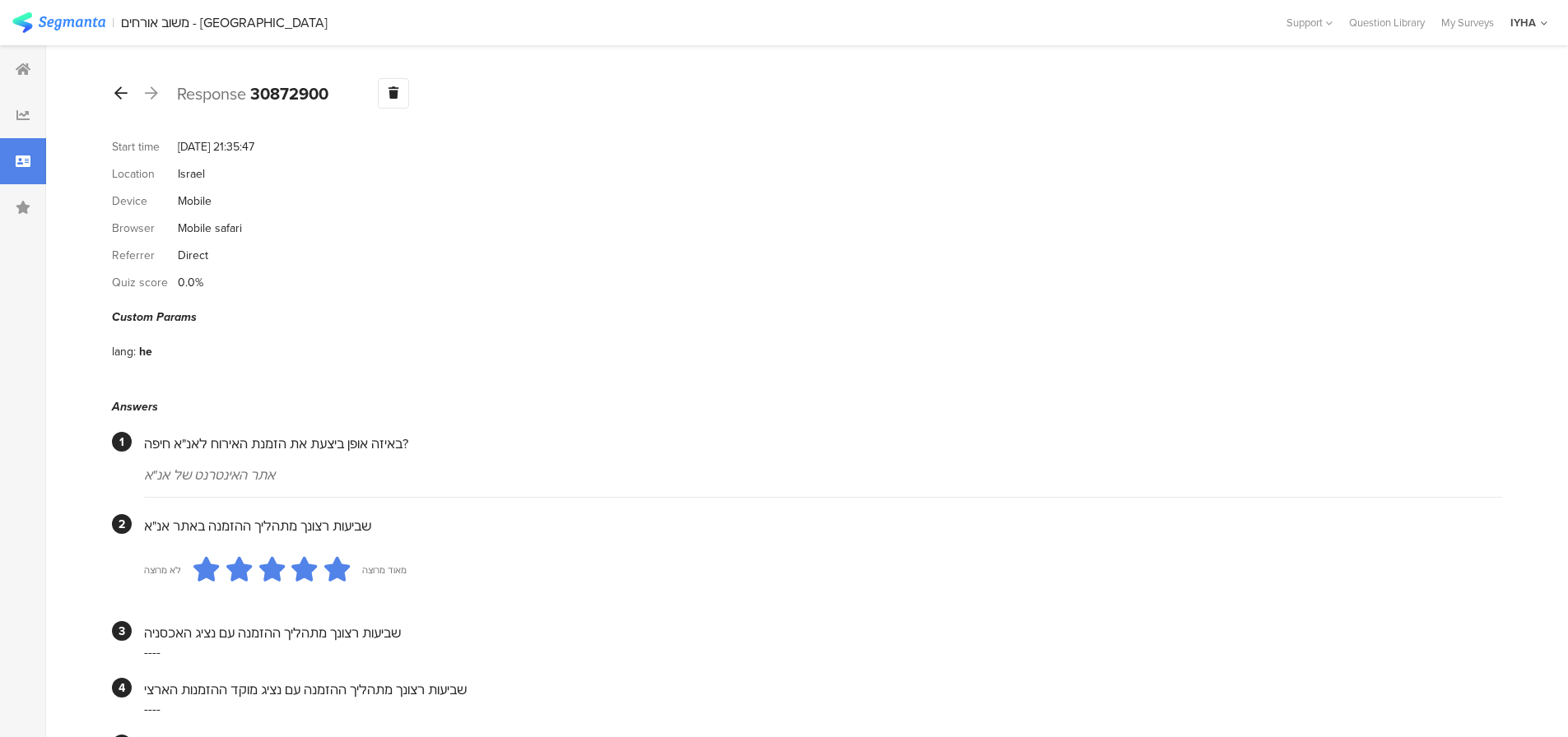 click at bounding box center (121, 93) 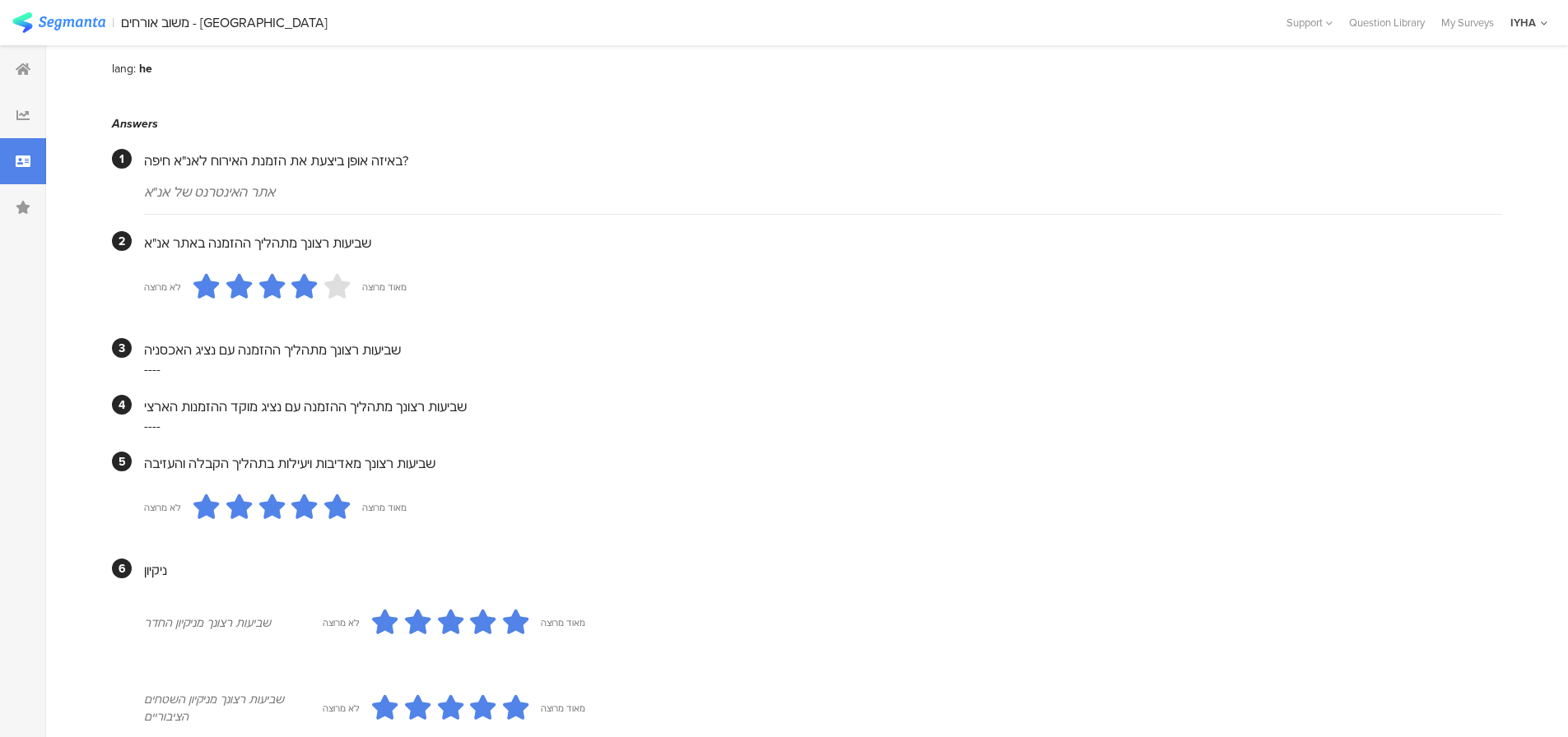 scroll, scrollTop: 0, scrollLeft: 0, axis: both 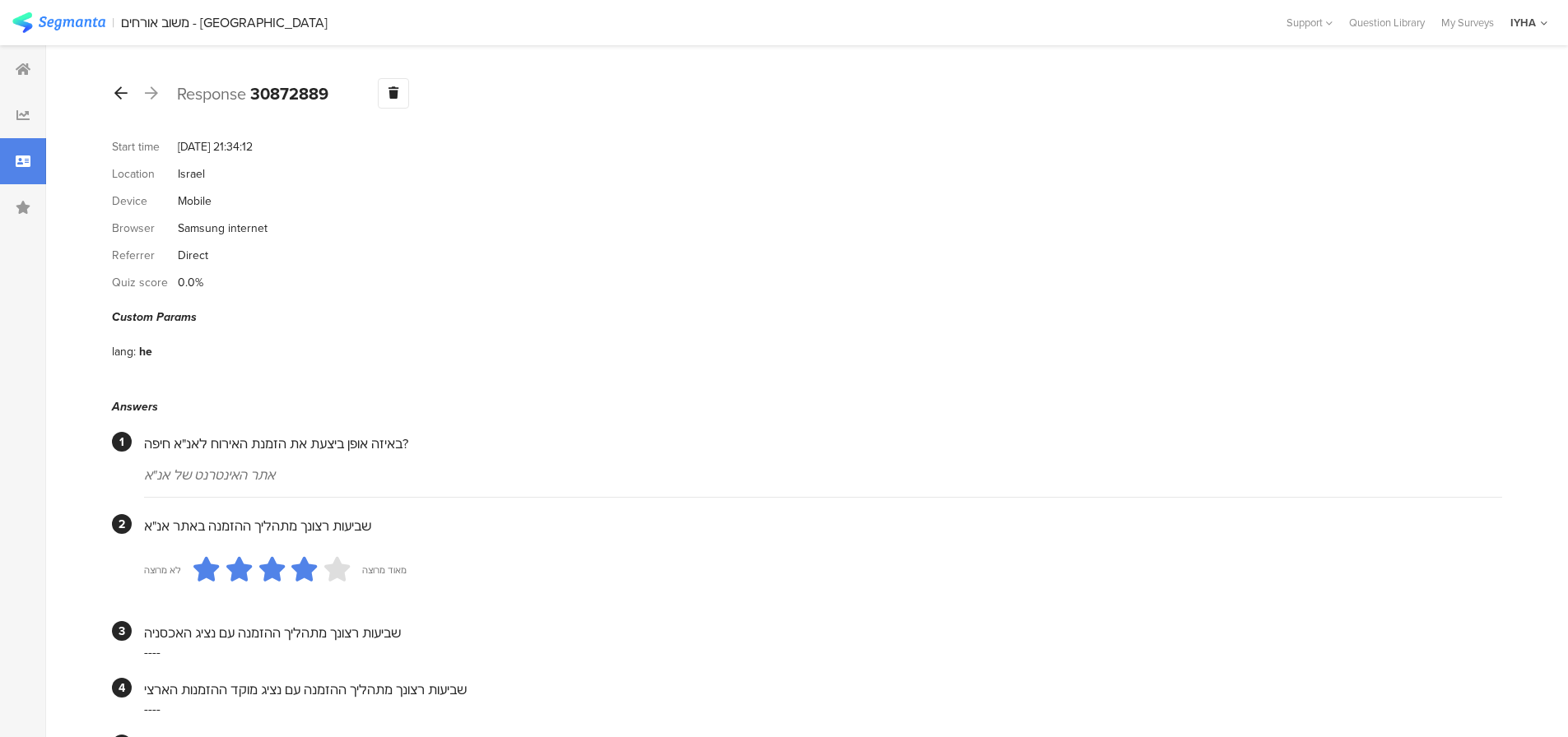 click on "Response
30872889
Warning Delete   Cancel   Start time   Jul 12, 2025 at 21:34:12 Location   Israel Device   Mobile Browser   Samsung internet Referrer   Direct Quiz score   0.0%
Custom Params
lang:   he
Answers
1     באיזה אופן ביצעת את הזמנת האירוח לאנ"א חיפה?
אתר האינטרנט של אנ"א
2     שביעות רצונך מתהליך ההזמנה באתר אנ"א
לא מרוצה
מאוד מרוצה
3     שביעות רצונך מתהליך ההזמנה עם נציג האכסניה
----
4     שביעות רצונך מתהליך ההזמנה עם נציג מוקד ההזמנות הארצי
----
5     שביעות רצונך מאדיבות ויעילות בתהליך הקבלה והעזיבה
לא מרוצה
מאוד מרוצה
6     ניקיון     שביעות רצונך מניקיון החדר               7" at bounding box center [807, 1108] 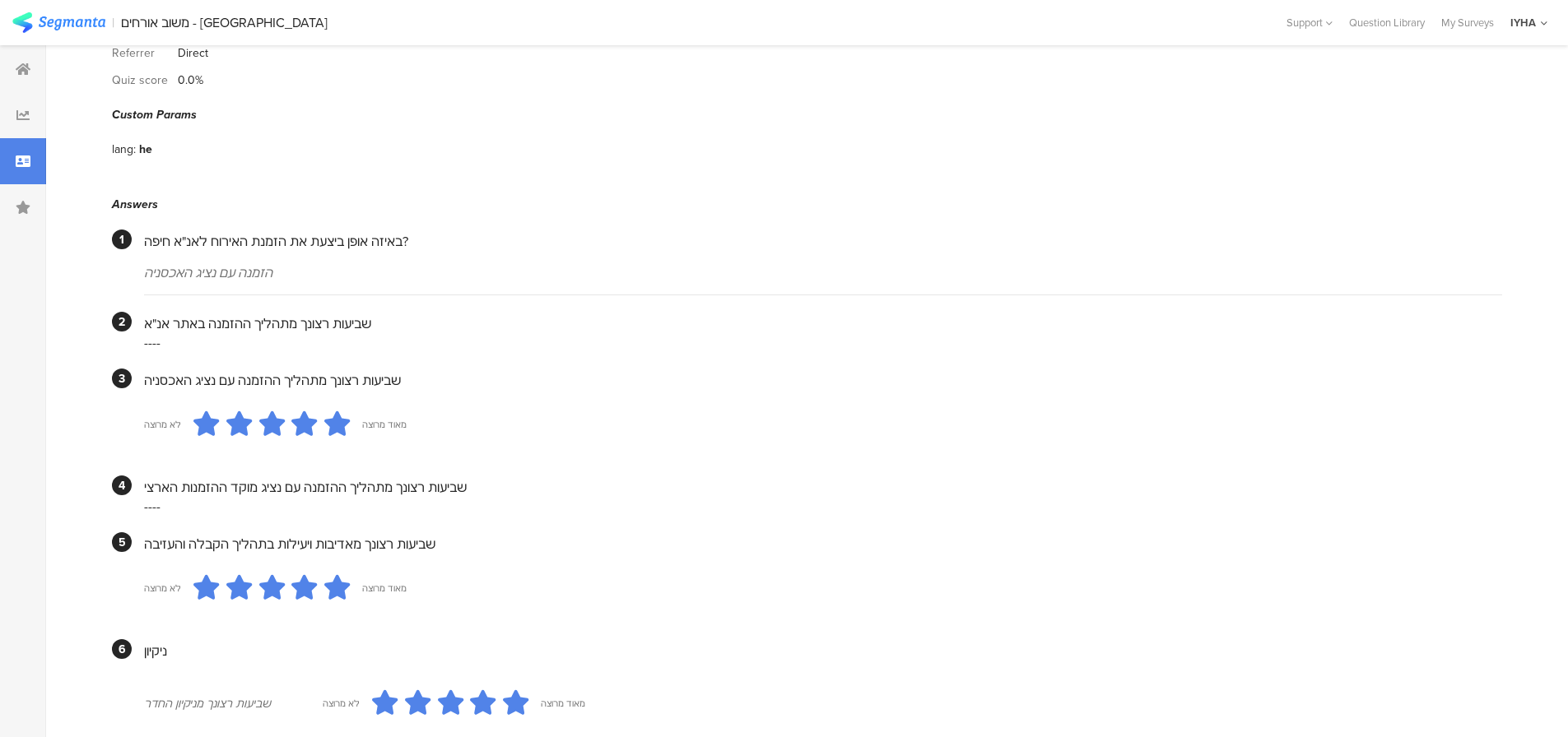 scroll, scrollTop: 0, scrollLeft: 0, axis: both 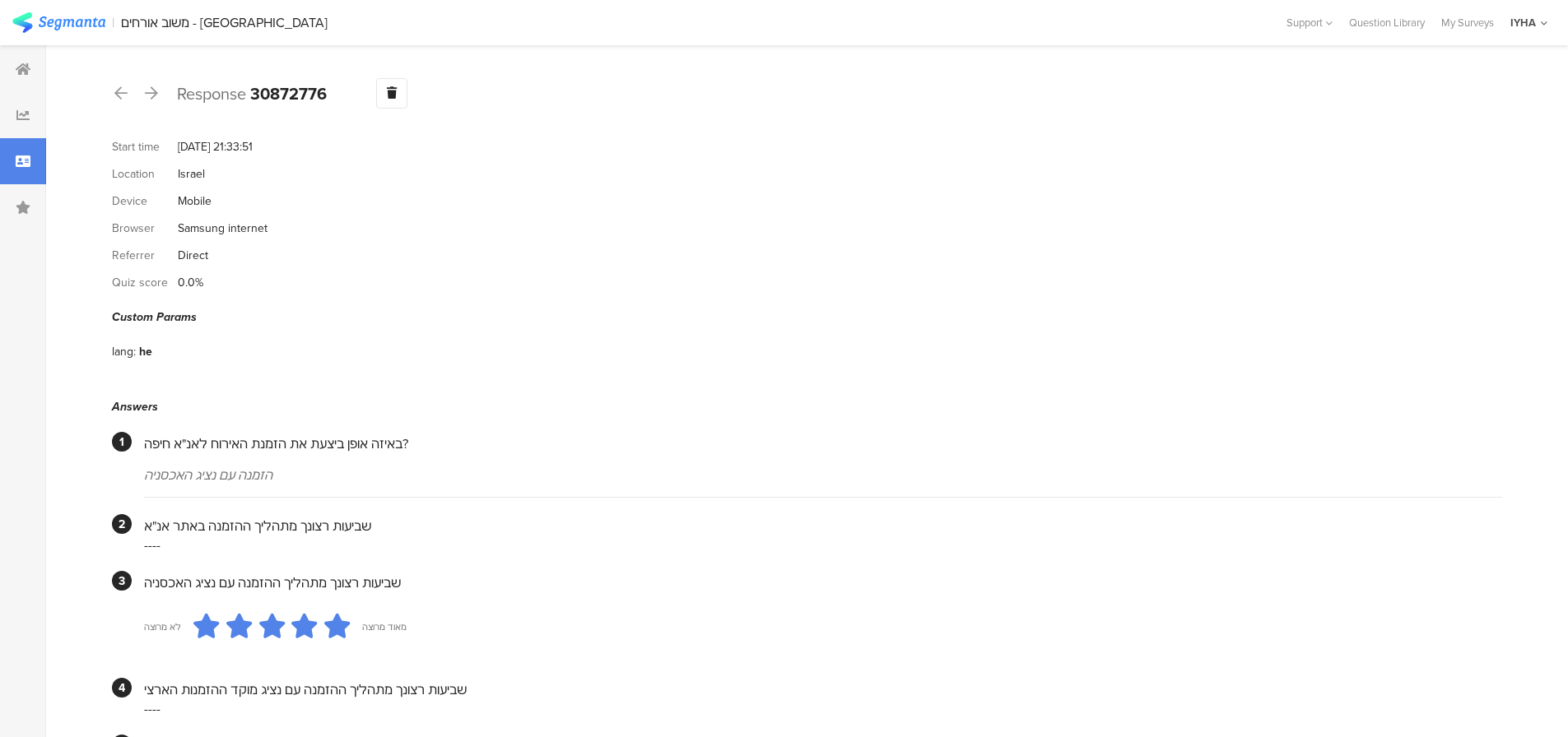 click on "Response
30872776
Warning Delete   Cancel" at bounding box center (807, 93) 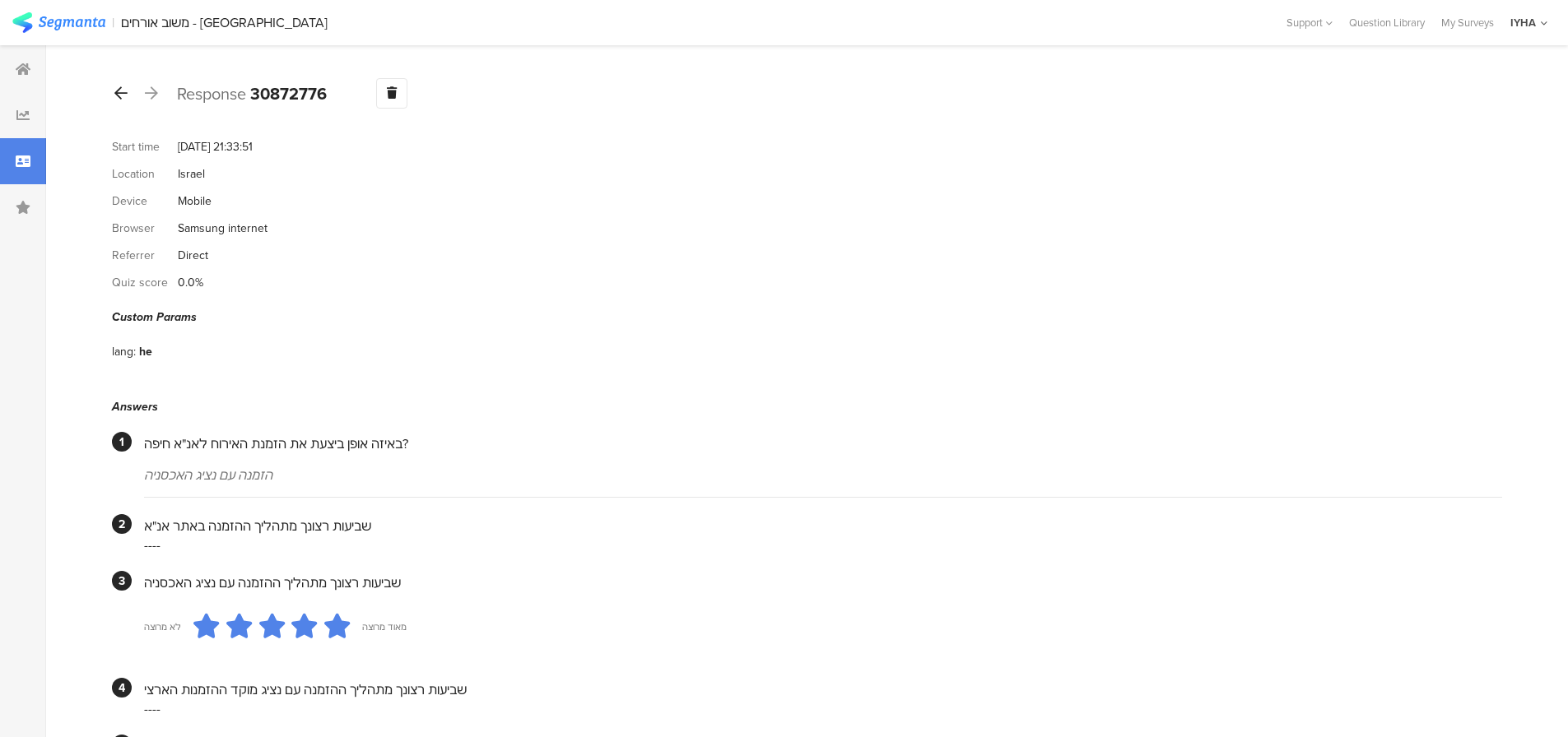 click at bounding box center [121, 93] 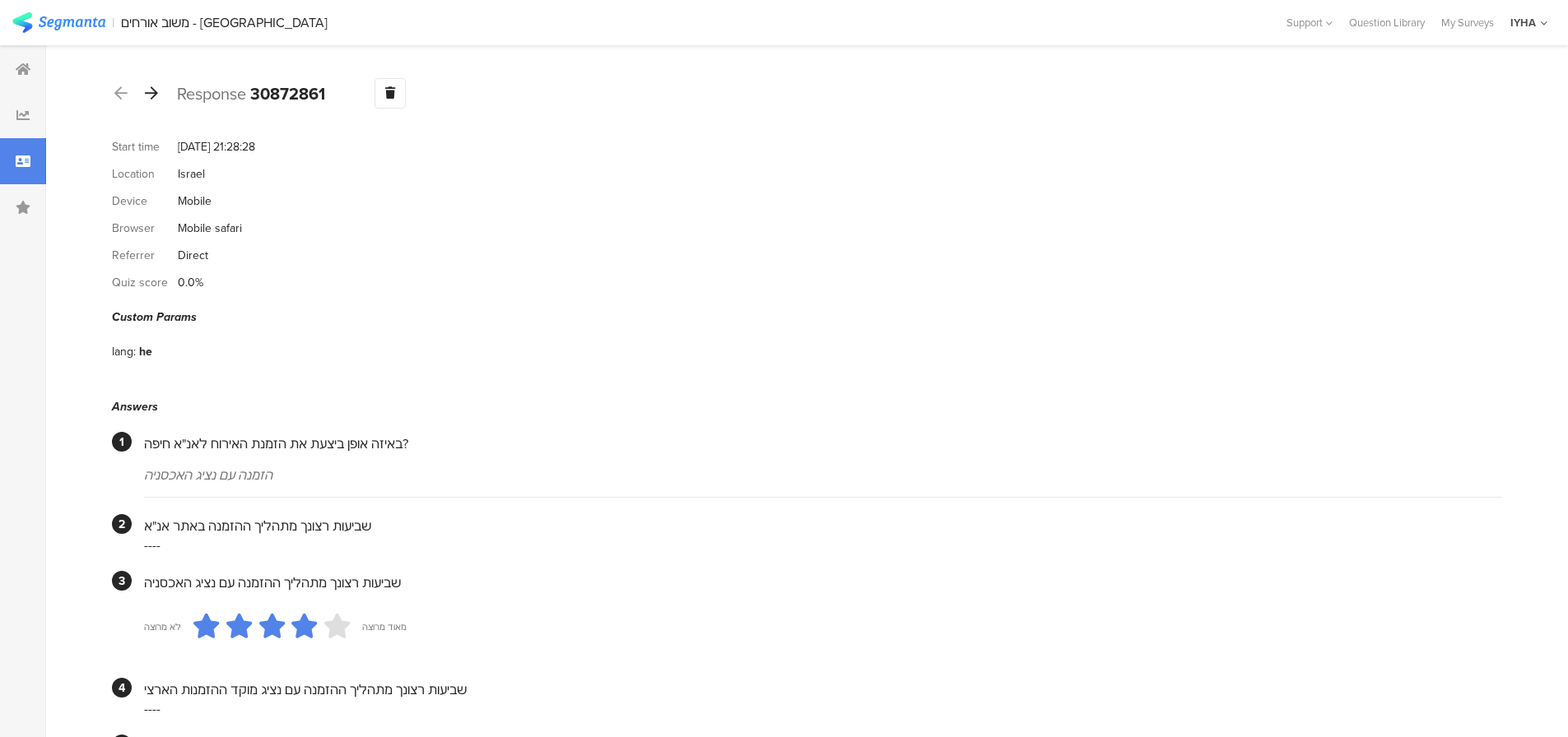 click at bounding box center (151, 93) 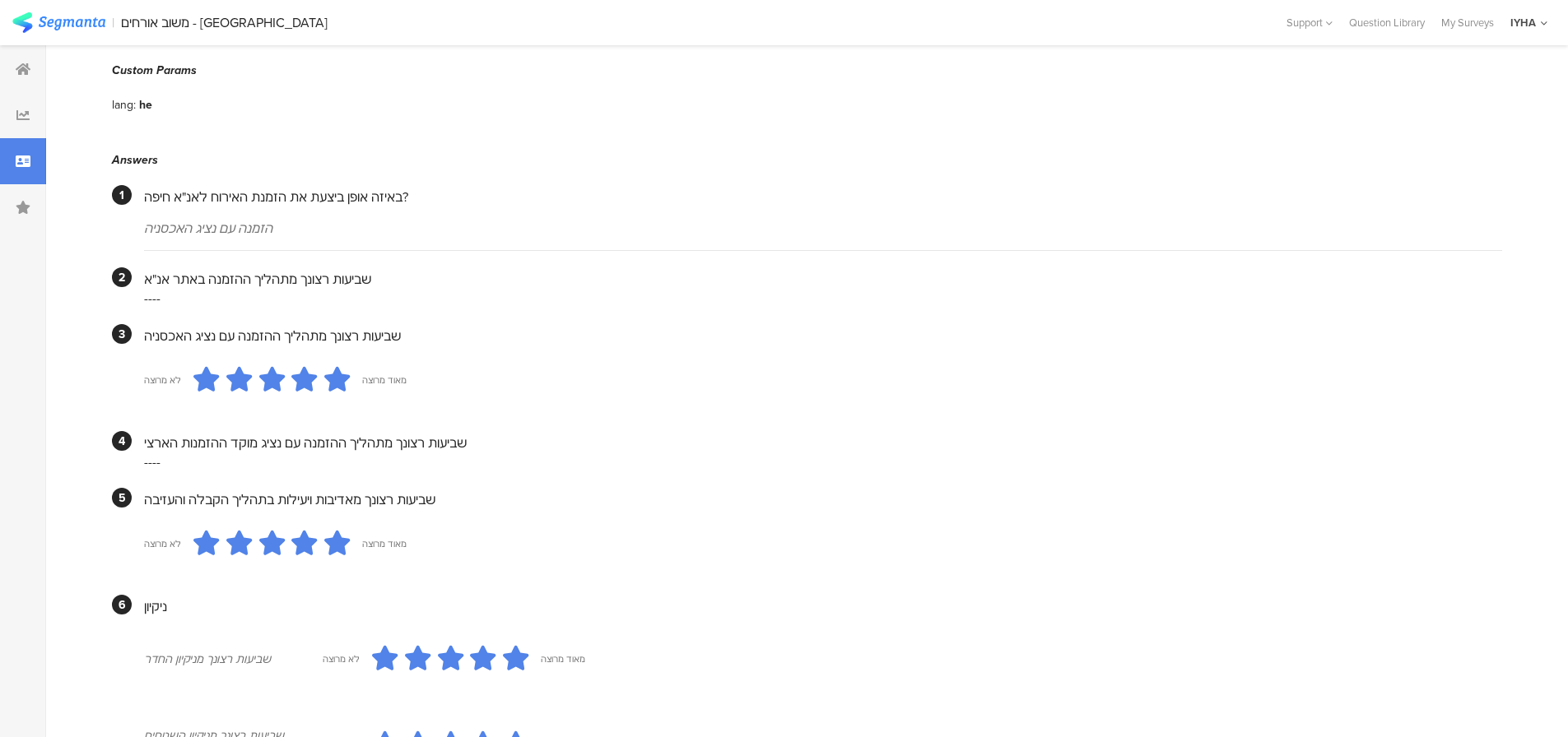 scroll, scrollTop: 0, scrollLeft: 0, axis: both 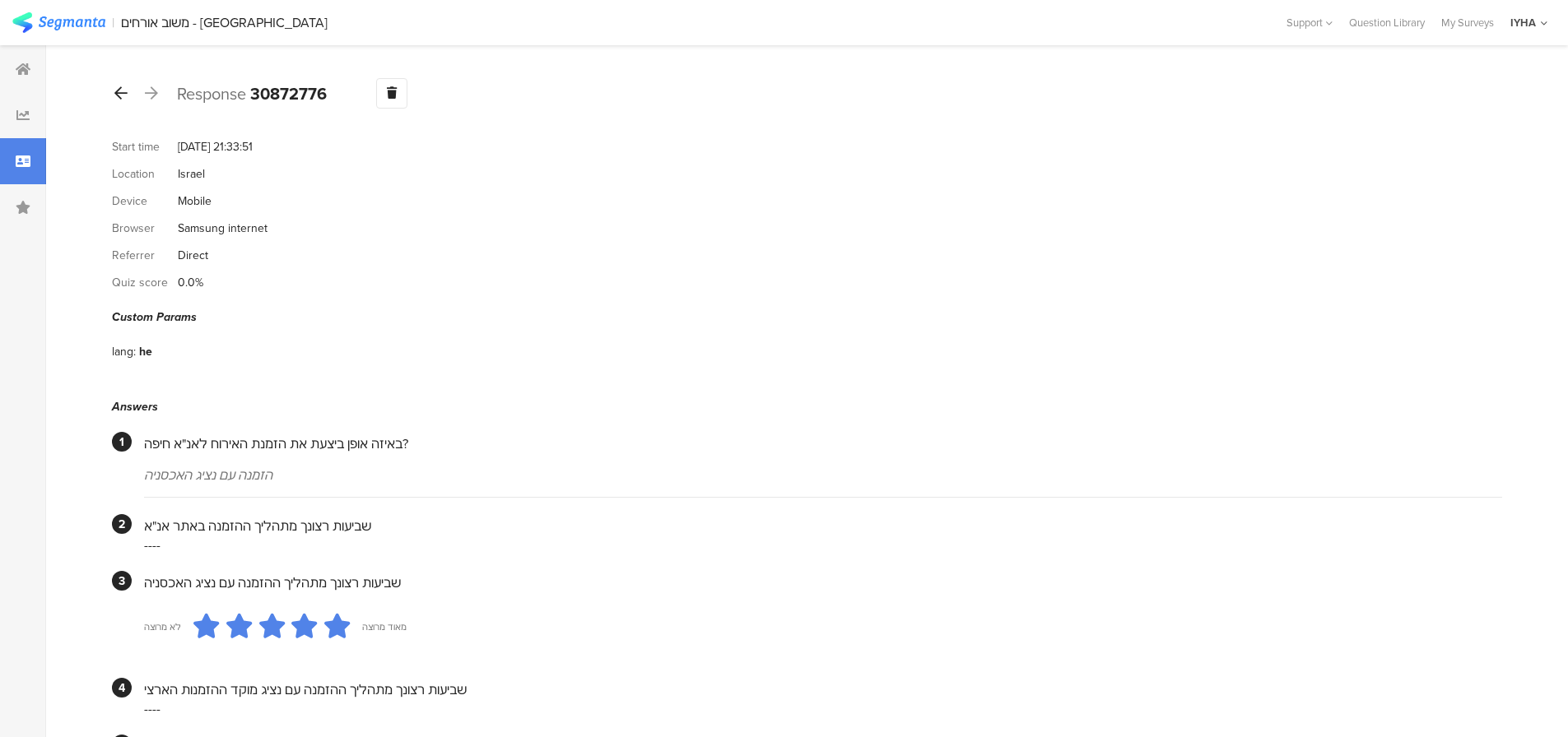 click at bounding box center [121, 93] 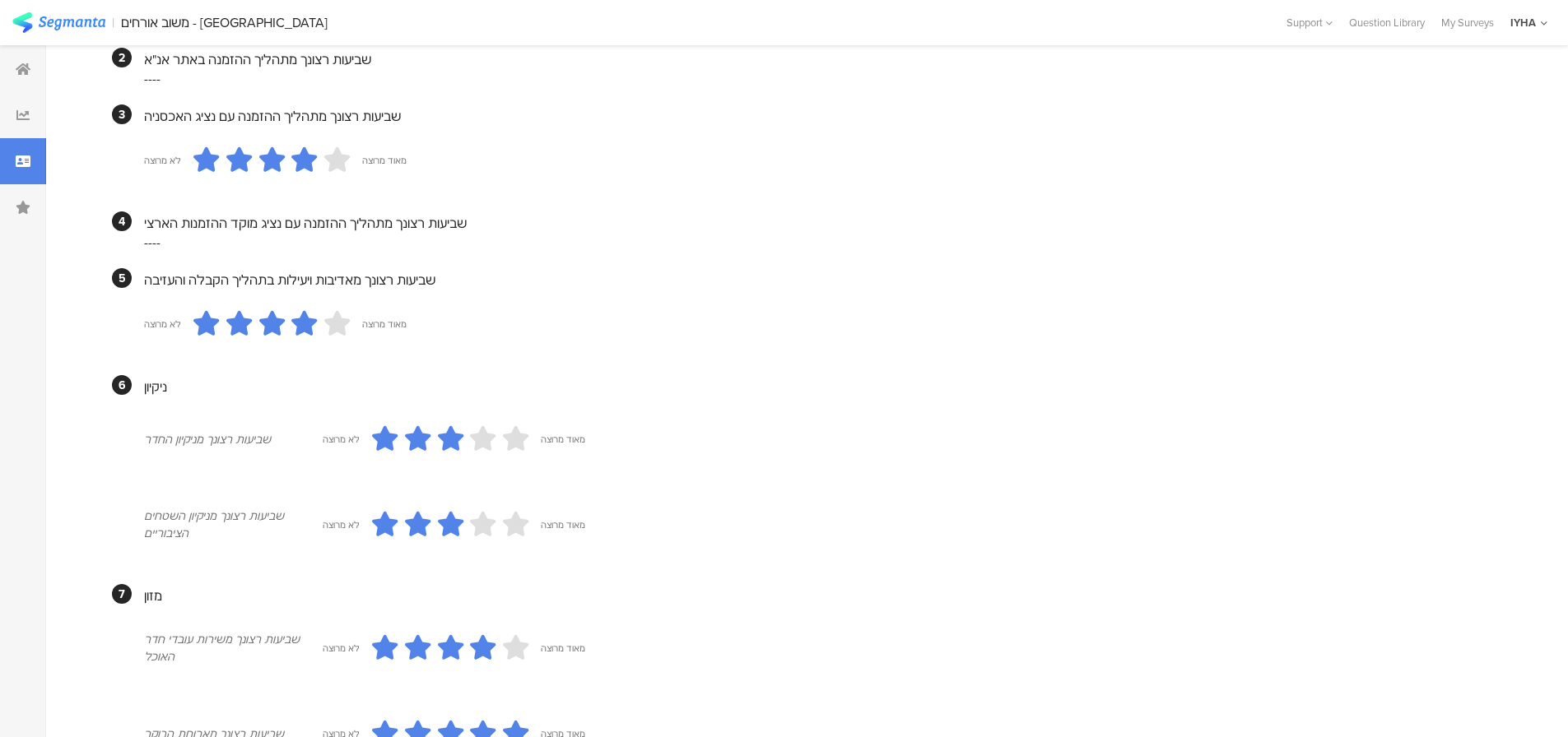 scroll, scrollTop: 0, scrollLeft: 0, axis: both 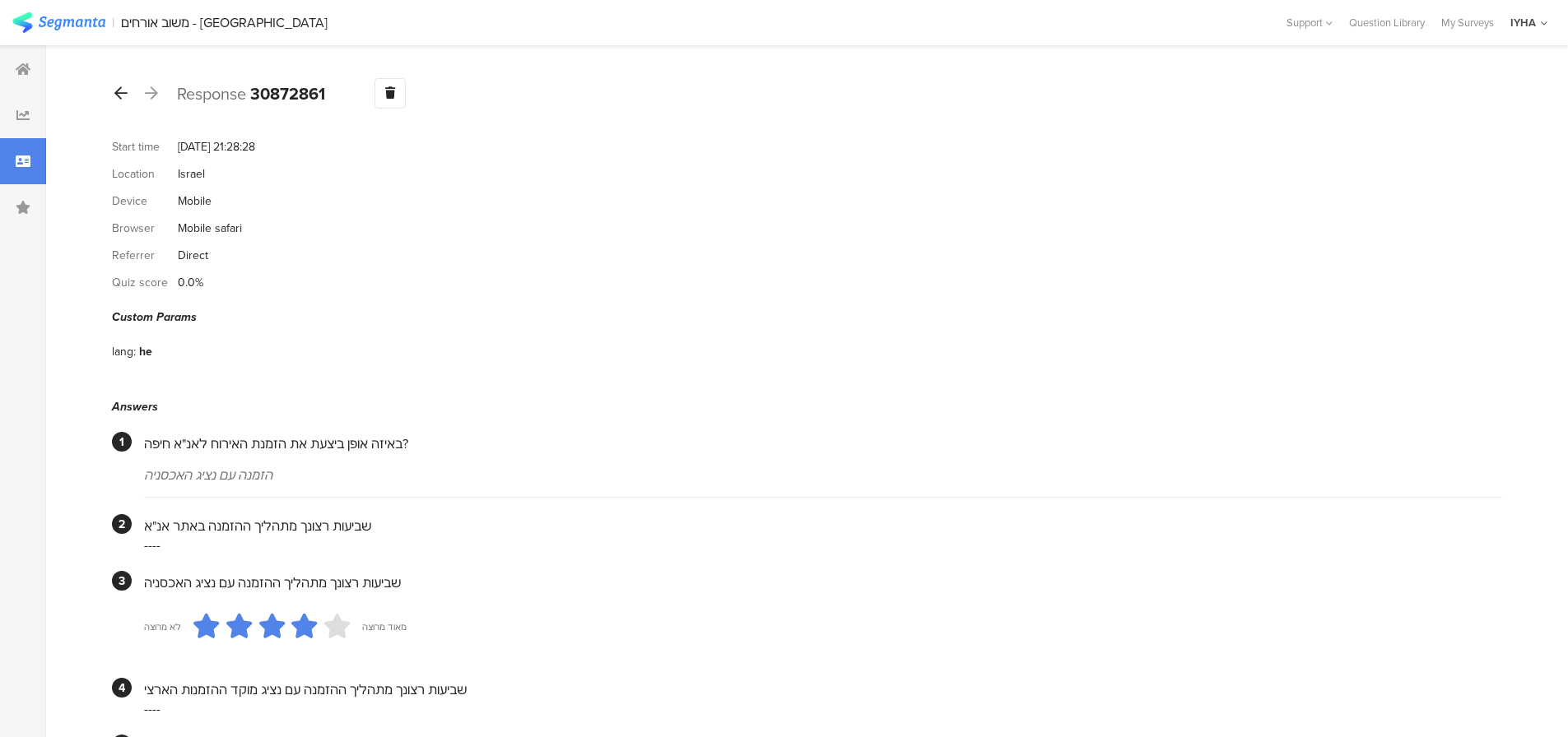 click at bounding box center [121, 93] 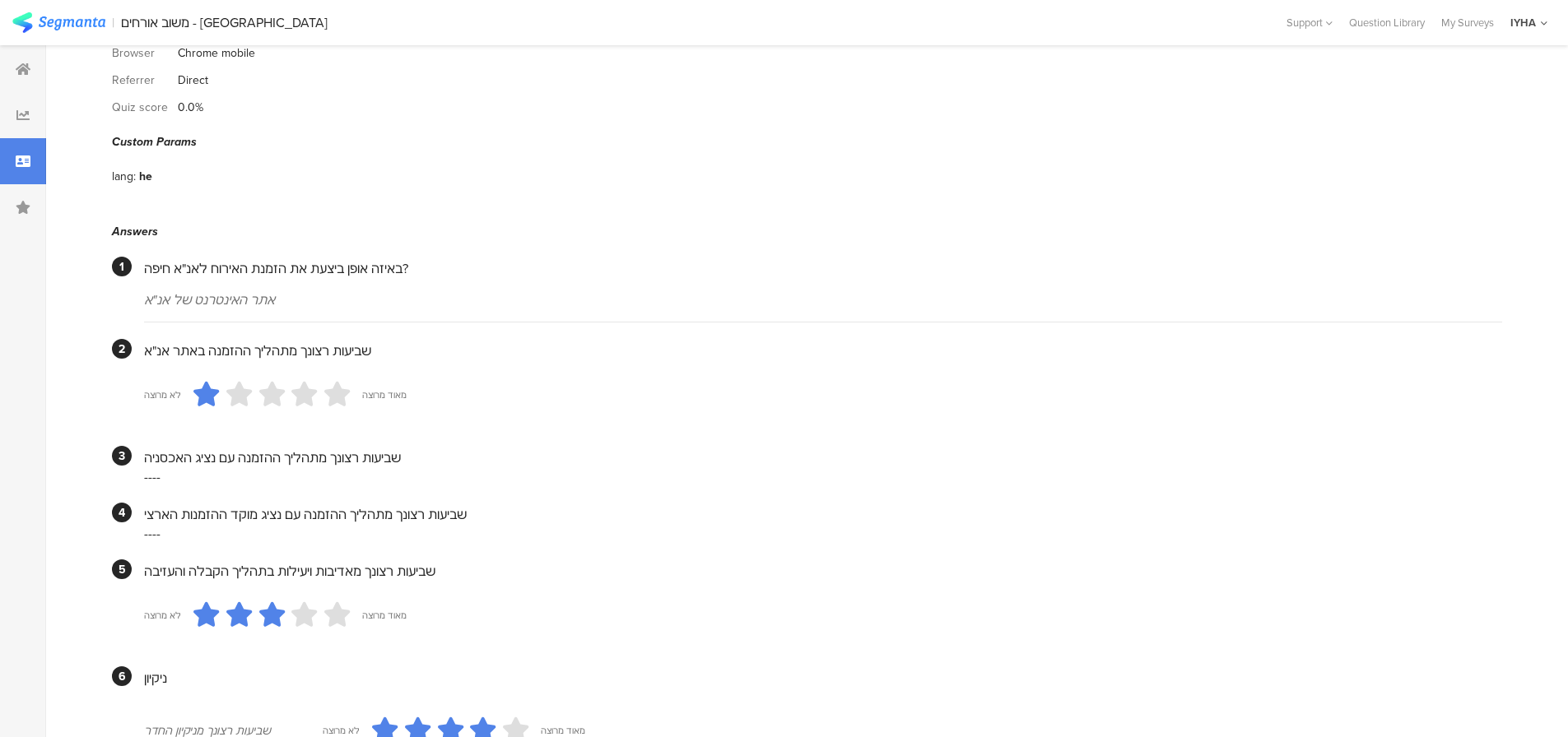 scroll, scrollTop: 0, scrollLeft: 0, axis: both 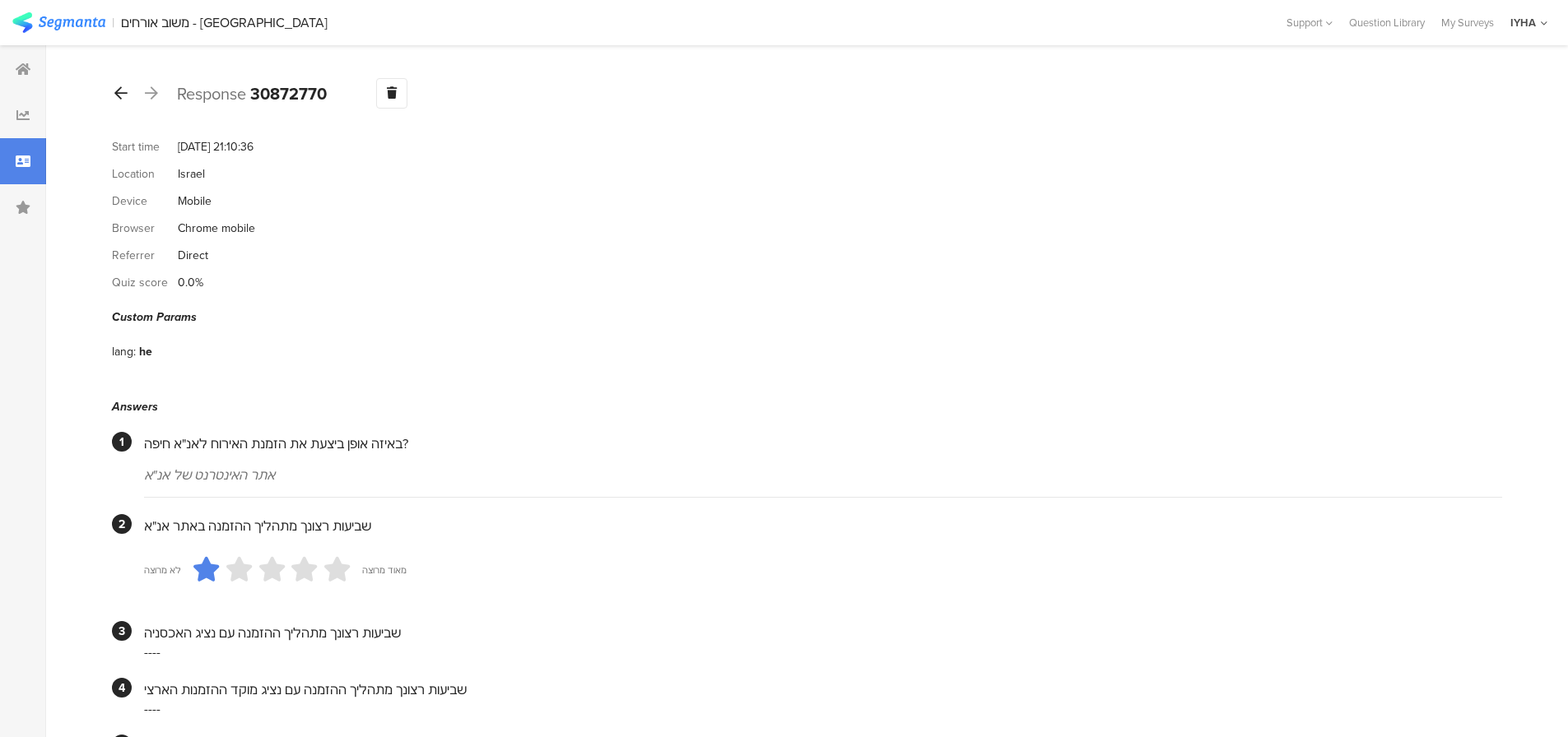 drag, startPoint x: 125, startPoint y: 94, endPoint x: 154, endPoint y: 103, distance: 30.364453 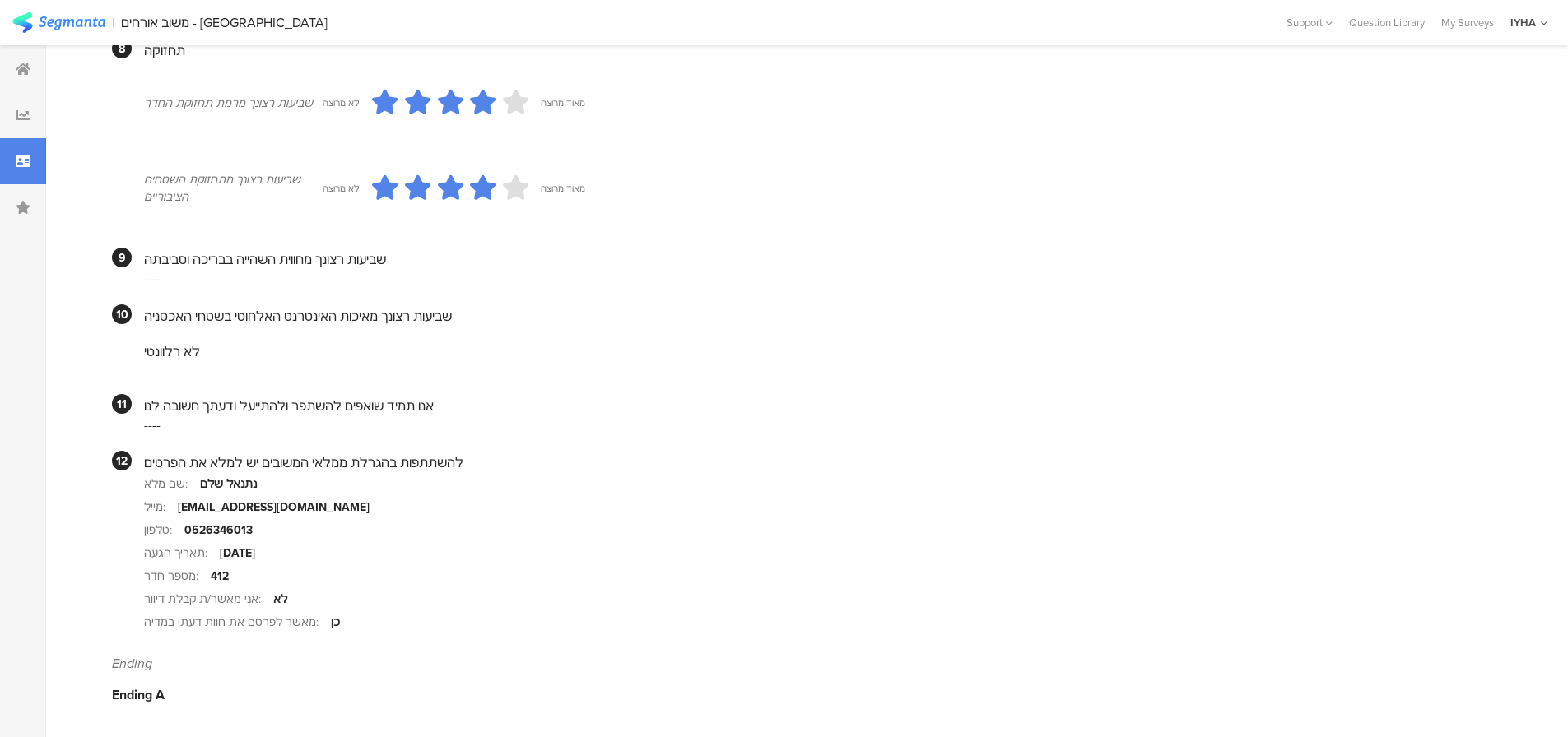 scroll, scrollTop: 898, scrollLeft: 0, axis: vertical 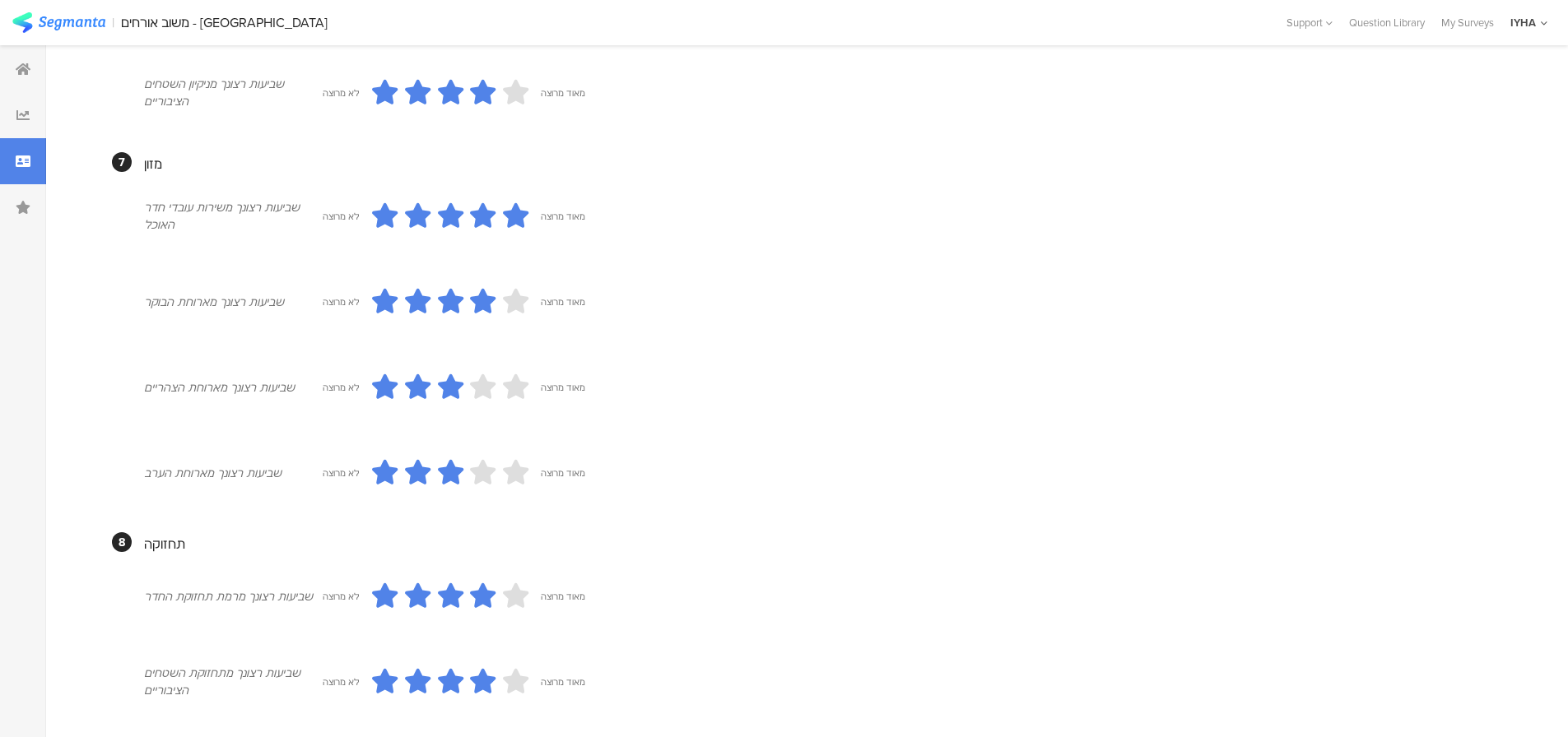 click at bounding box center [417, 216] 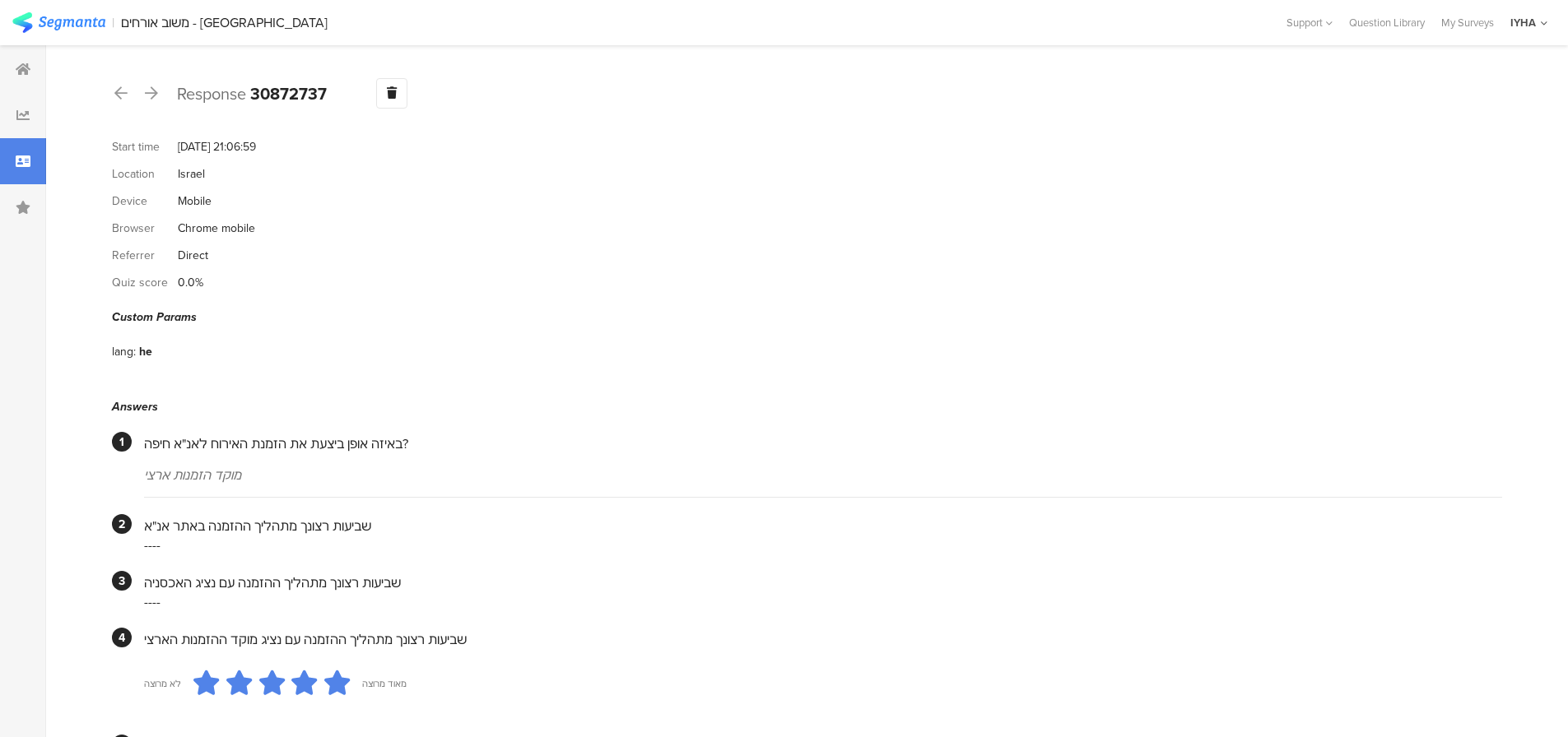 click on "Response
30872737
Warning Delete   Cancel" at bounding box center (807, 93) 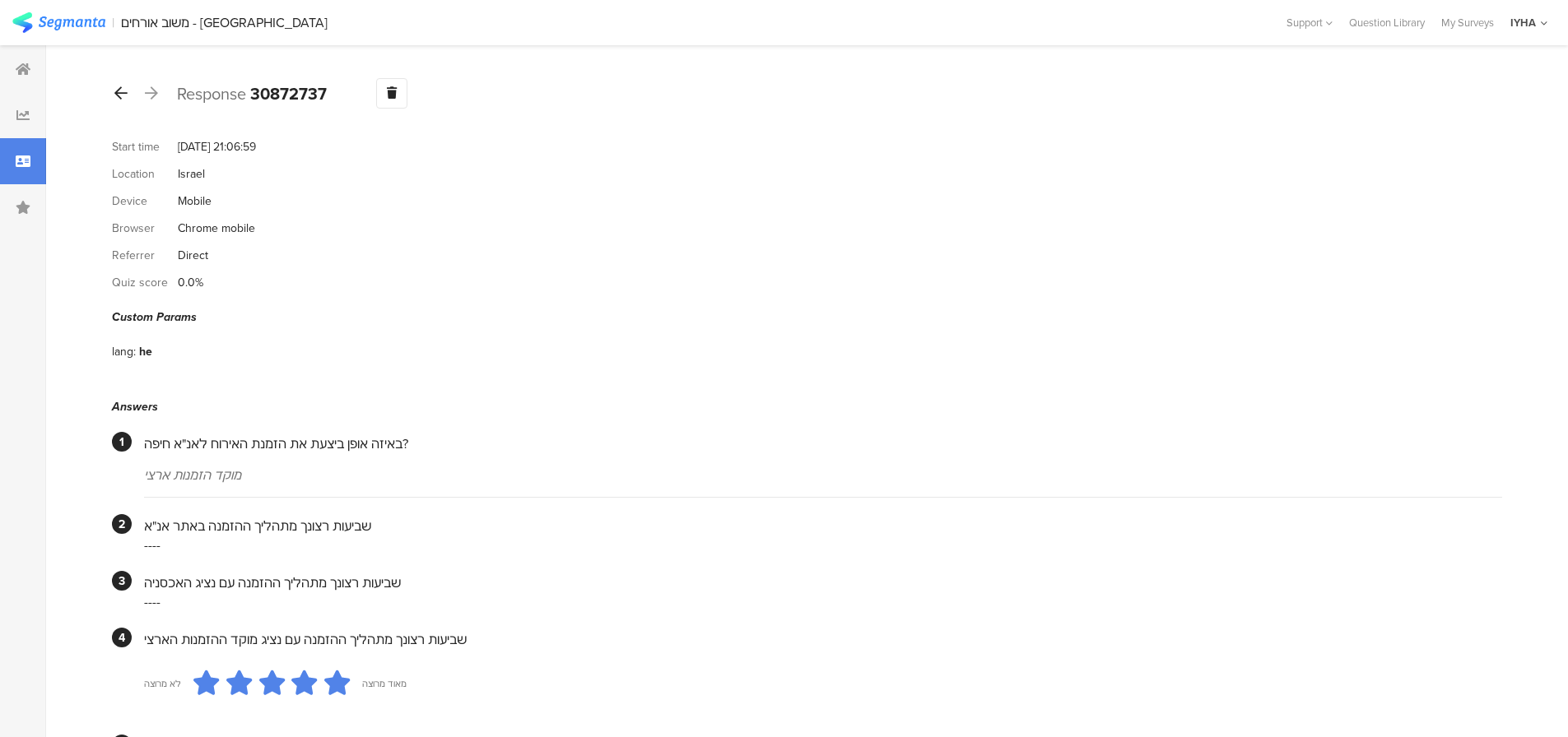 click at bounding box center (121, 93) 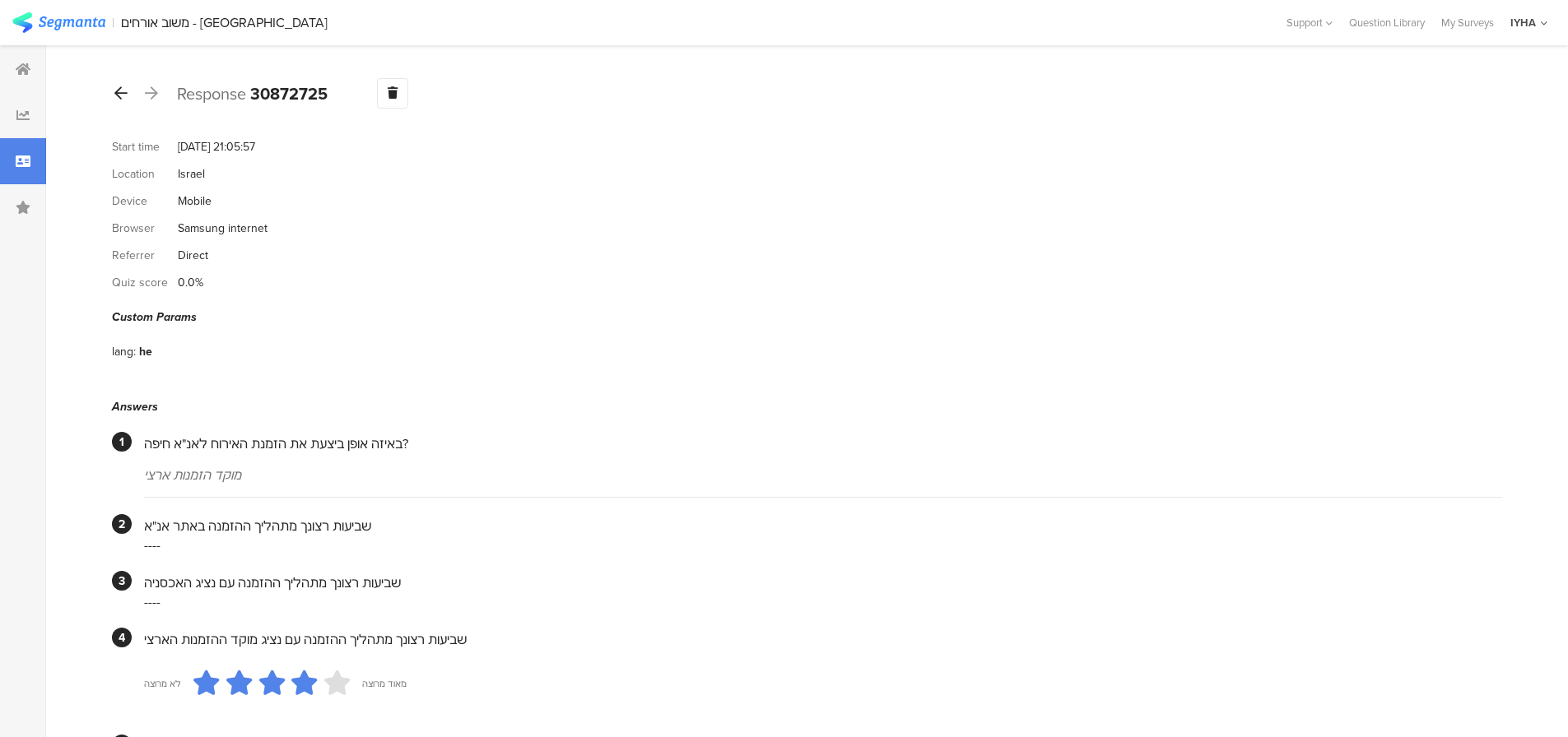 drag, startPoint x: 123, startPoint y: 104, endPoint x: 125, endPoint y: 95, distance: 9.219544 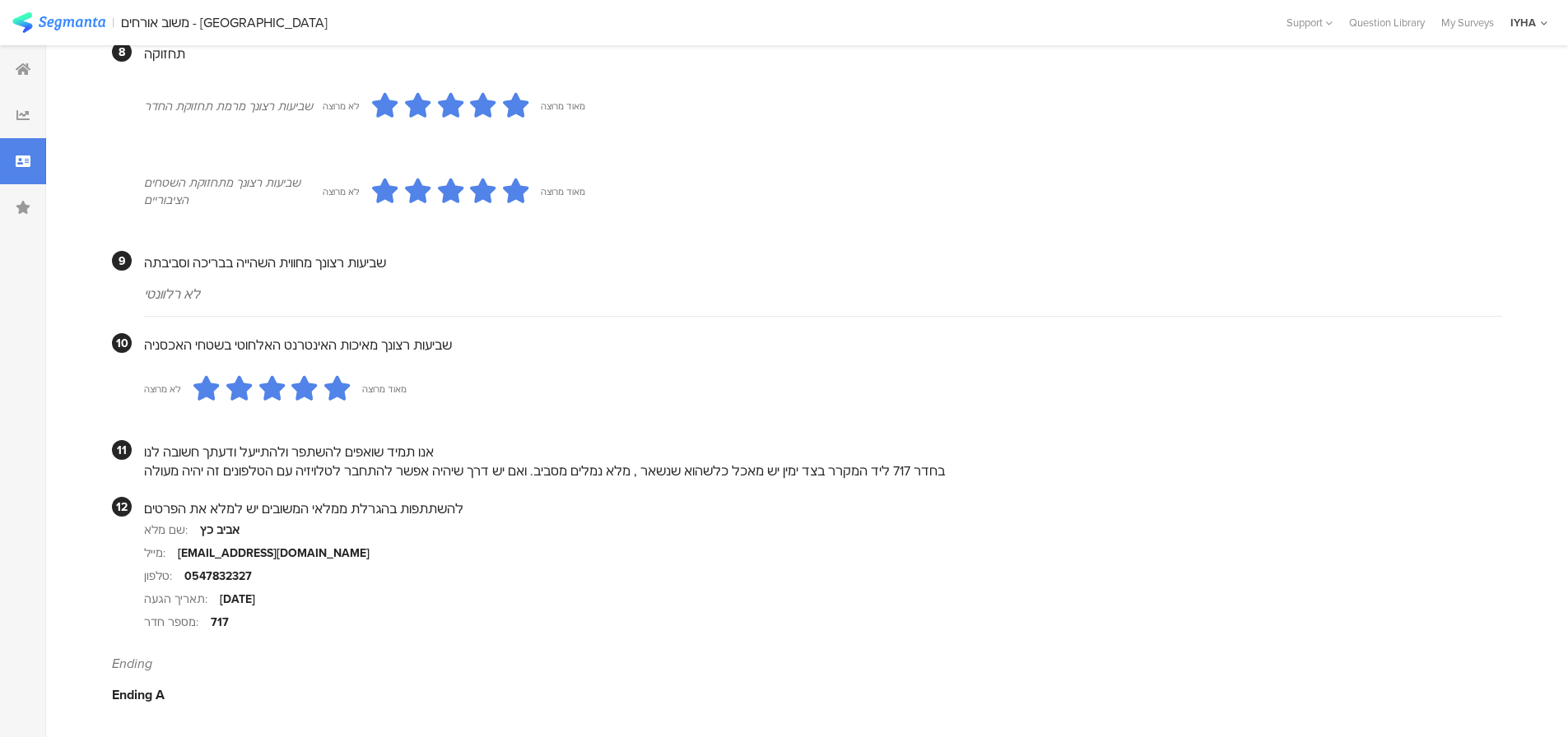 drag, startPoint x: 0, startPoint y: 136, endPoint x: 703, endPoint y: 261, distance: 714.02661 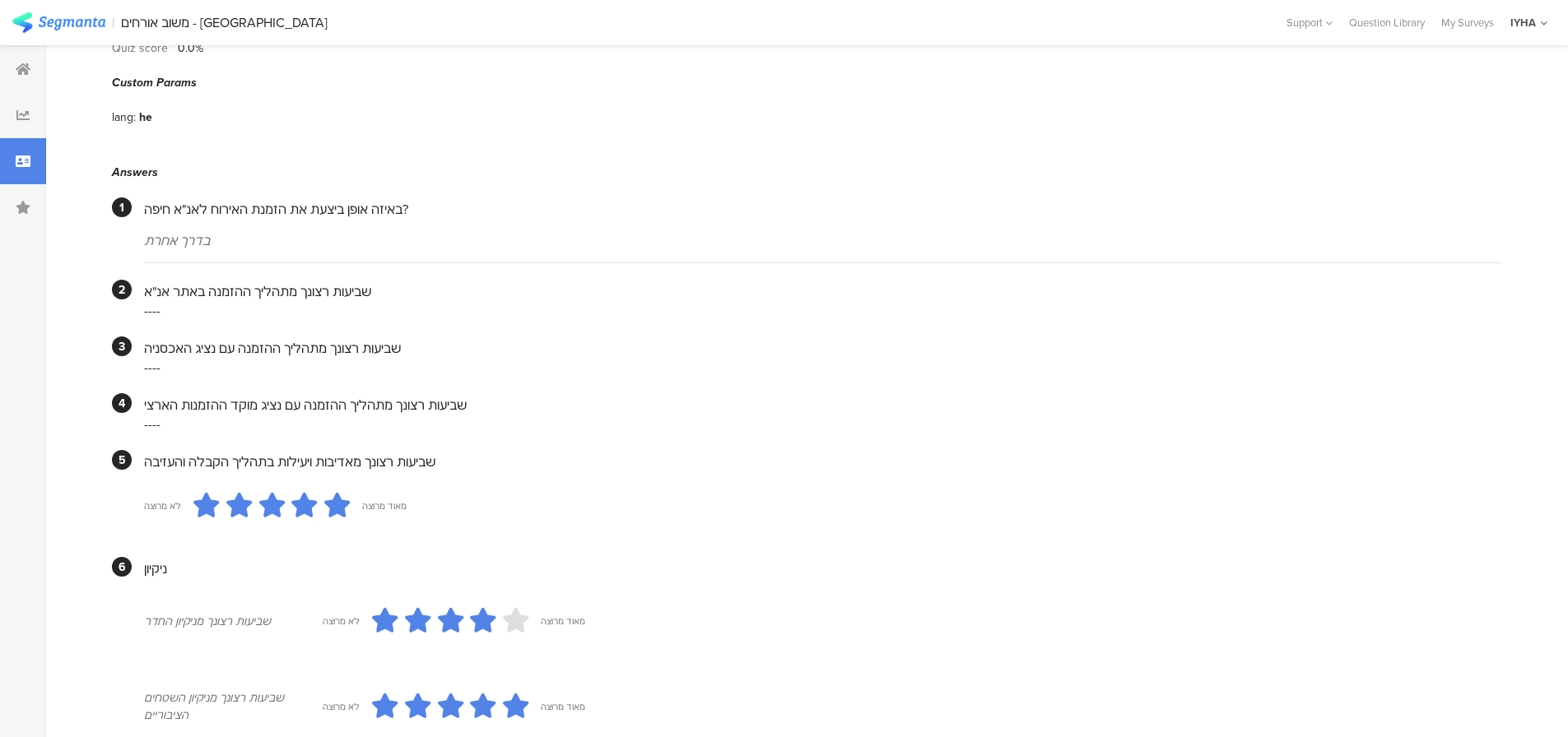 scroll, scrollTop: 0, scrollLeft: 0, axis: both 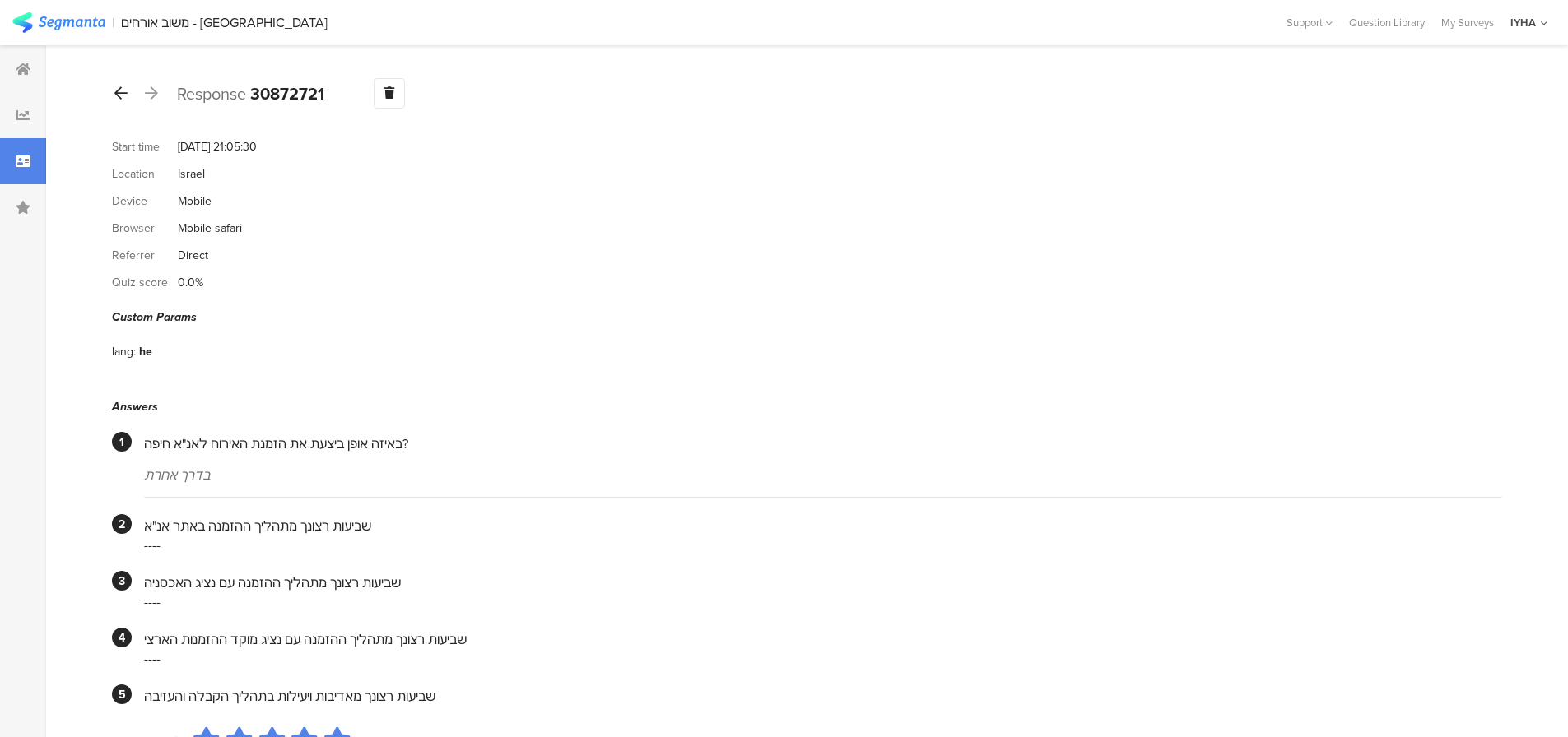 click at bounding box center (121, 93) 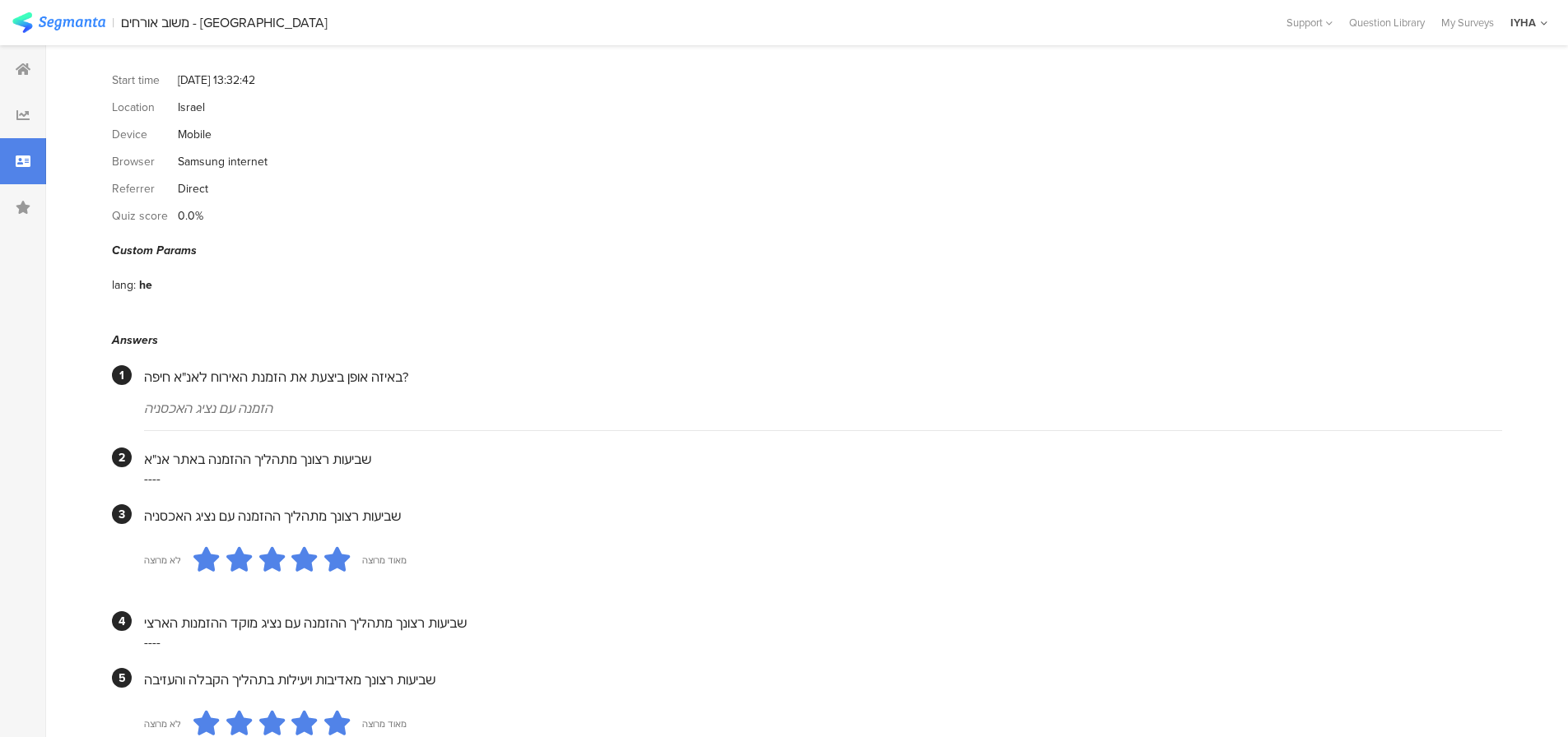 scroll, scrollTop: 0, scrollLeft: 0, axis: both 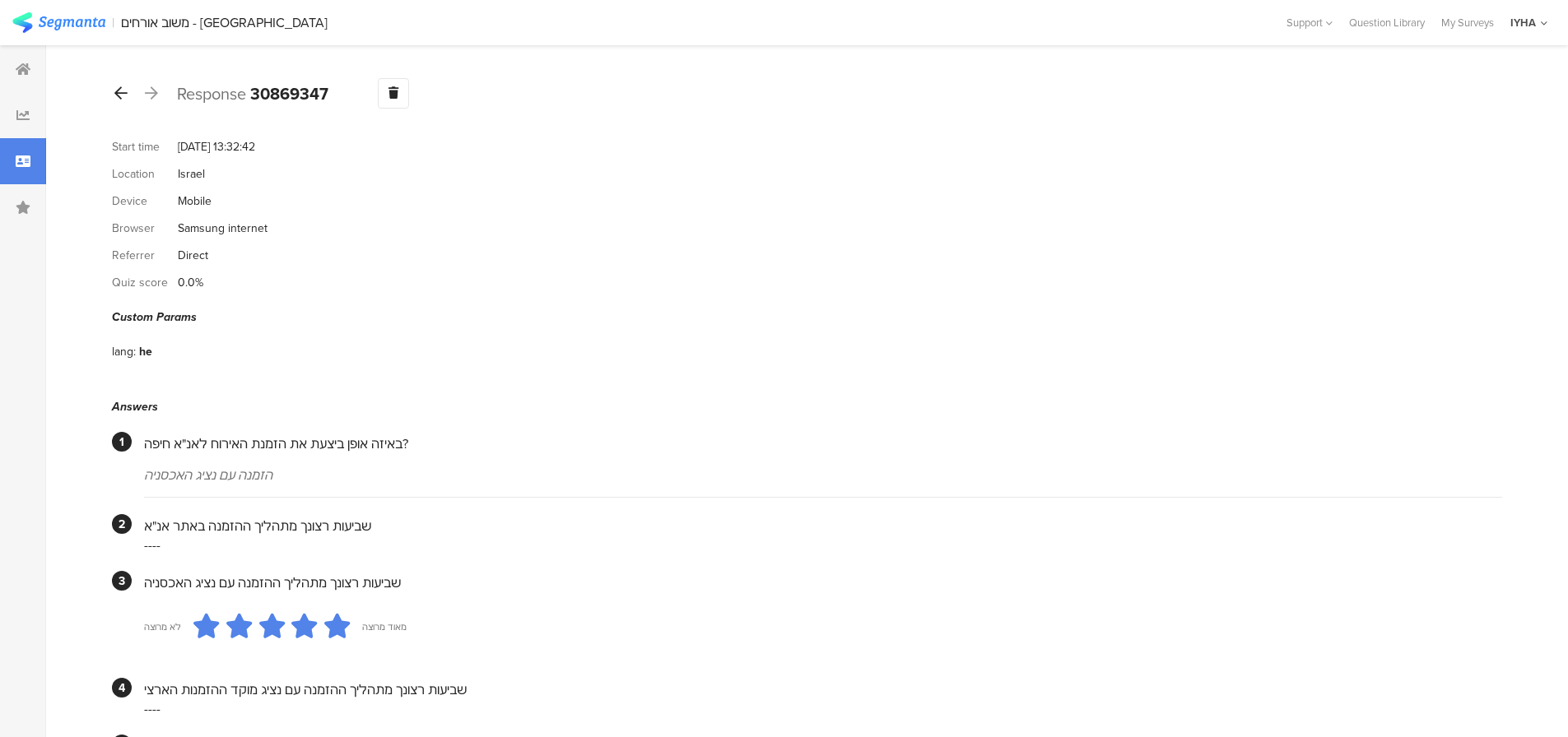 click at bounding box center (121, 93) 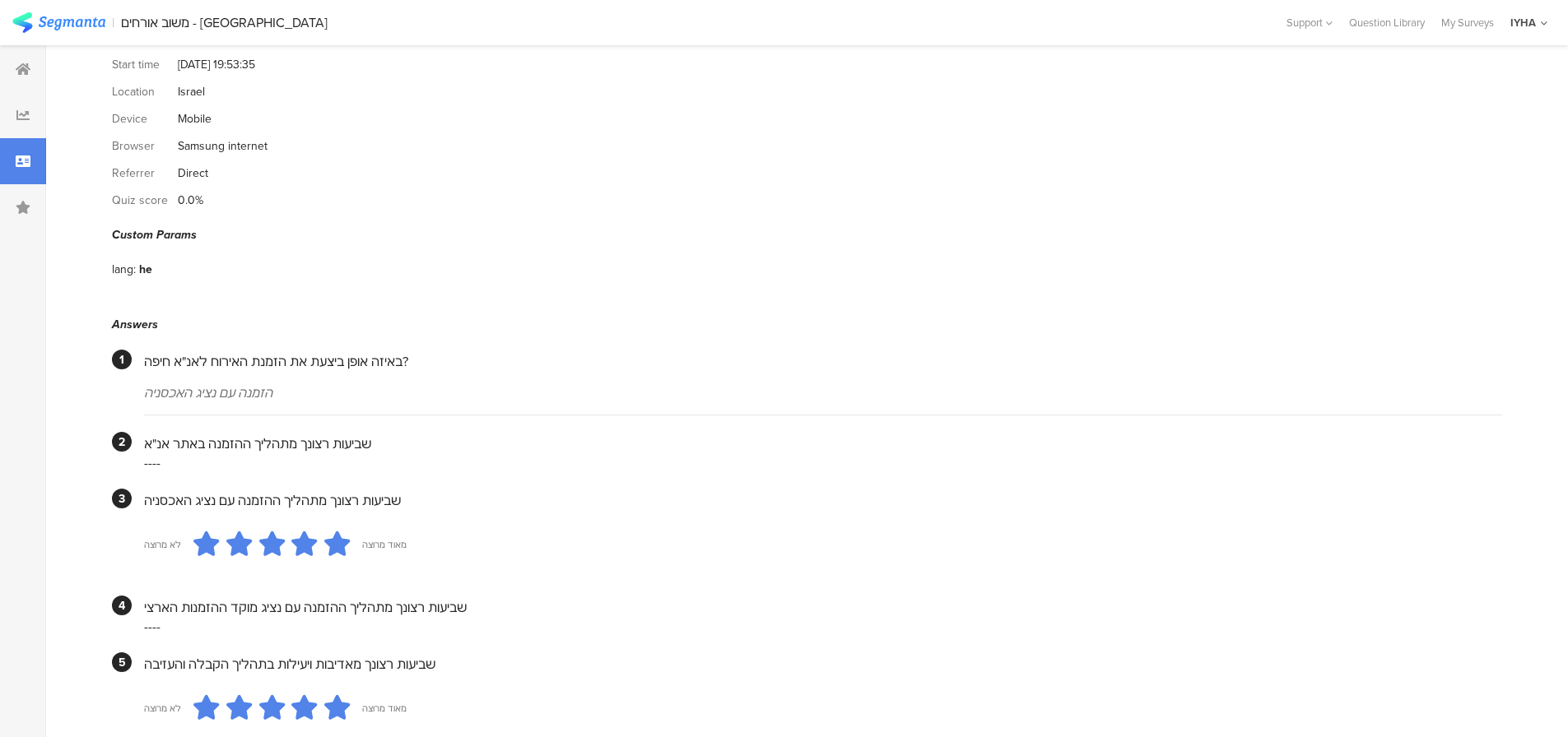 scroll, scrollTop: 0, scrollLeft: 0, axis: both 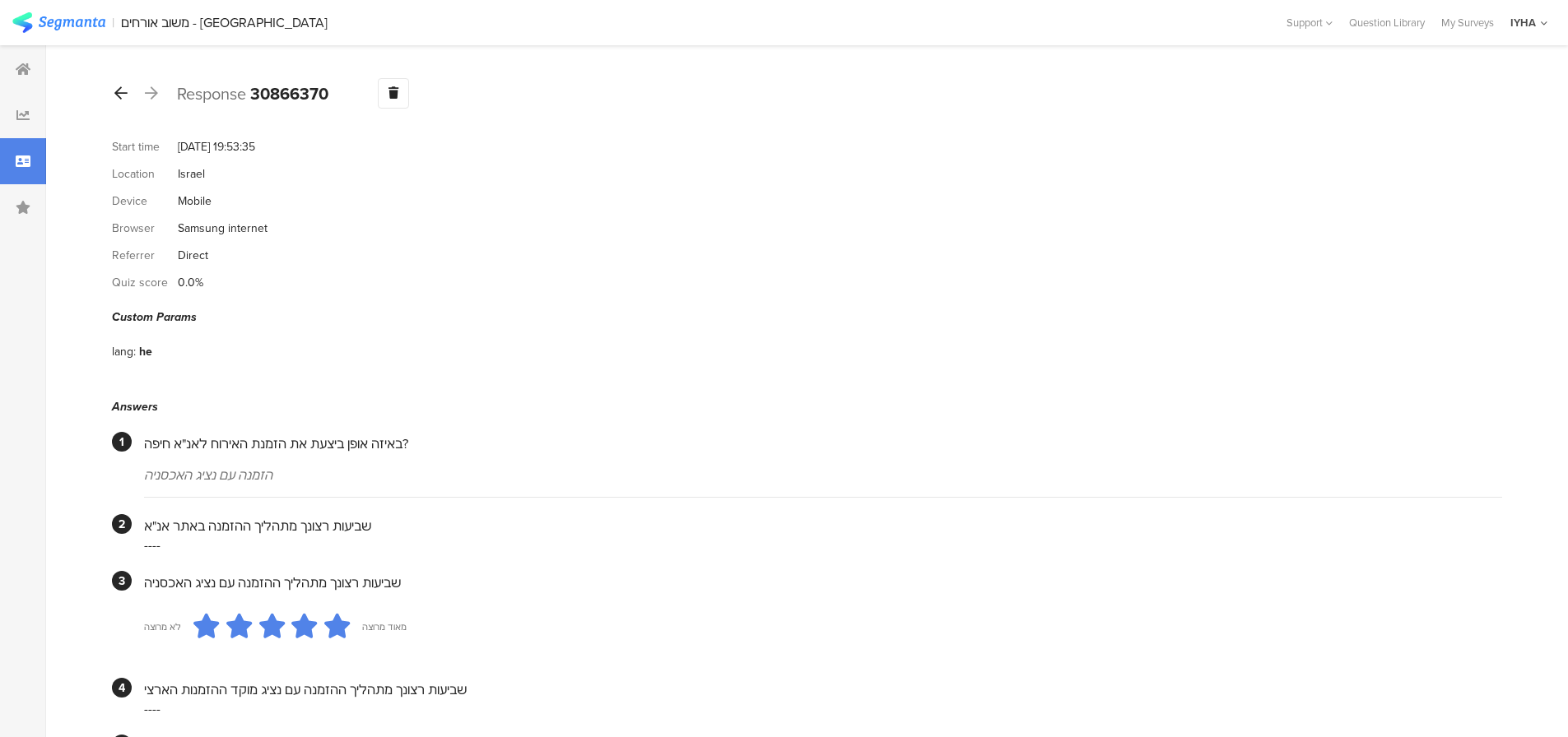 click at bounding box center [121, 93] 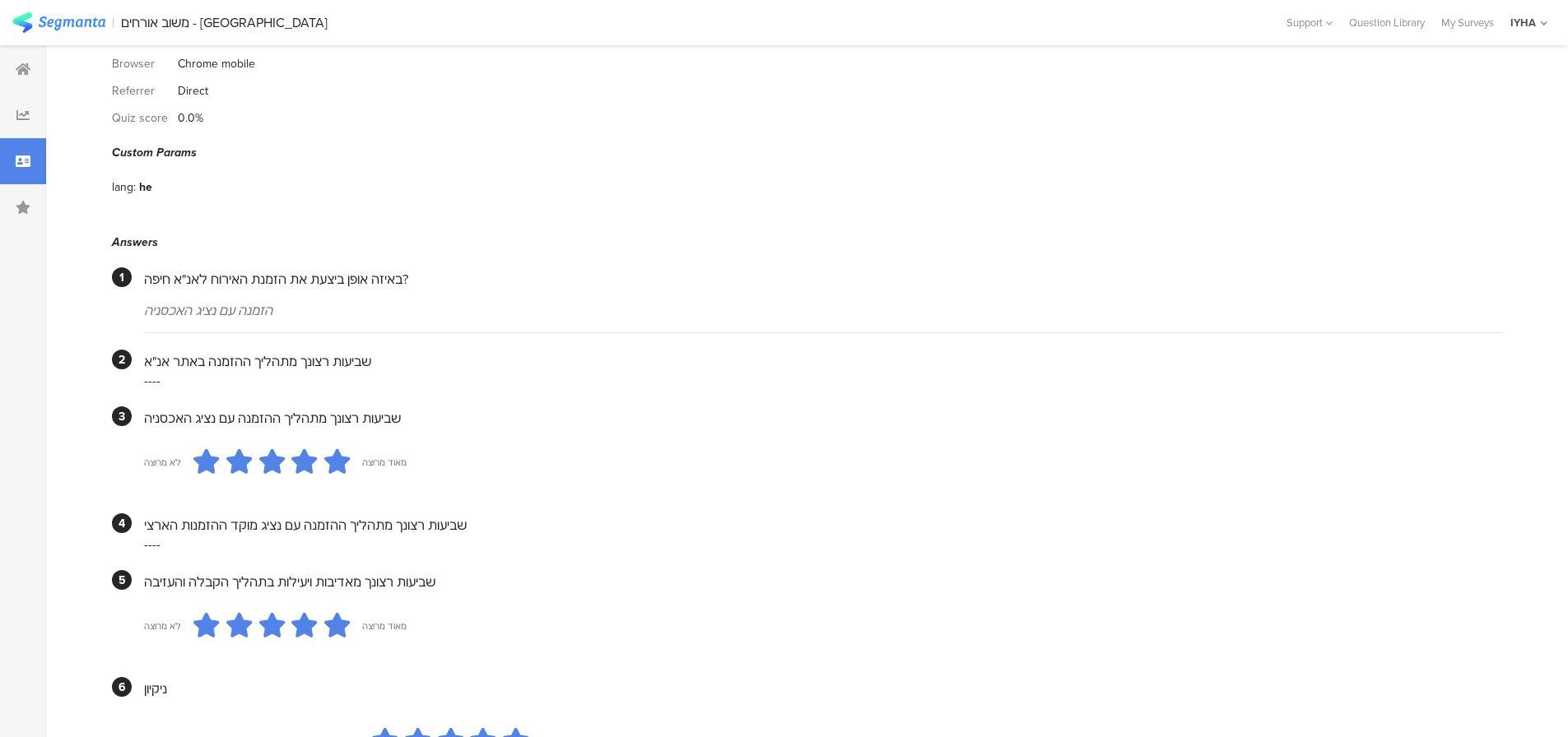 scroll, scrollTop: 0, scrollLeft: 0, axis: both 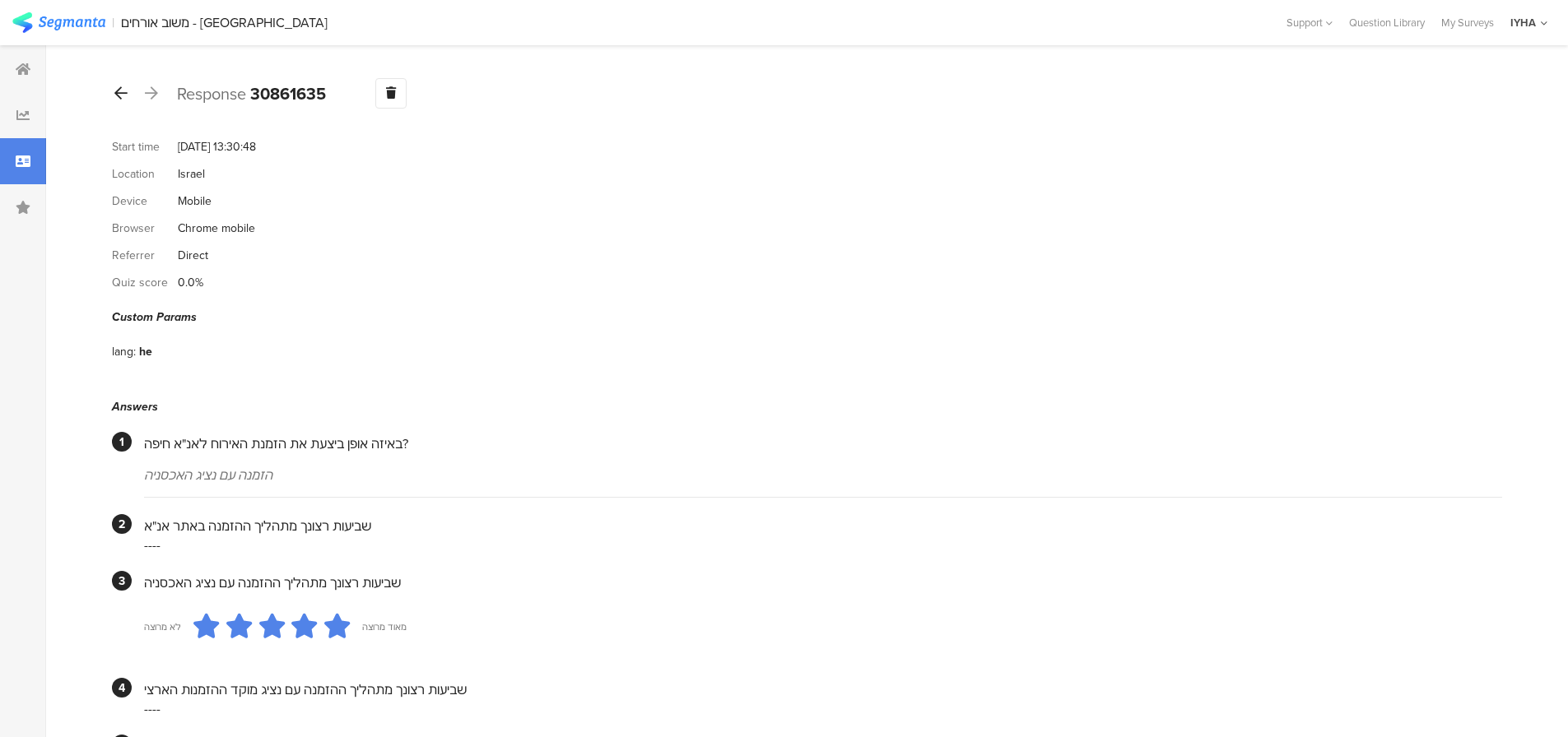 click at bounding box center (121, 93) 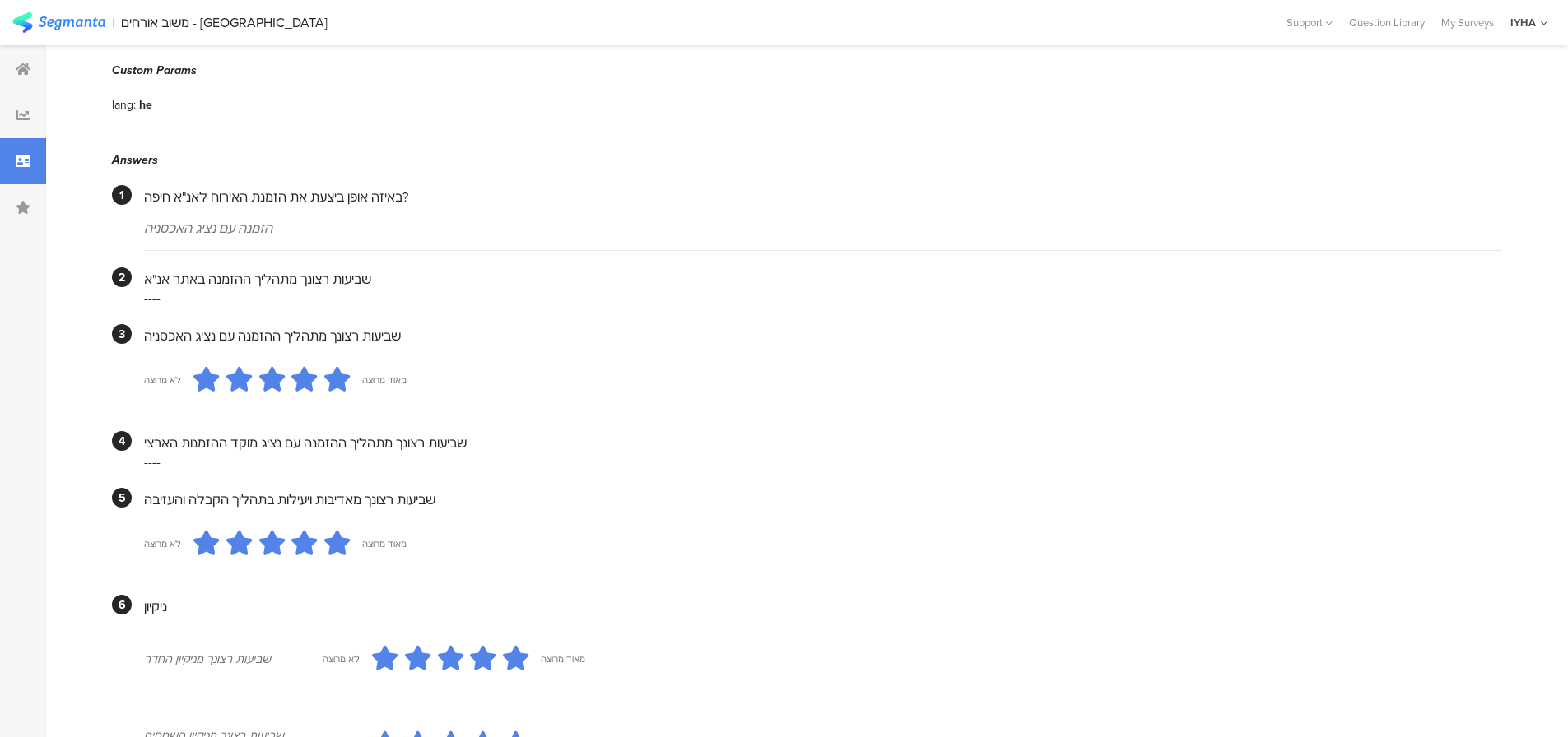 scroll, scrollTop: 0, scrollLeft: 0, axis: both 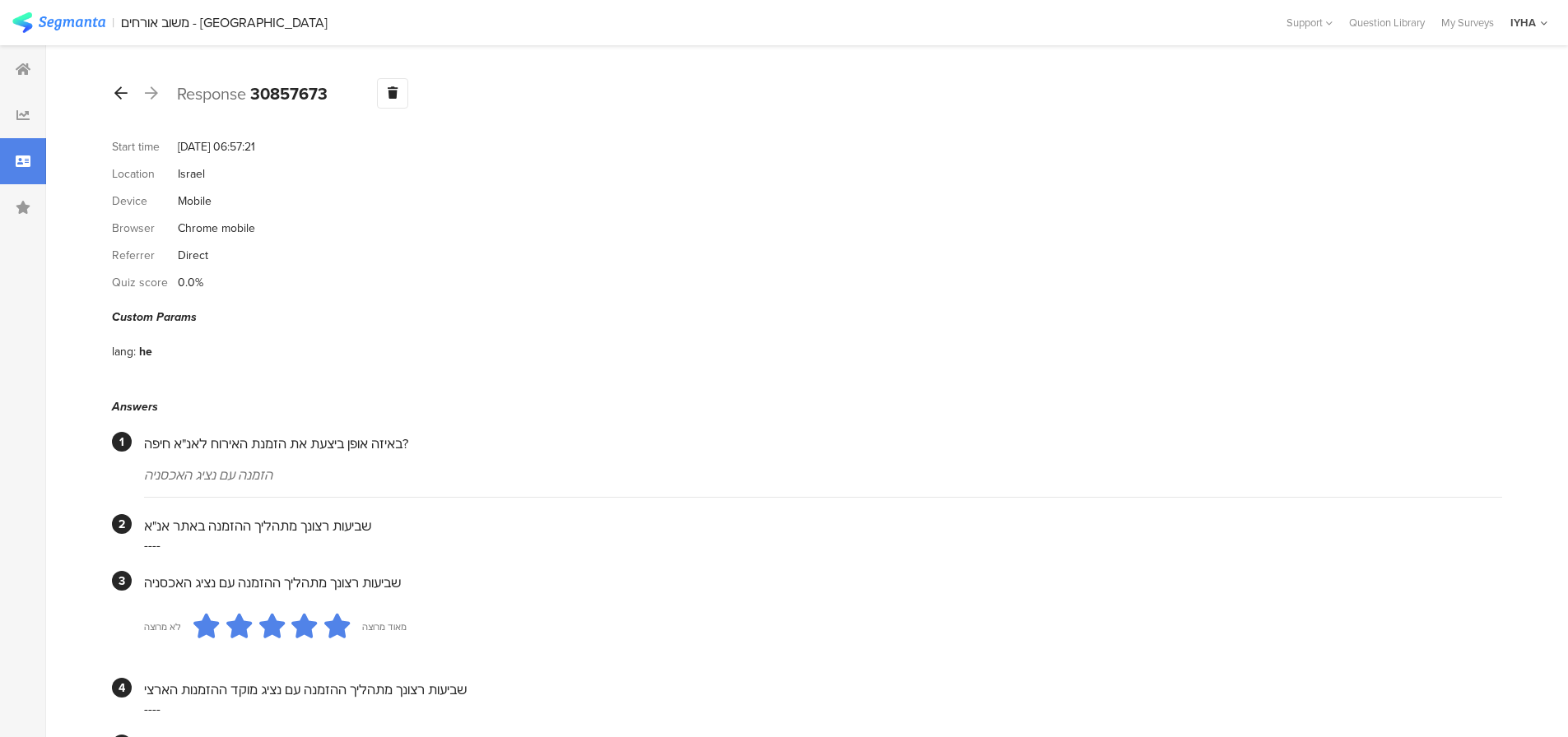 click at bounding box center [121, 93] 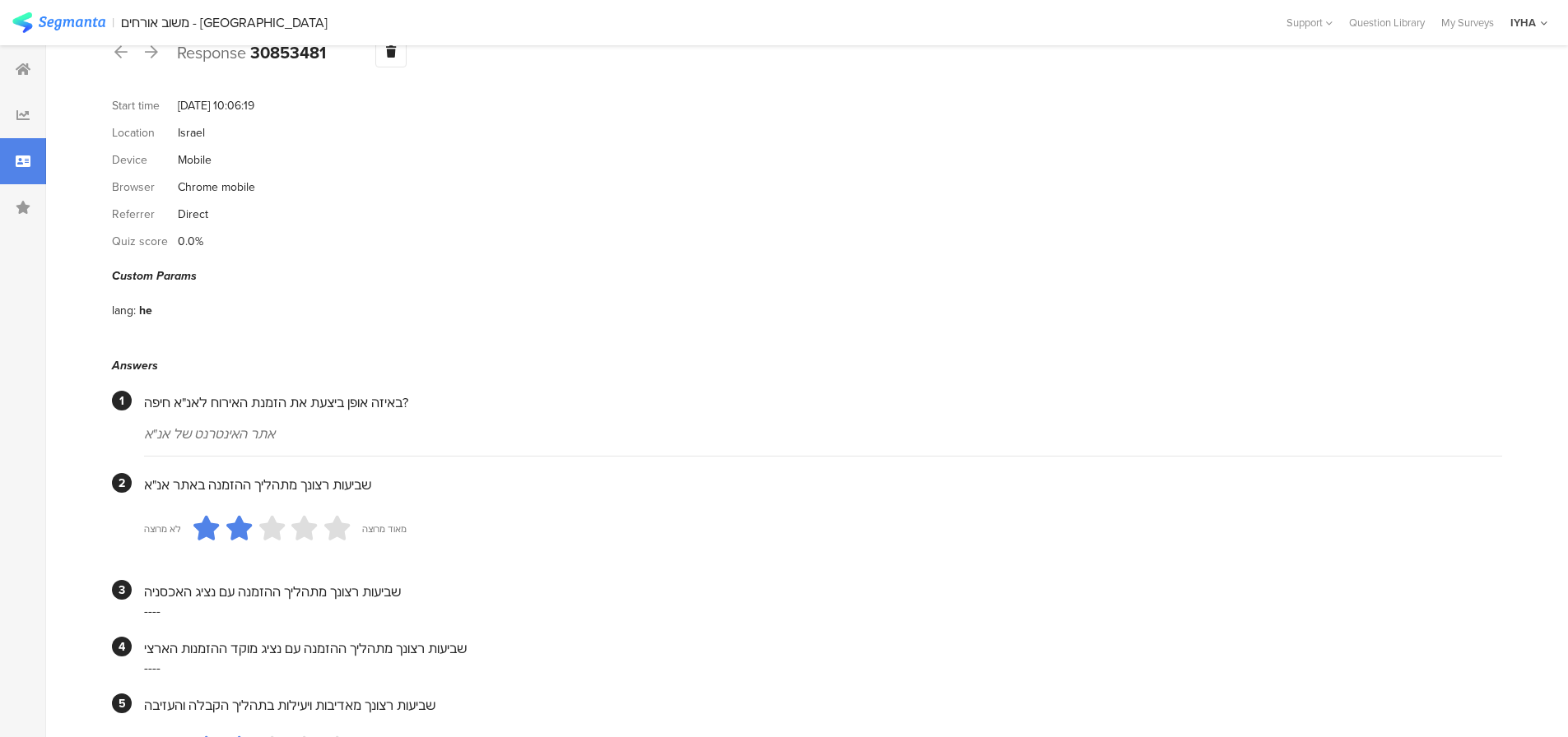 scroll, scrollTop: 0, scrollLeft: 0, axis: both 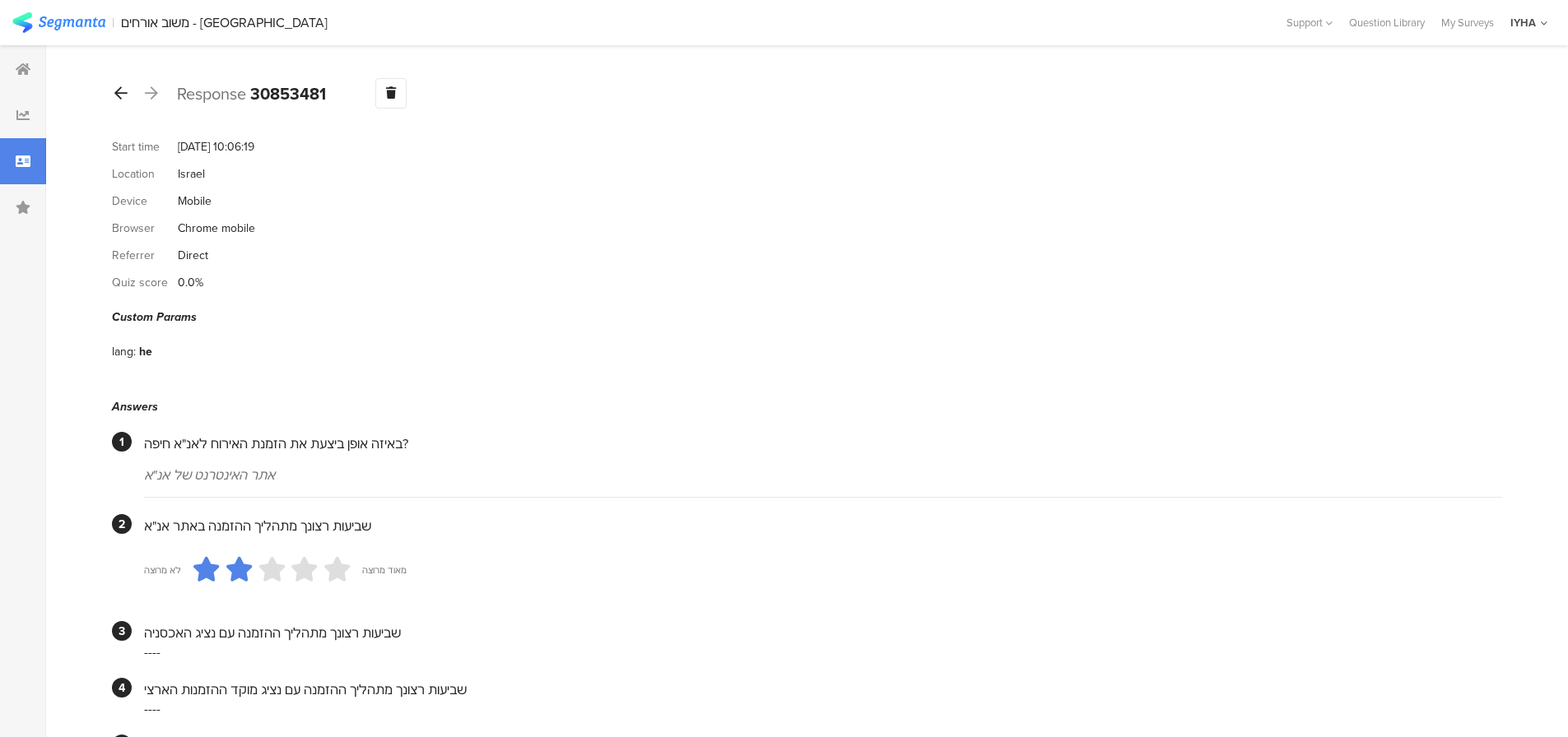 click at bounding box center [121, 93] 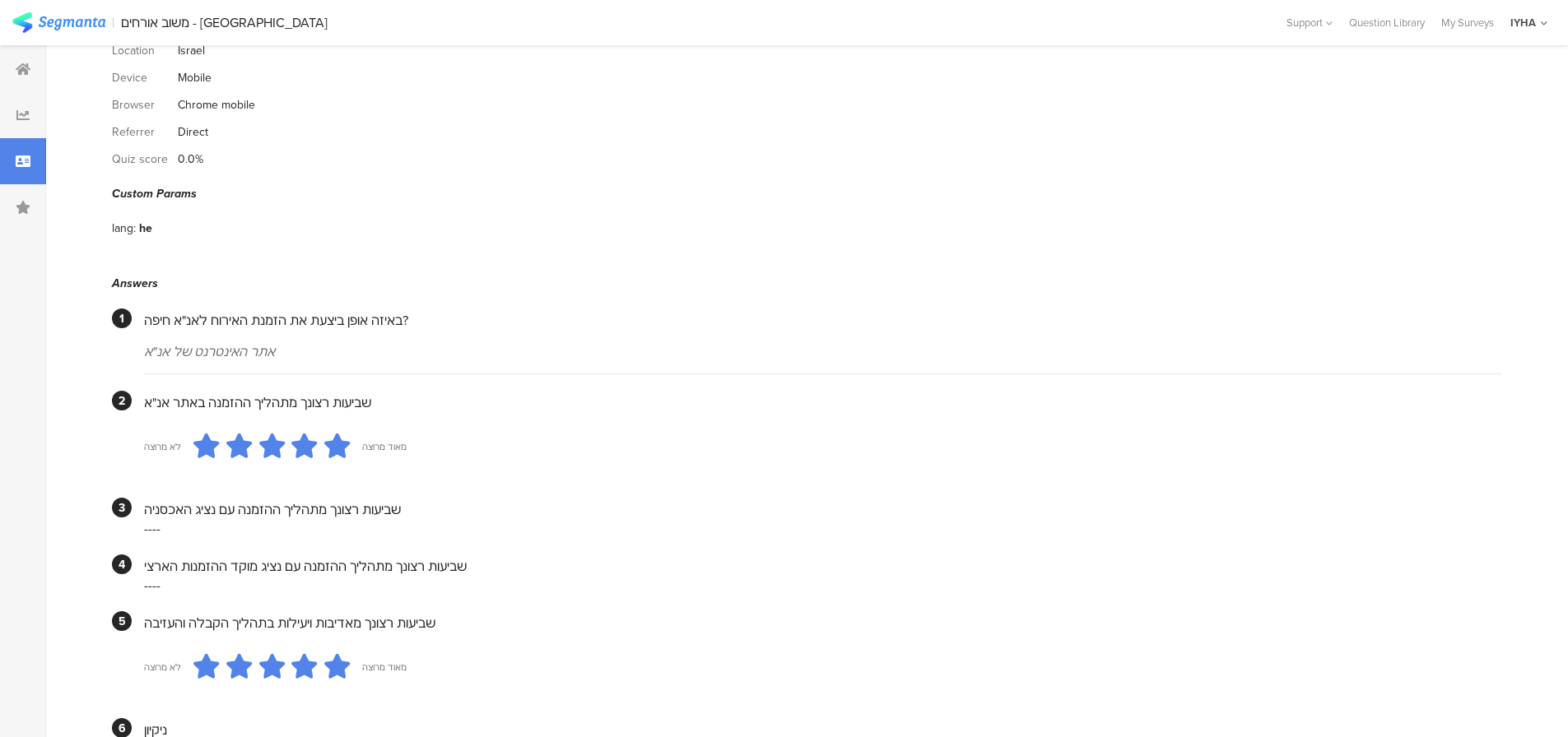 scroll, scrollTop: 0, scrollLeft: 0, axis: both 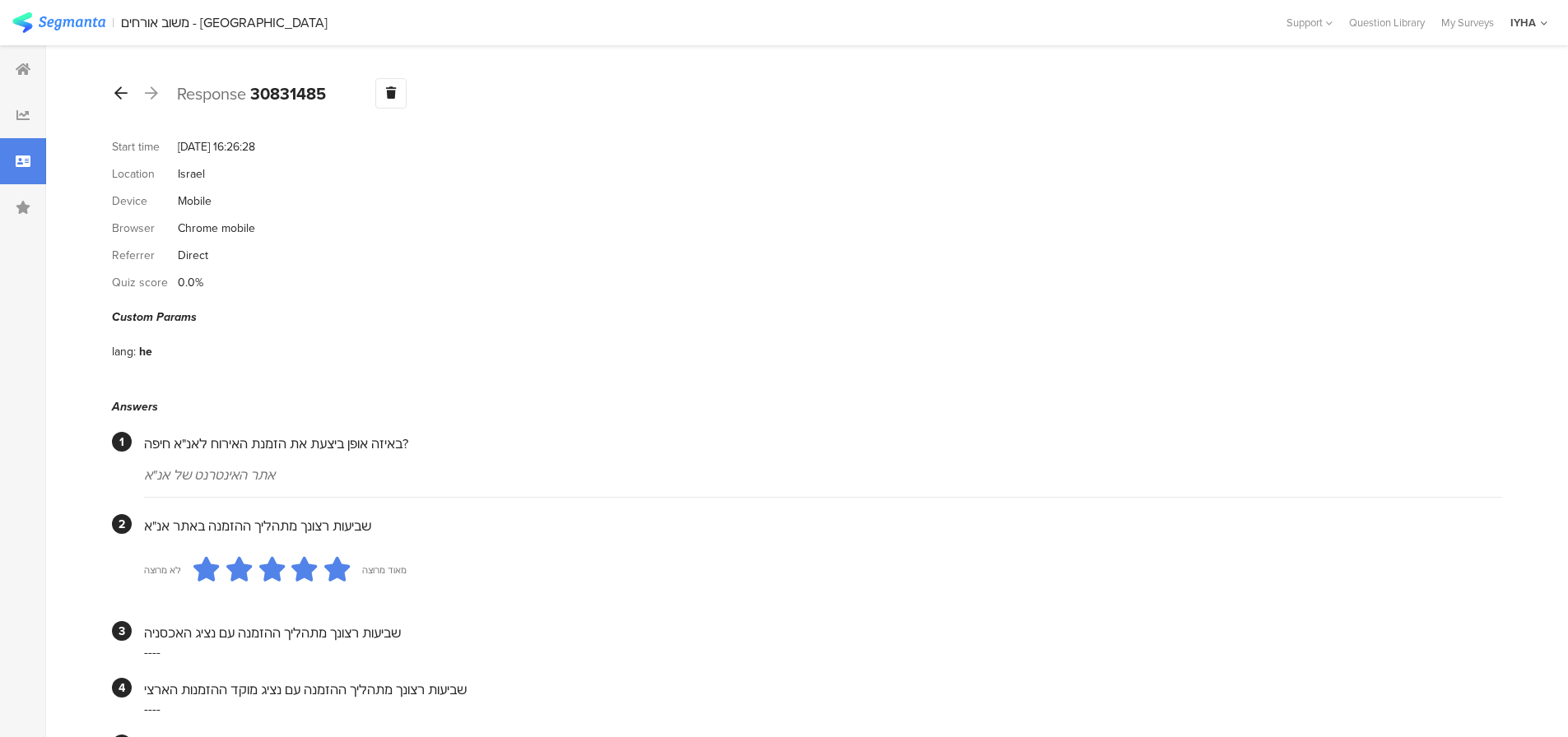 click at bounding box center [121, 93] 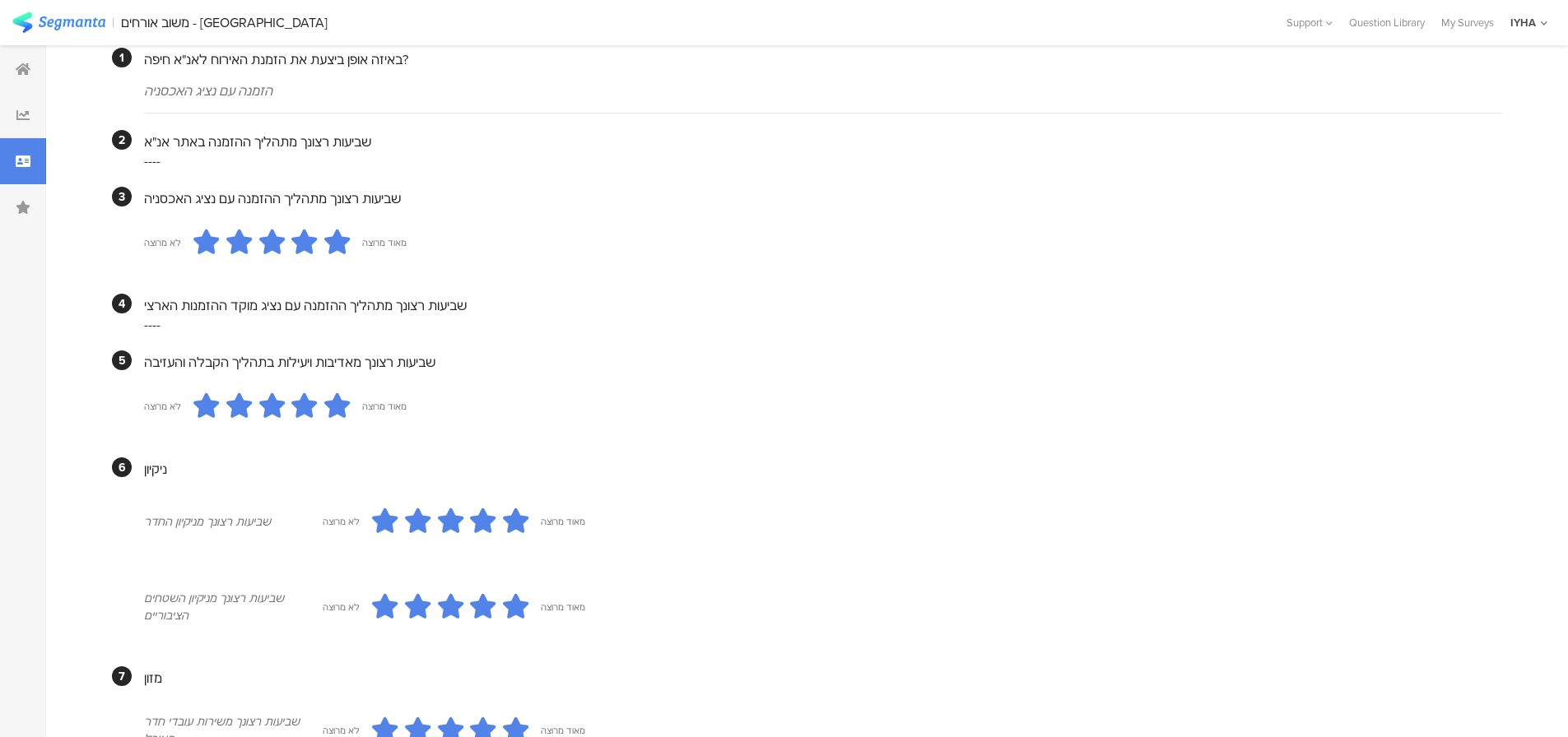 scroll, scrollTop: 0, scrollLeft: 0, axis: both 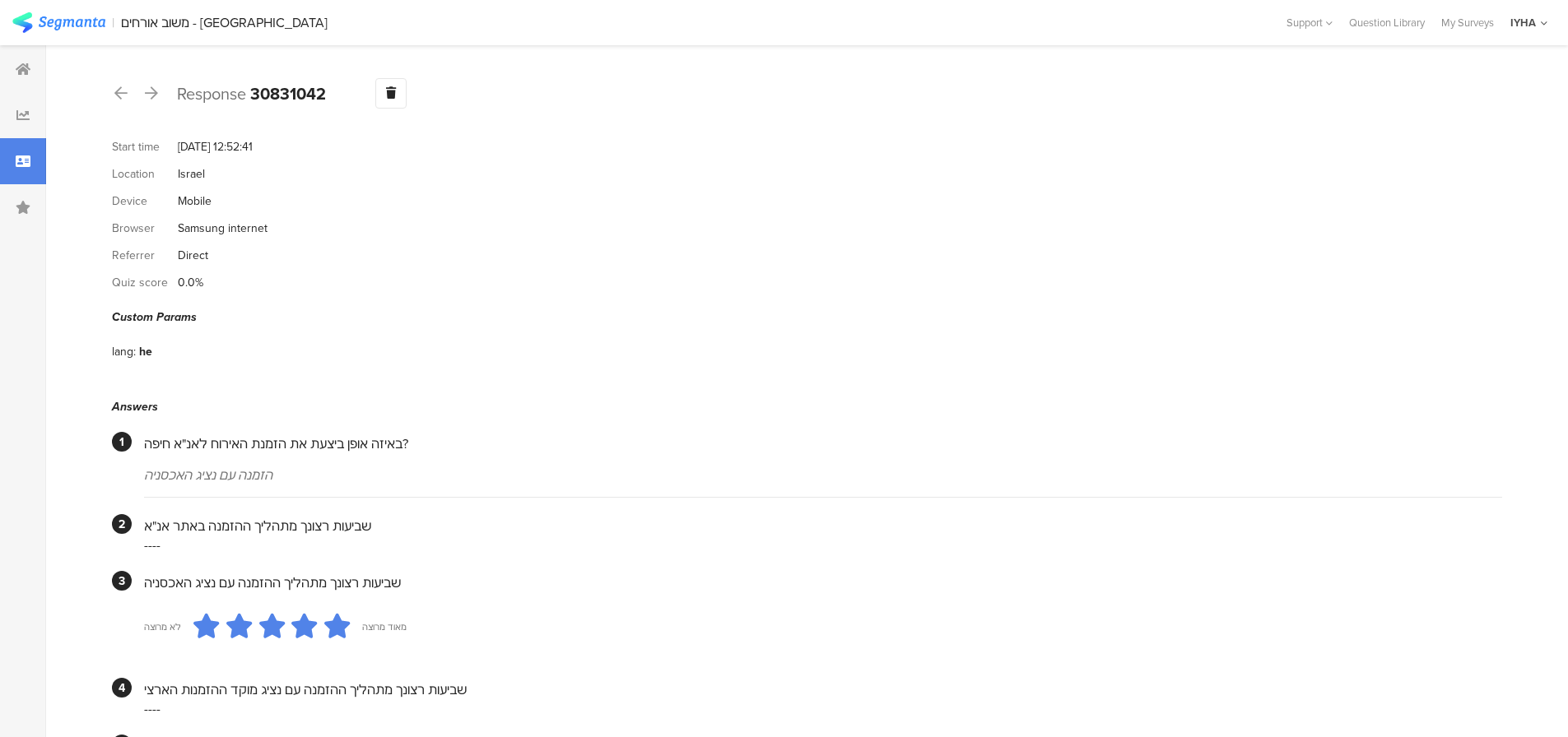 drag, startPoint x: 100, startPoint y: 100, endPoint x: 119, endPoint y: 99, distance: 19.026298 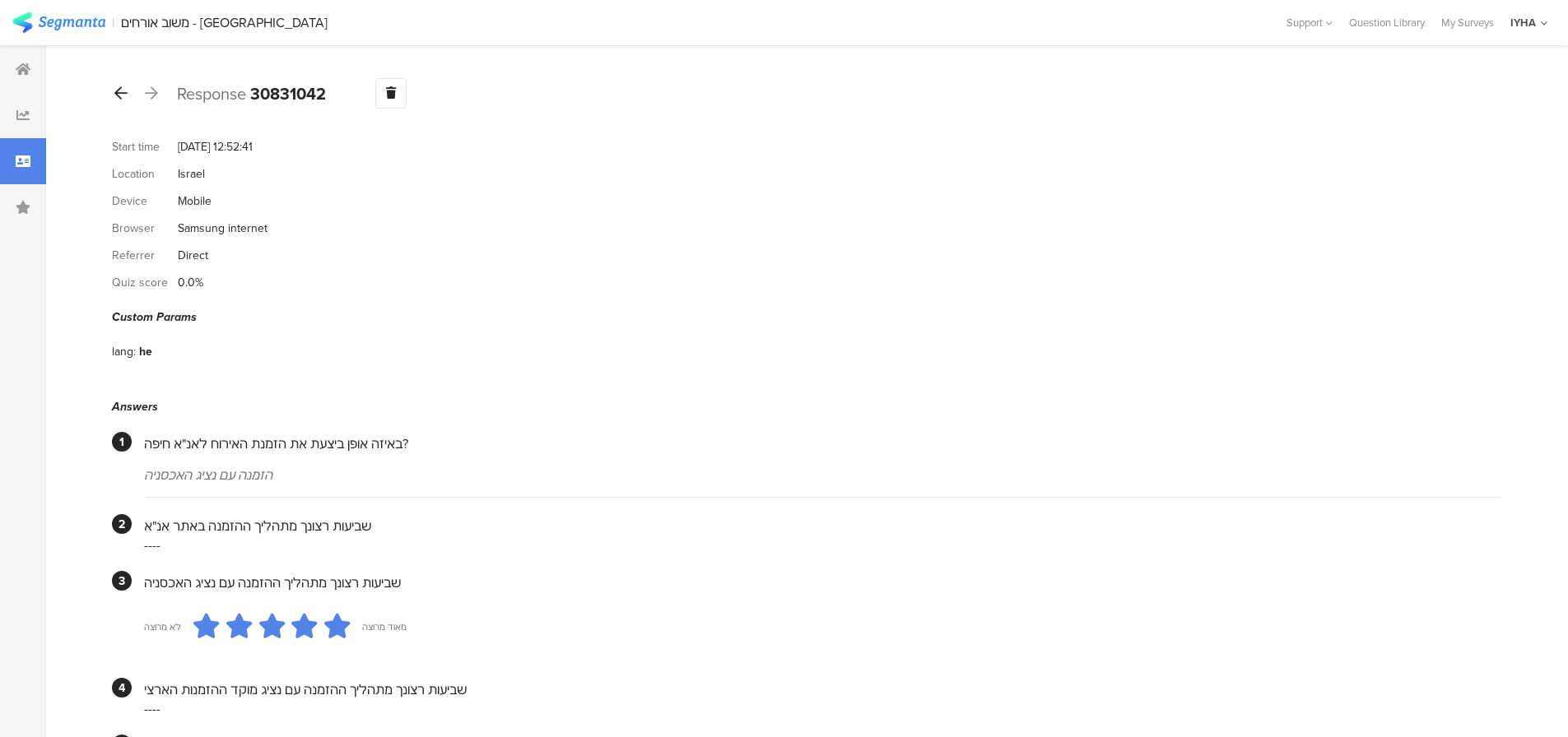 click at bounding box center (121, 93) 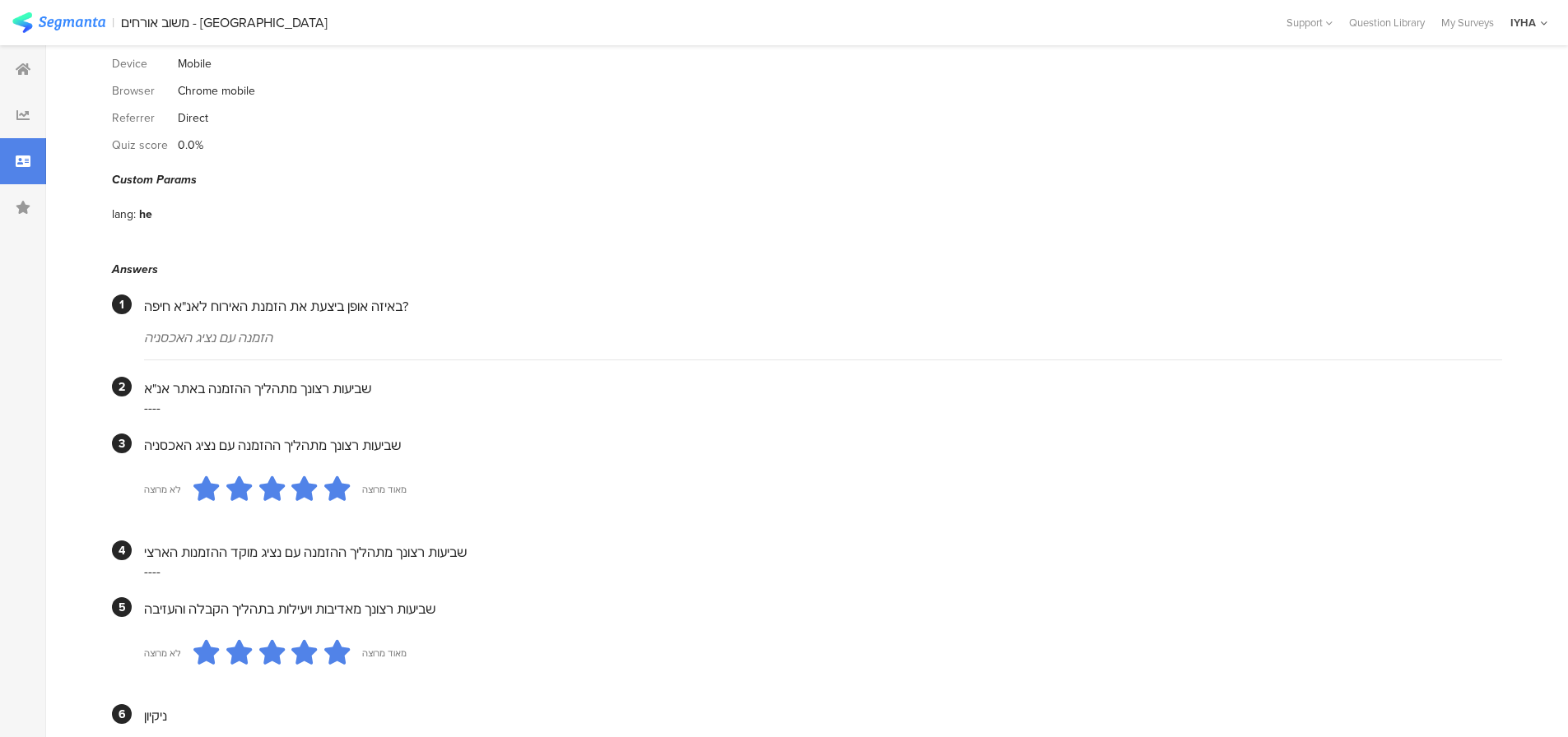 scroll, scrollTop: 0, scrollLeft: 0, axis: both 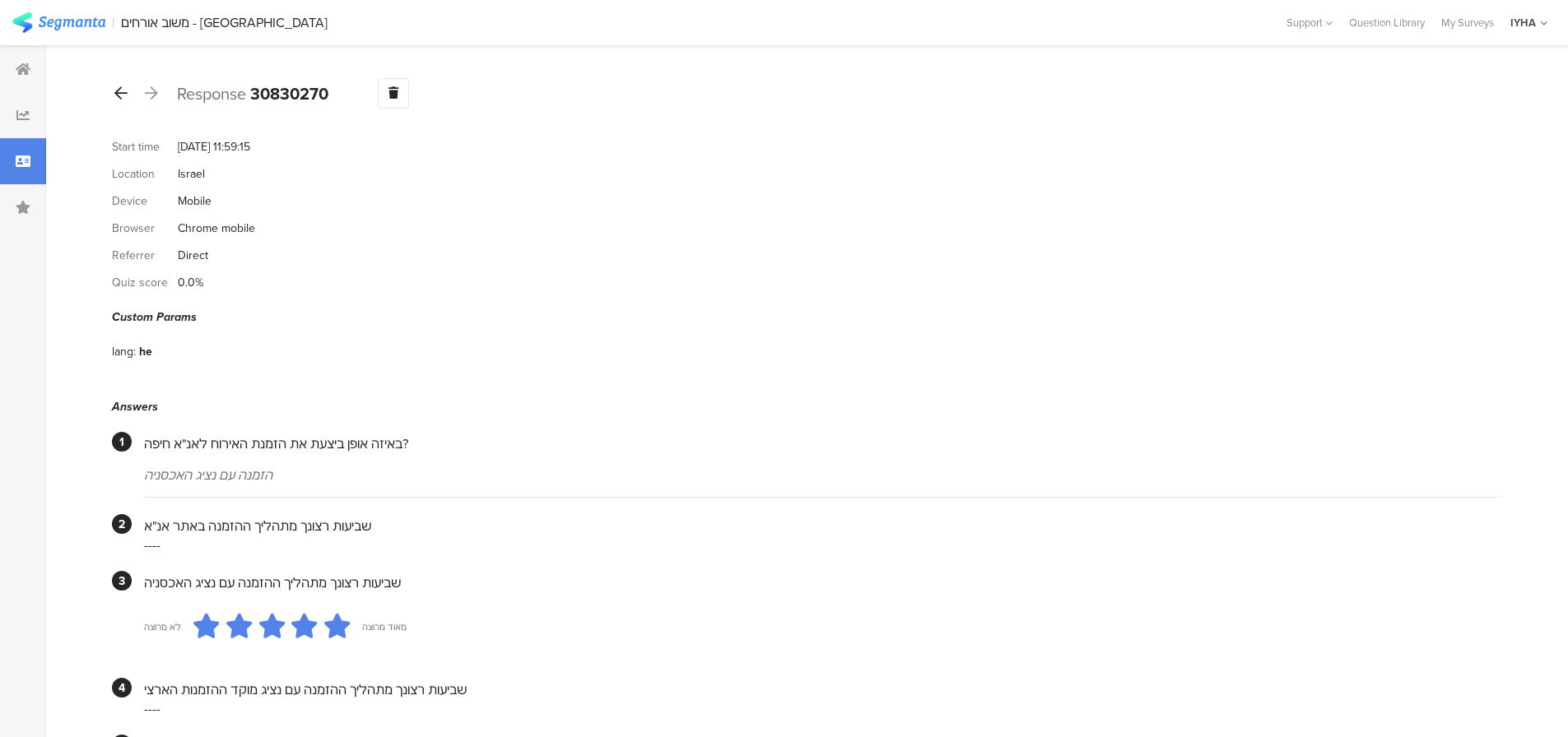 click at bounding box center (121, 93) 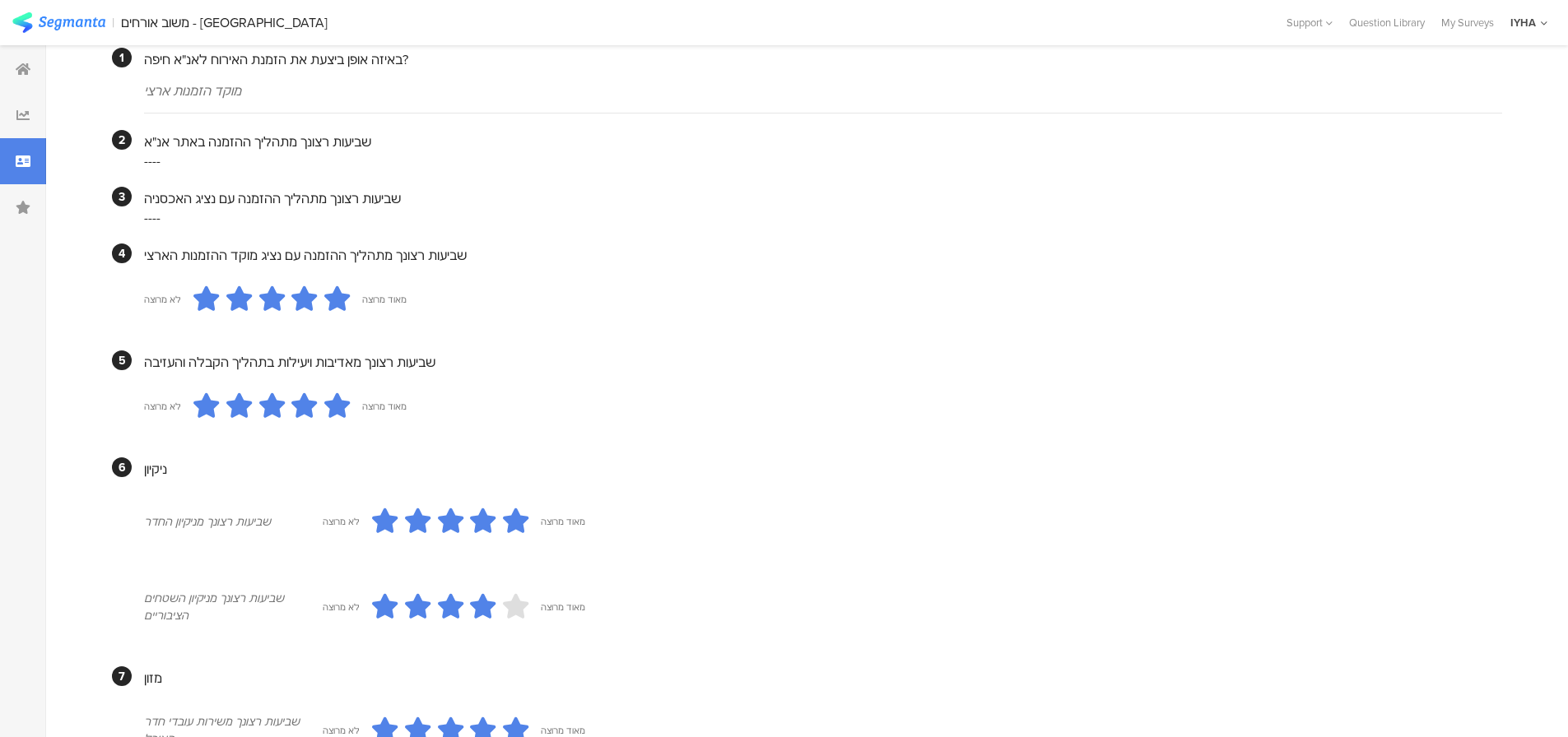 scroll, scrollTop: 0, scrollLeft: 0, axis: both 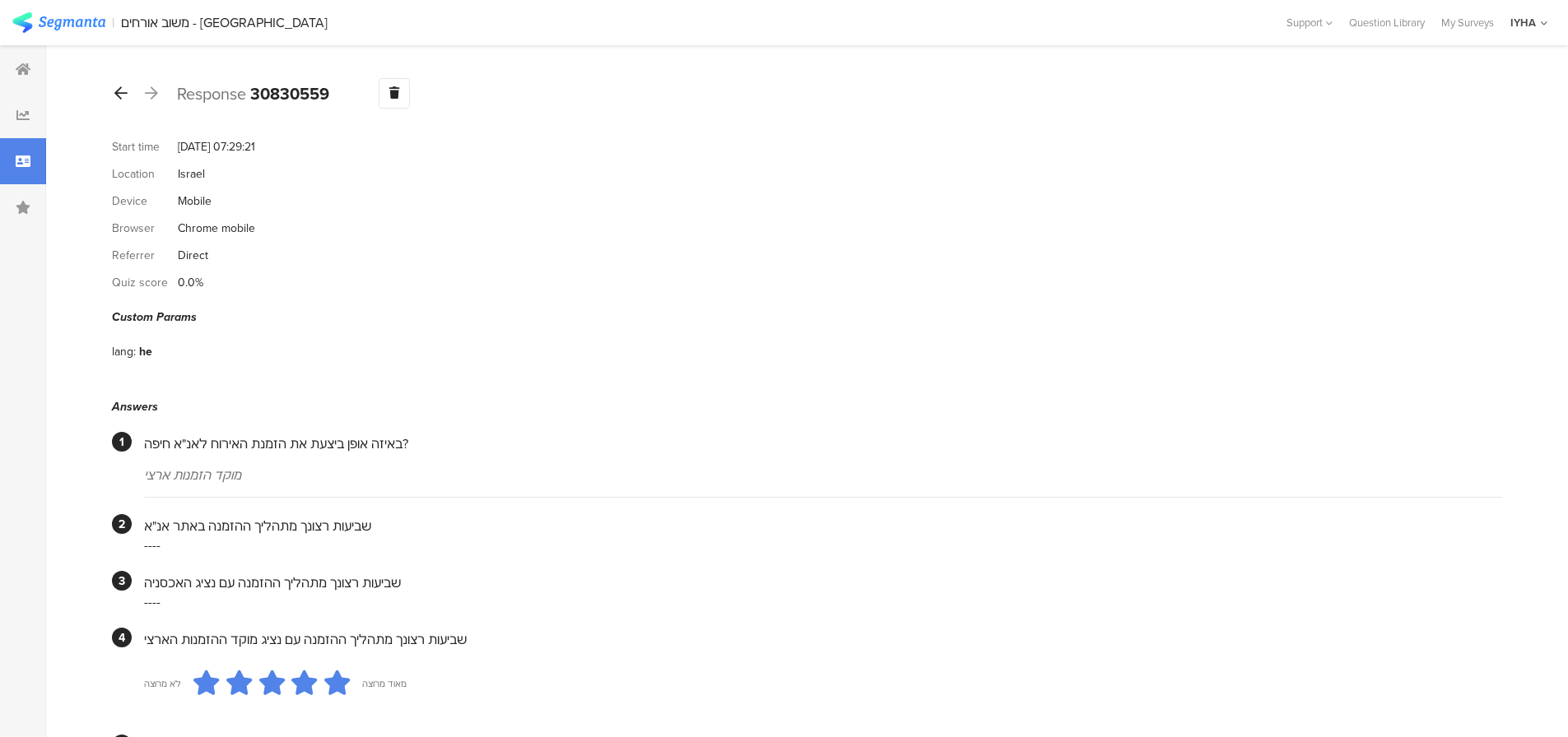 click at bounding box center [121, 93] 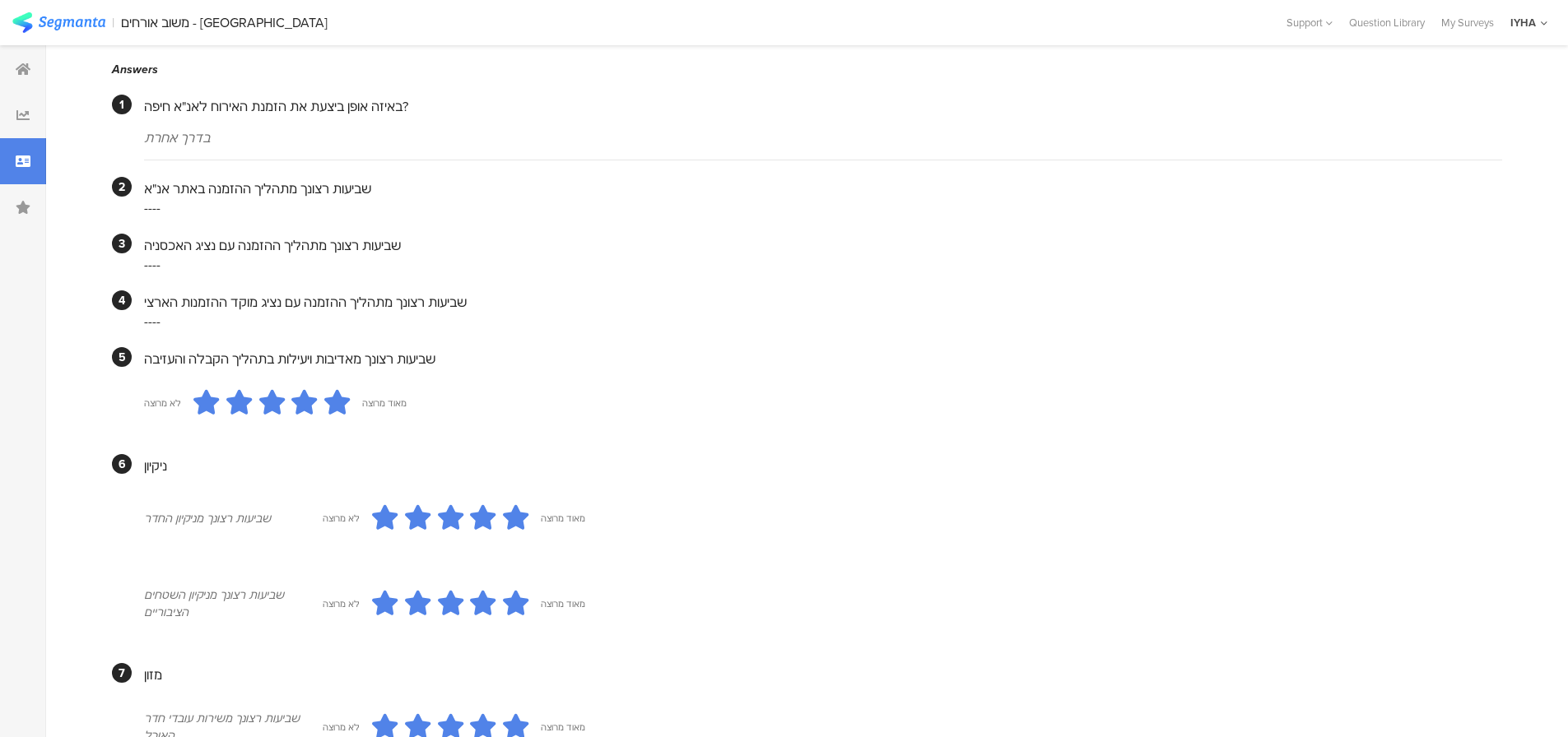 scroll, scrollTop: 0, scrollLeft: 0, axis: both 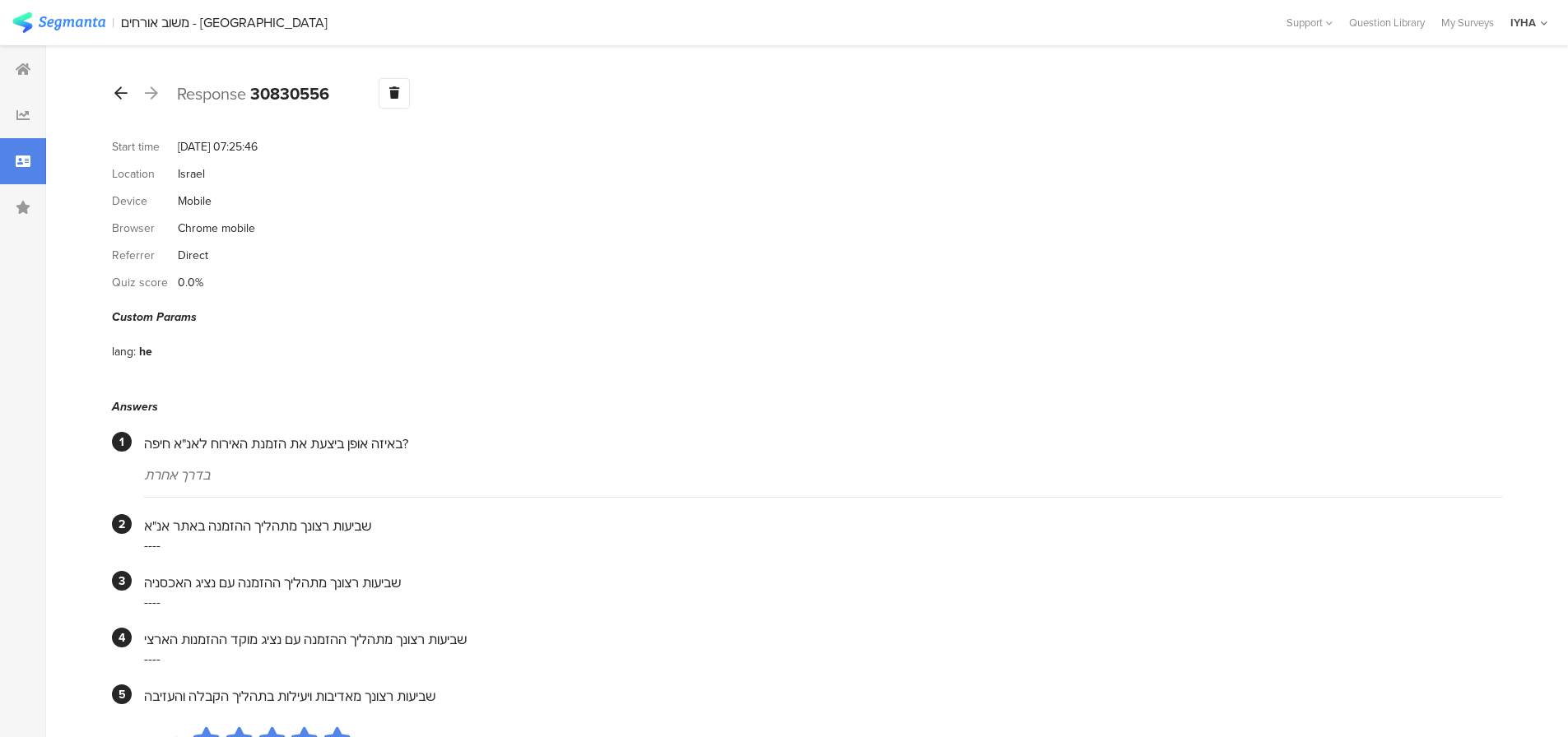 click at bounding box center [121, 93] 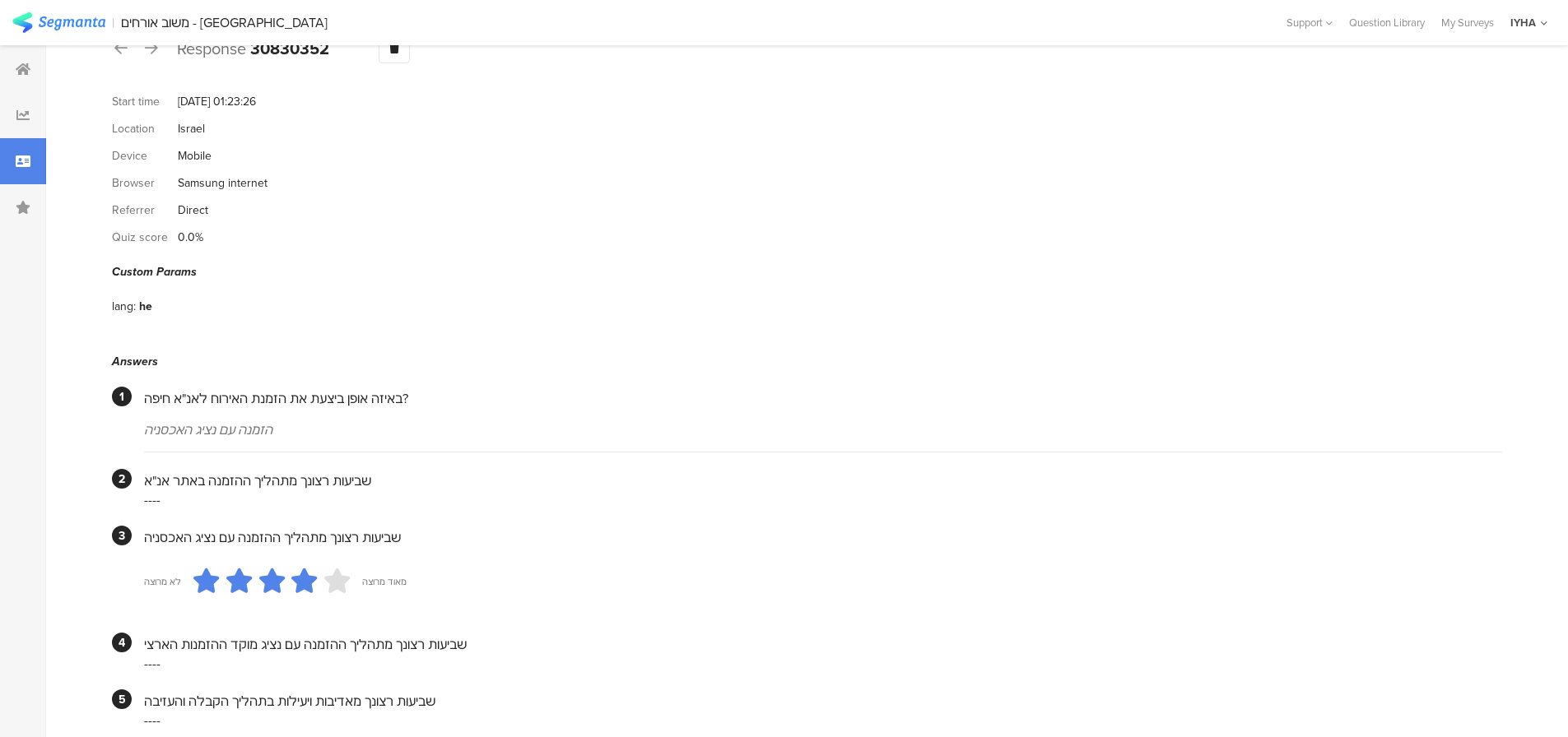 scroll, scrollTop: 0, scrollLeft: 0, axis: both 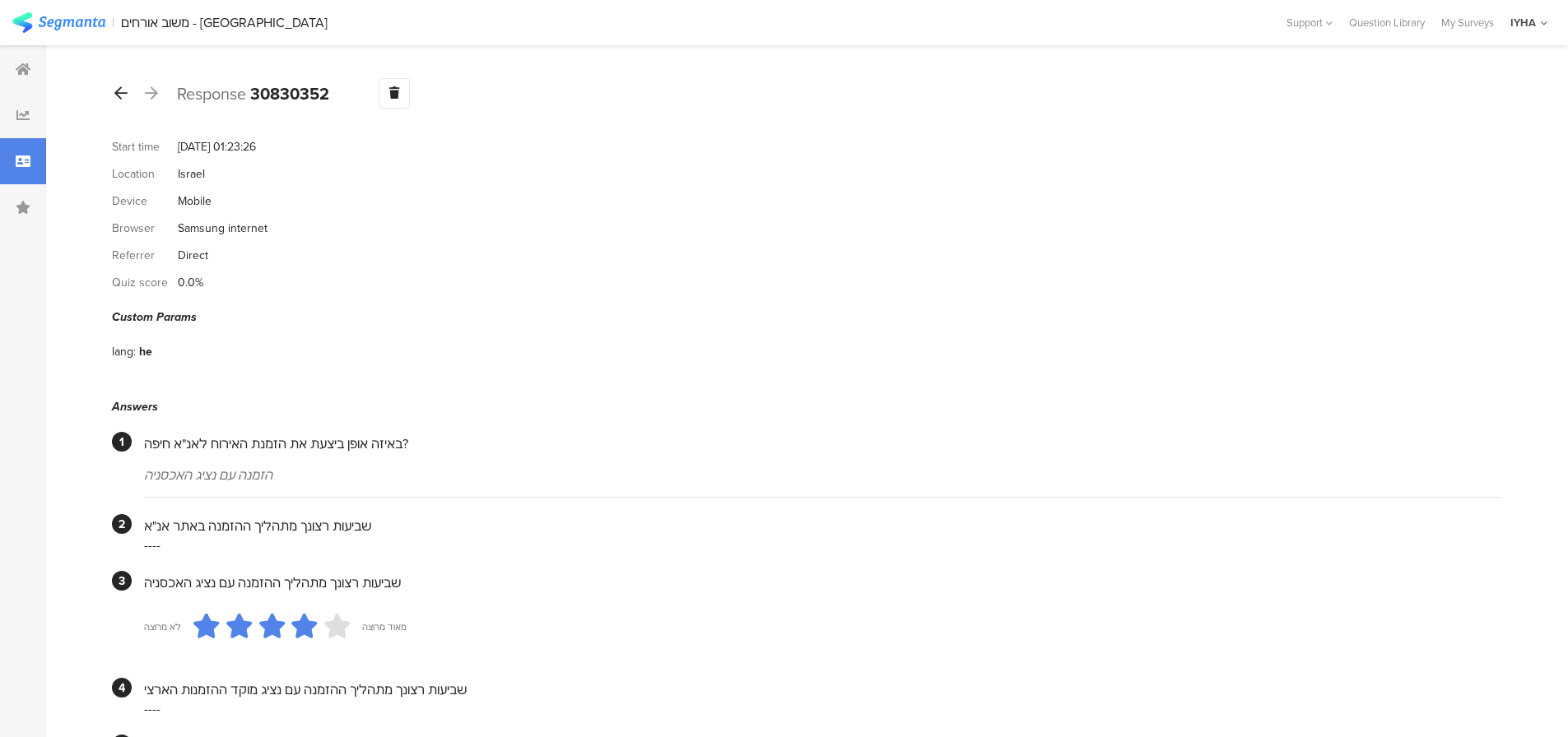 click at bounding box center [121, 93] 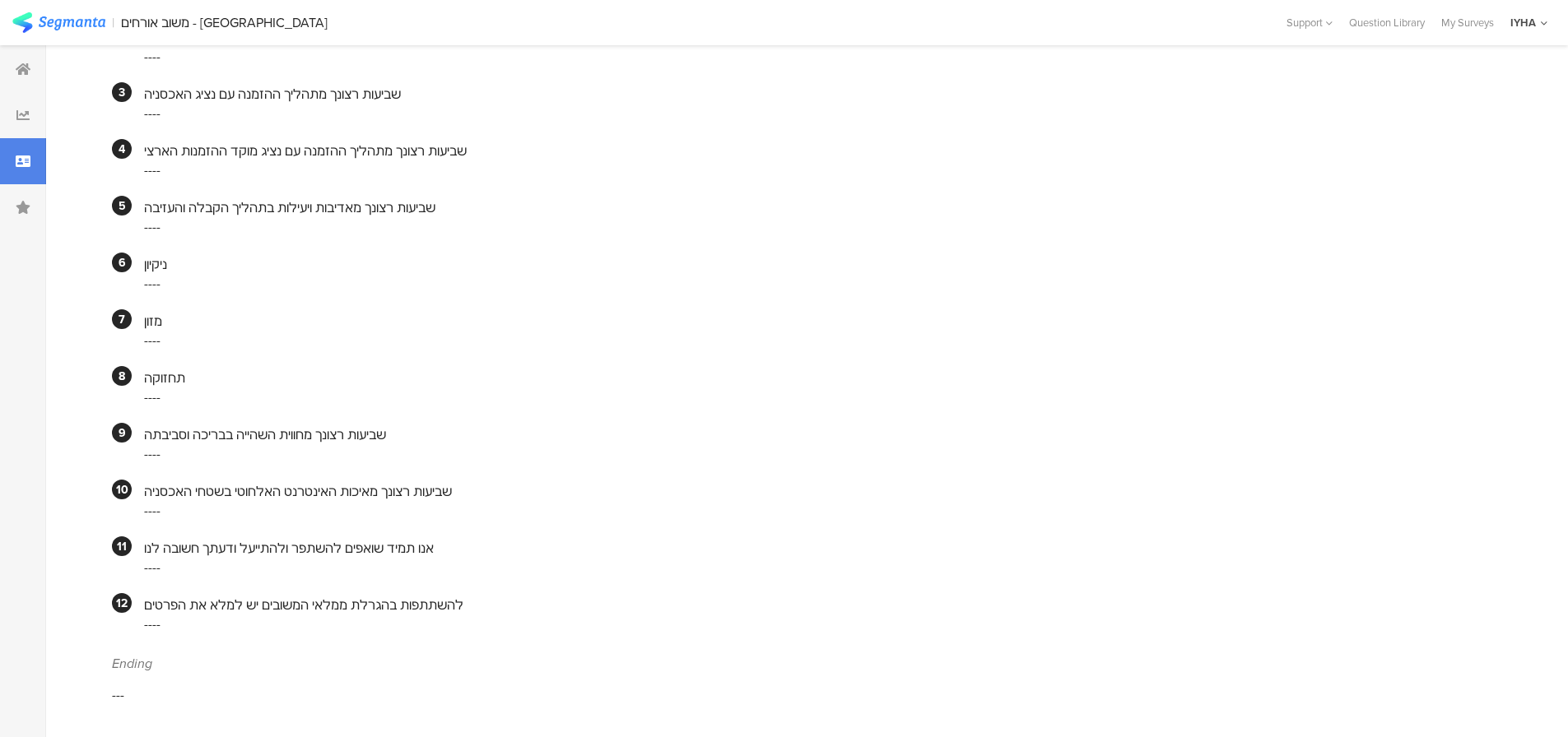 scroll, scrollTop: 0, scrollLeft: 0, axis: both 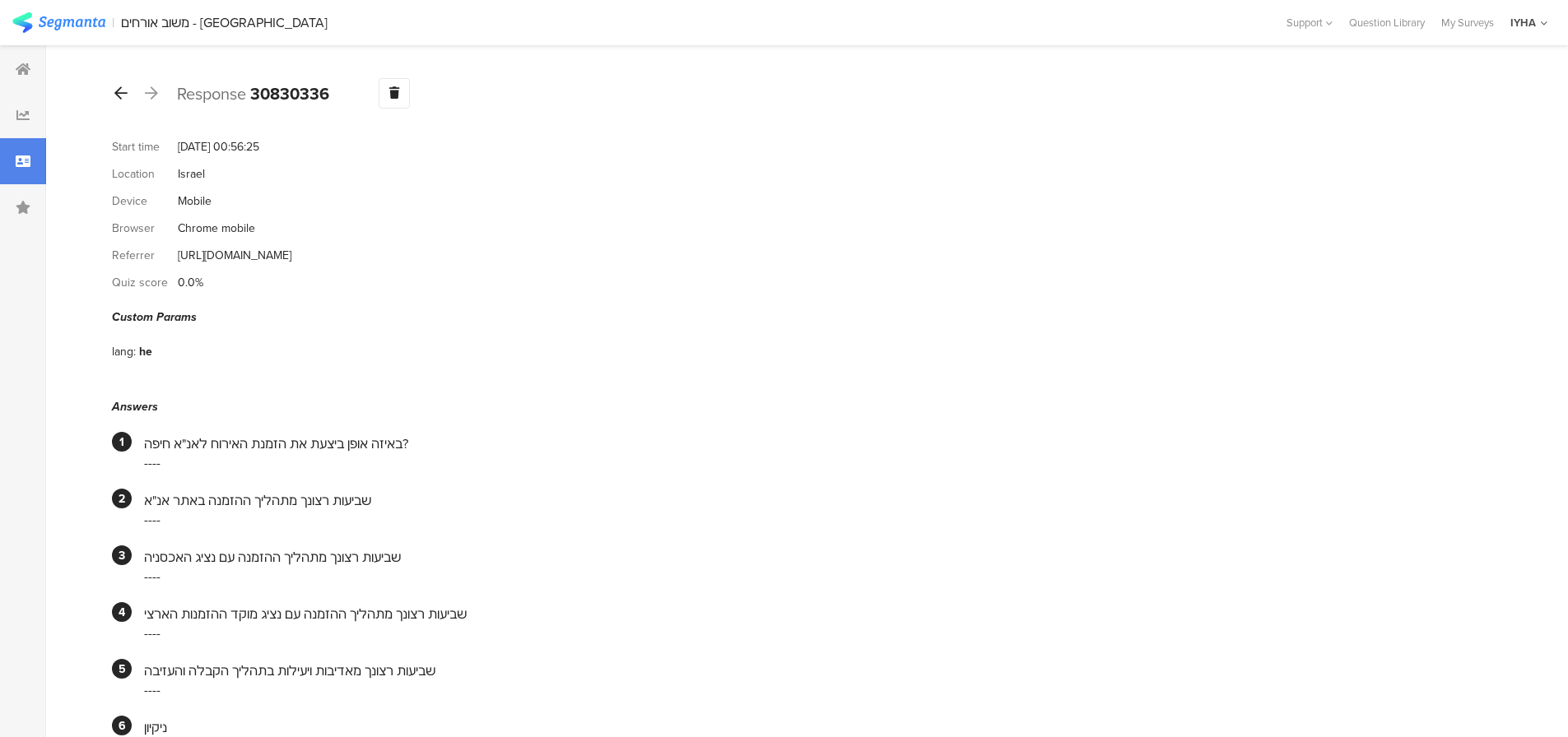 click at bounding box center (121, 94) 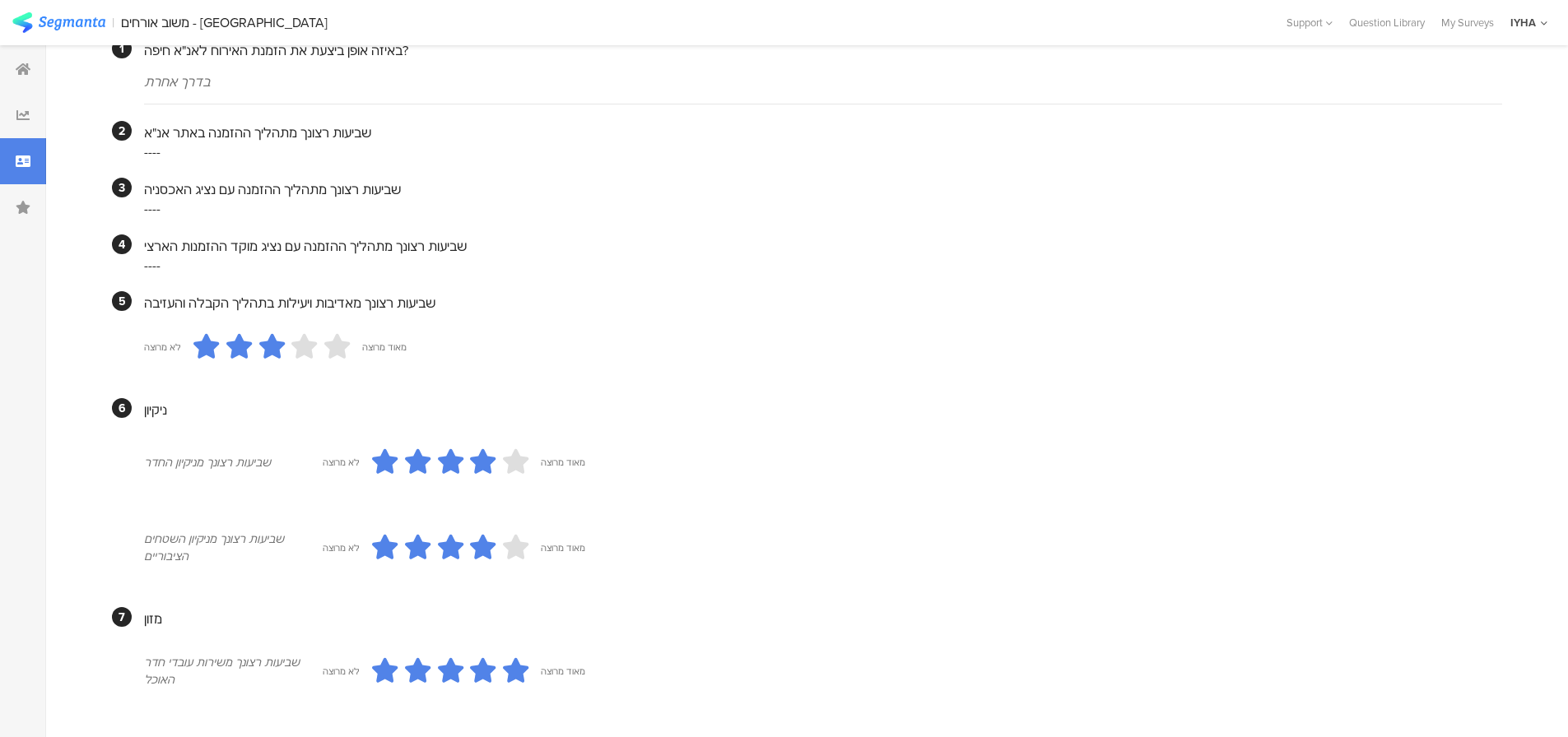 scroll, scrollTop: 0, scrollLeft: 0, axis: both 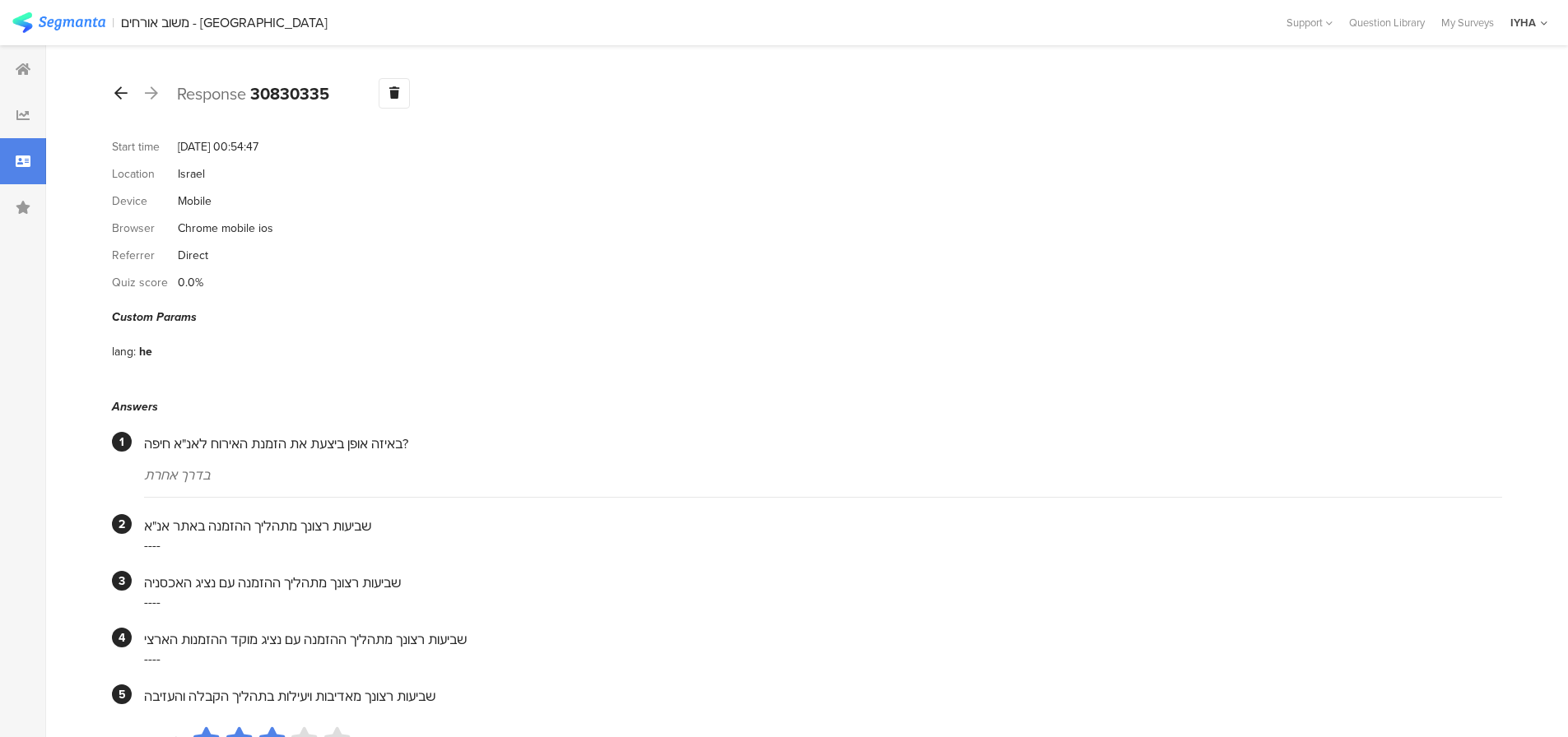 click at bounding box center (121, 94) 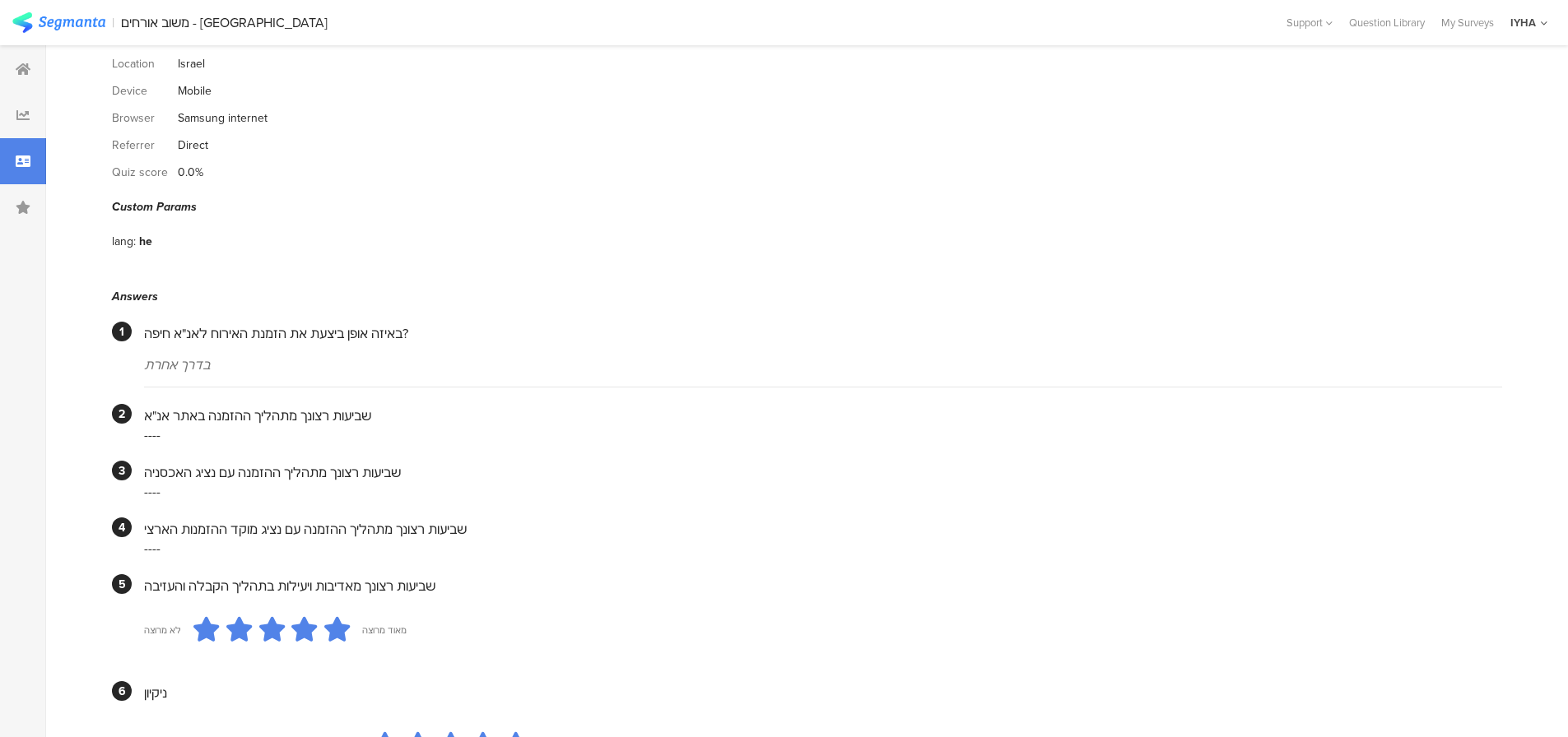 scroll, scrollTop: 0, scrollLeft: 0, axis: both 